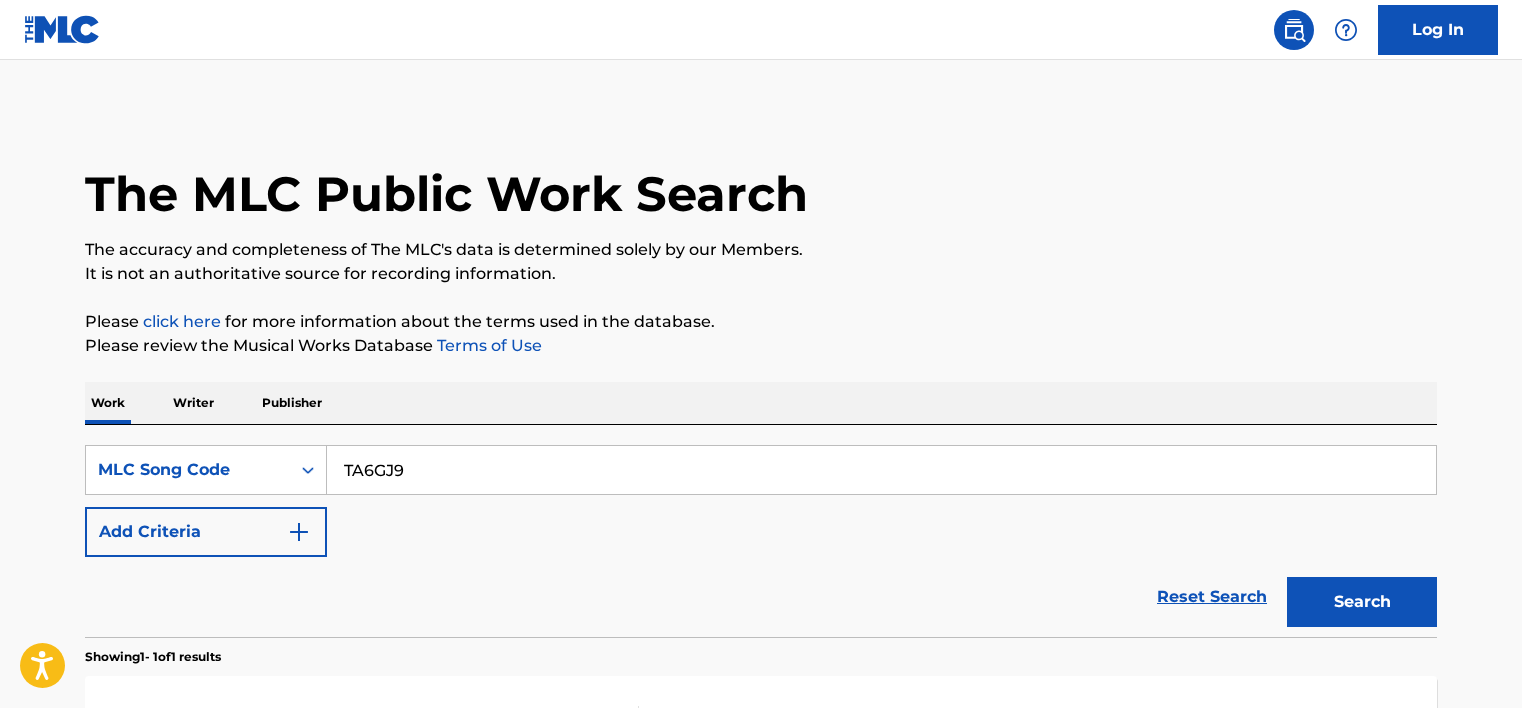 scroll, scrollTop: 265, scrollLeft: 0, axis: vertical 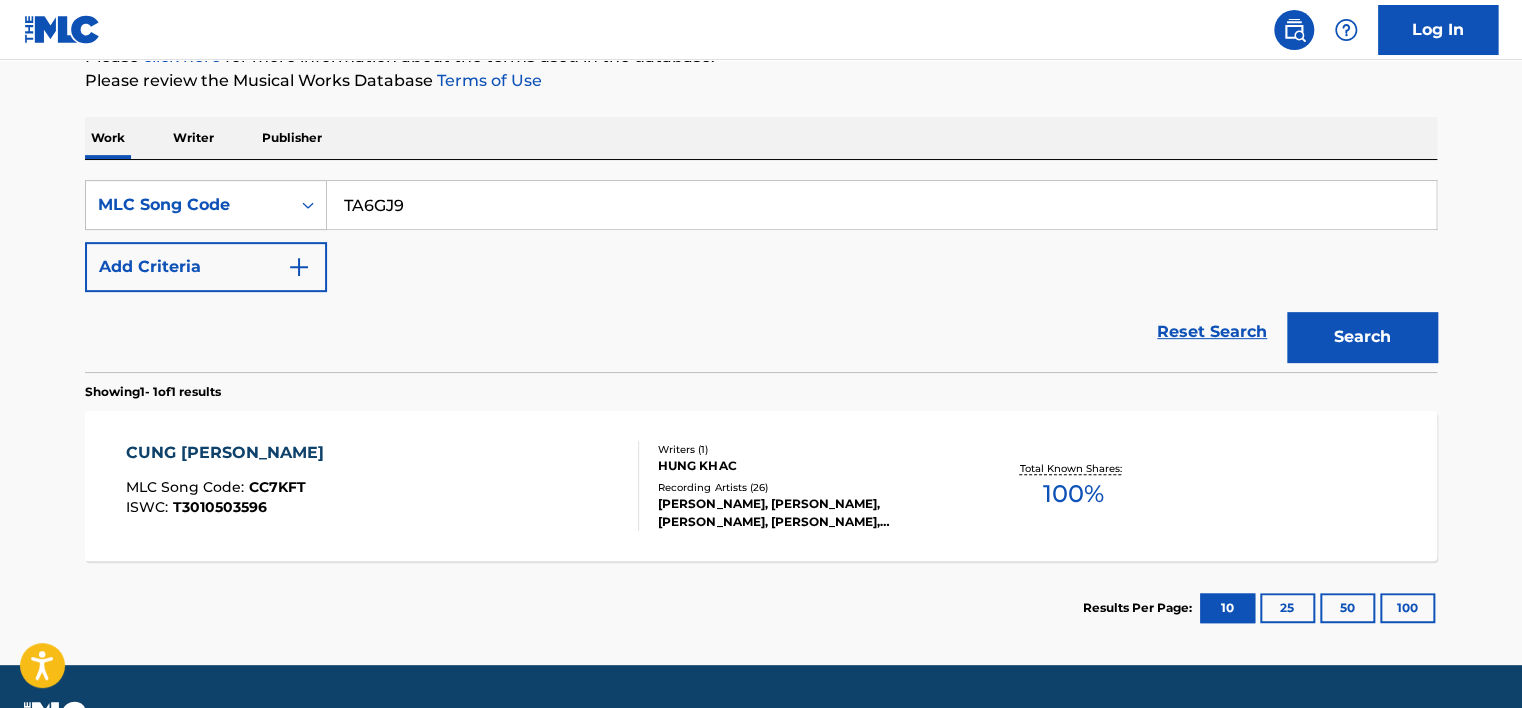 type on "TA6GJ9" 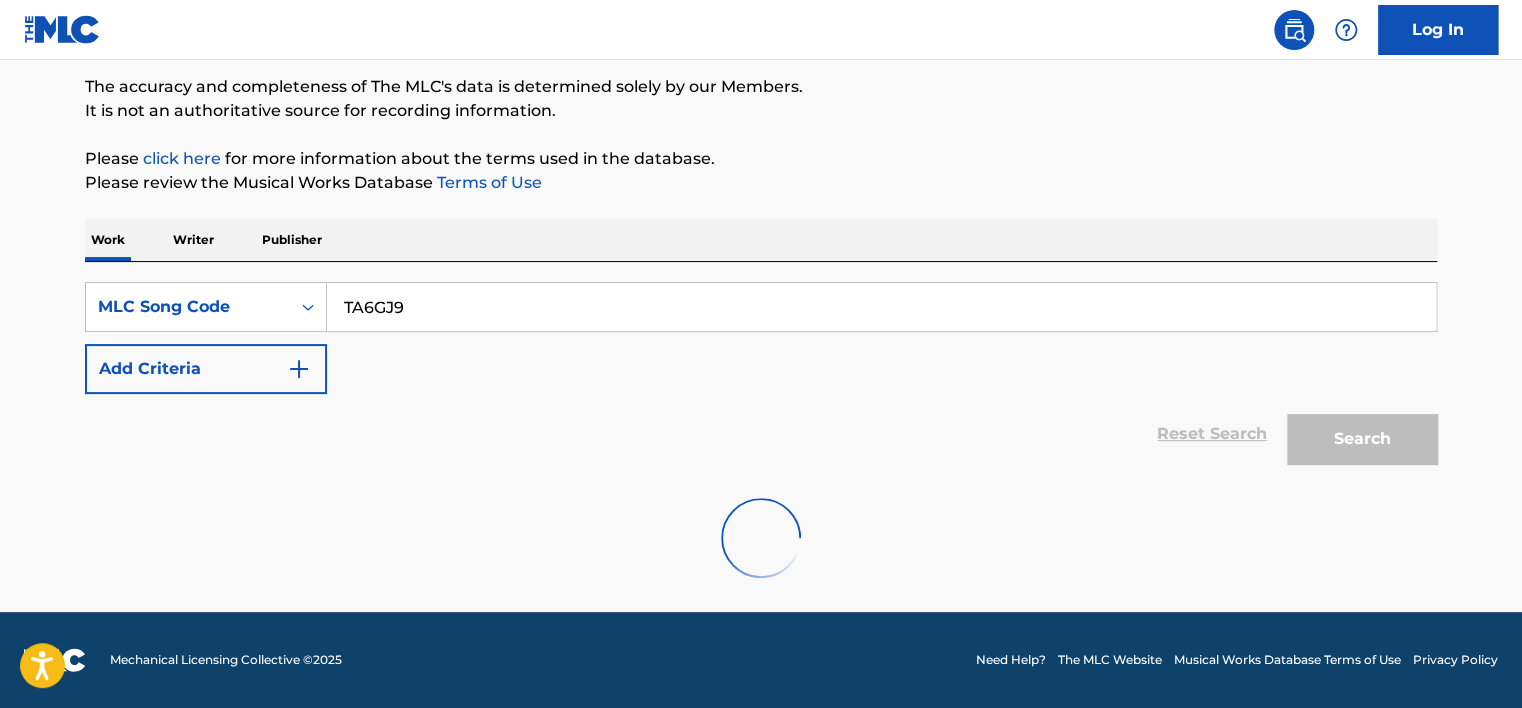 scroll, scrollTop: 265, scrollLeft: 0, axis: vertical 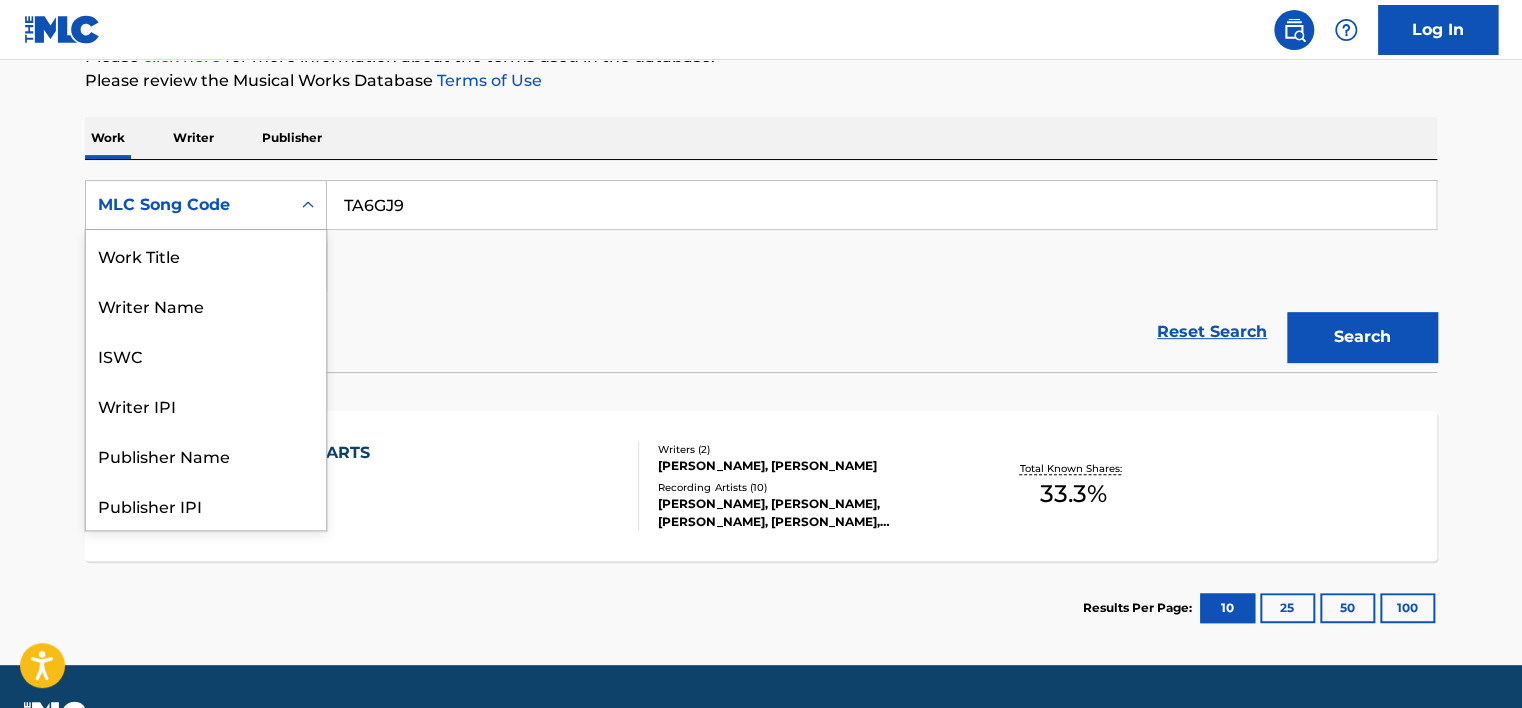 click on "MLC Song Code" at bounding box center [188, 205] 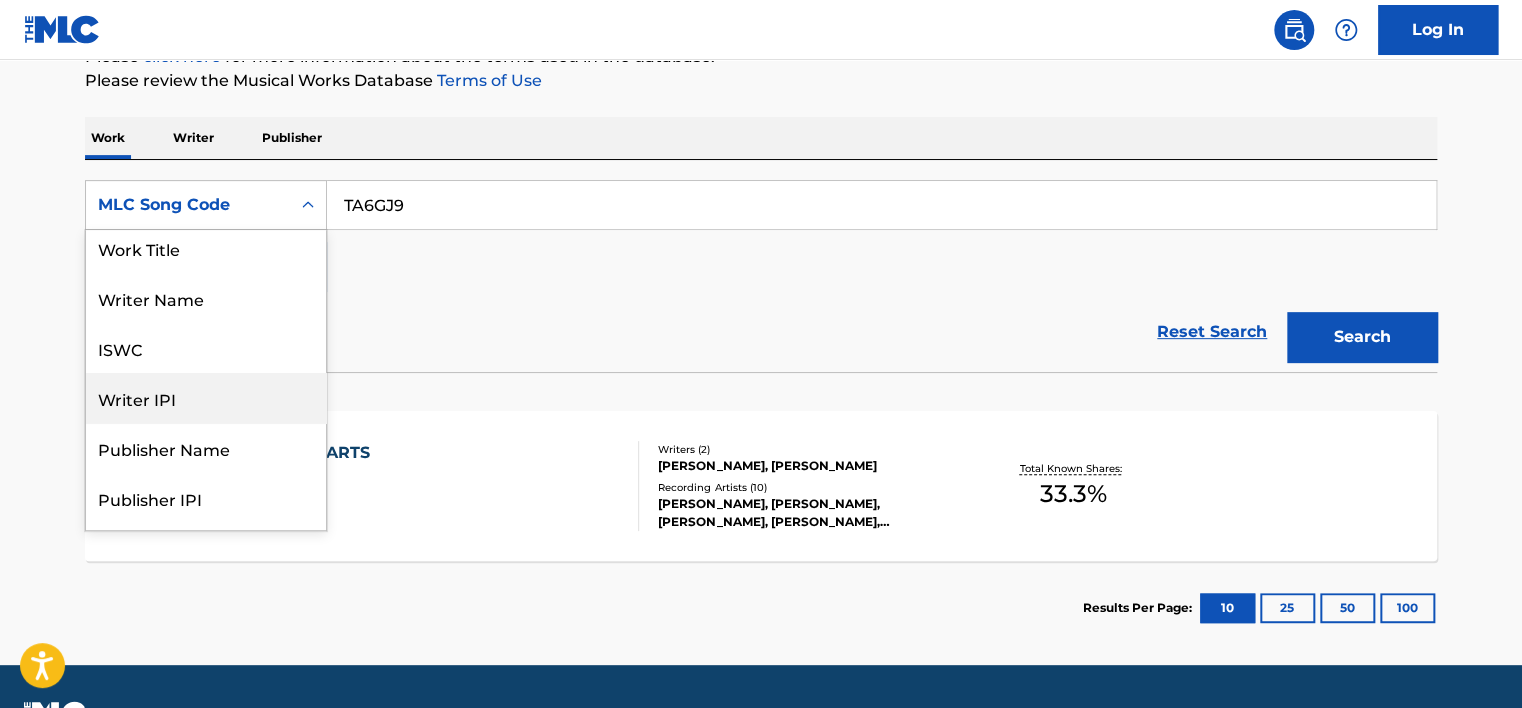 scroll, scrollTop: 0, scrollLeft: 0, axis: both 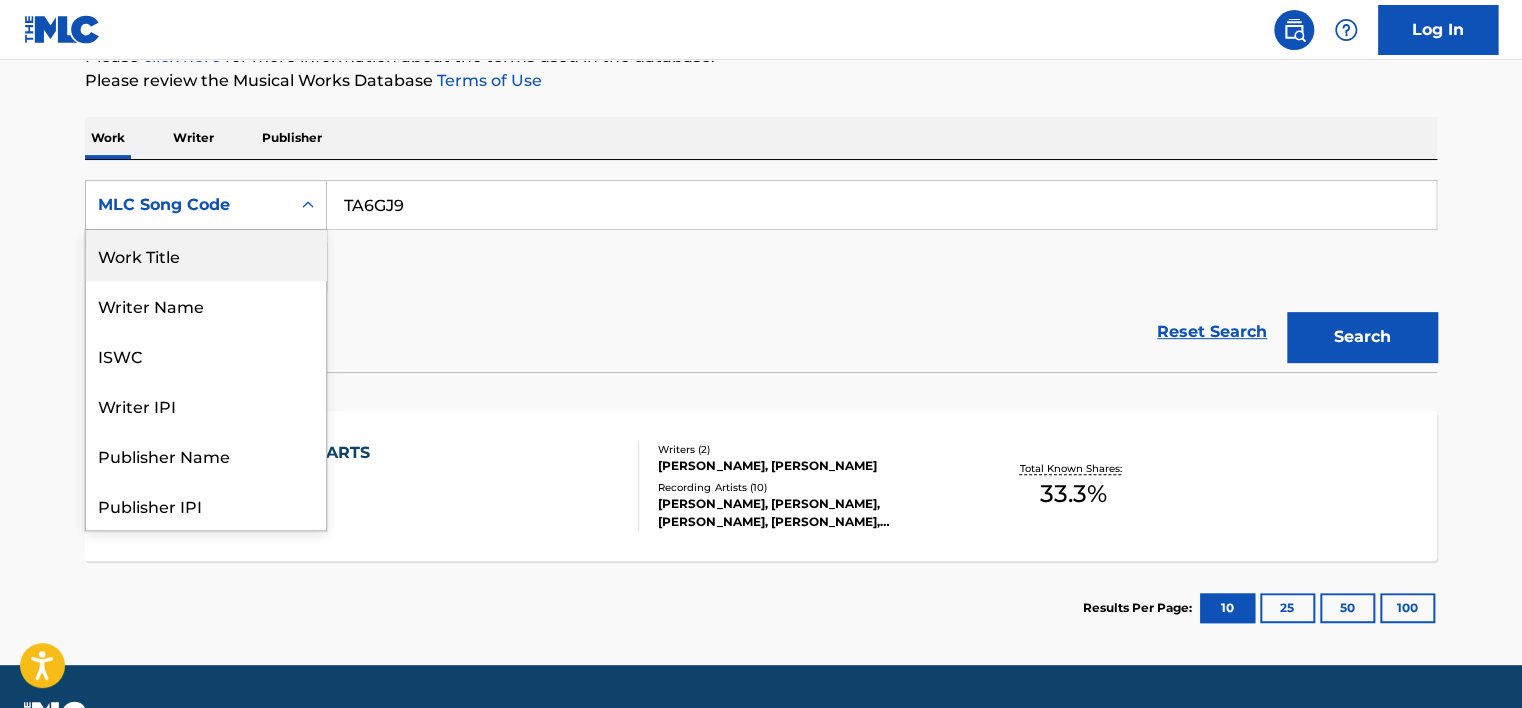 click on "Work Title" at bounding box center (206, 255) 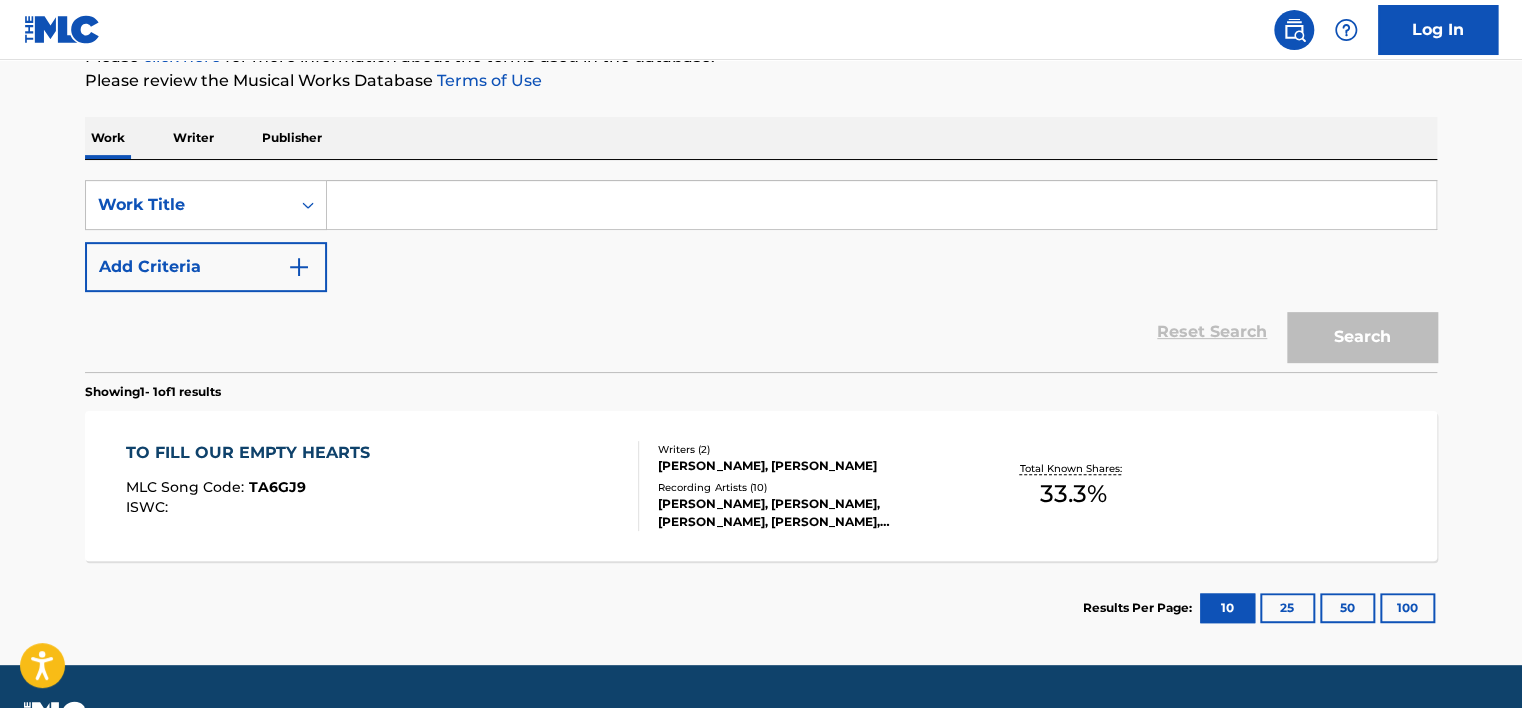 click at bounding box center (881, 205) 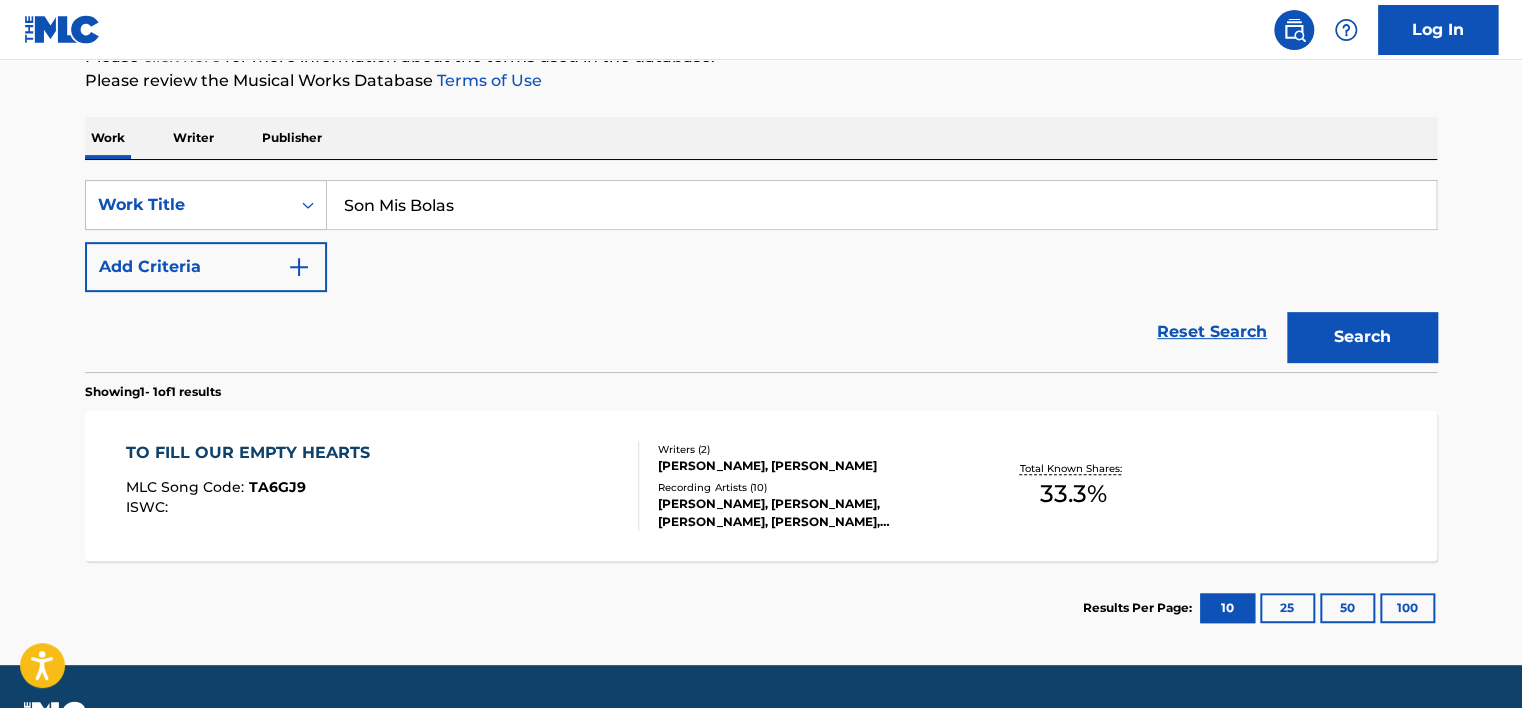 type on "Son Mis Bolas" 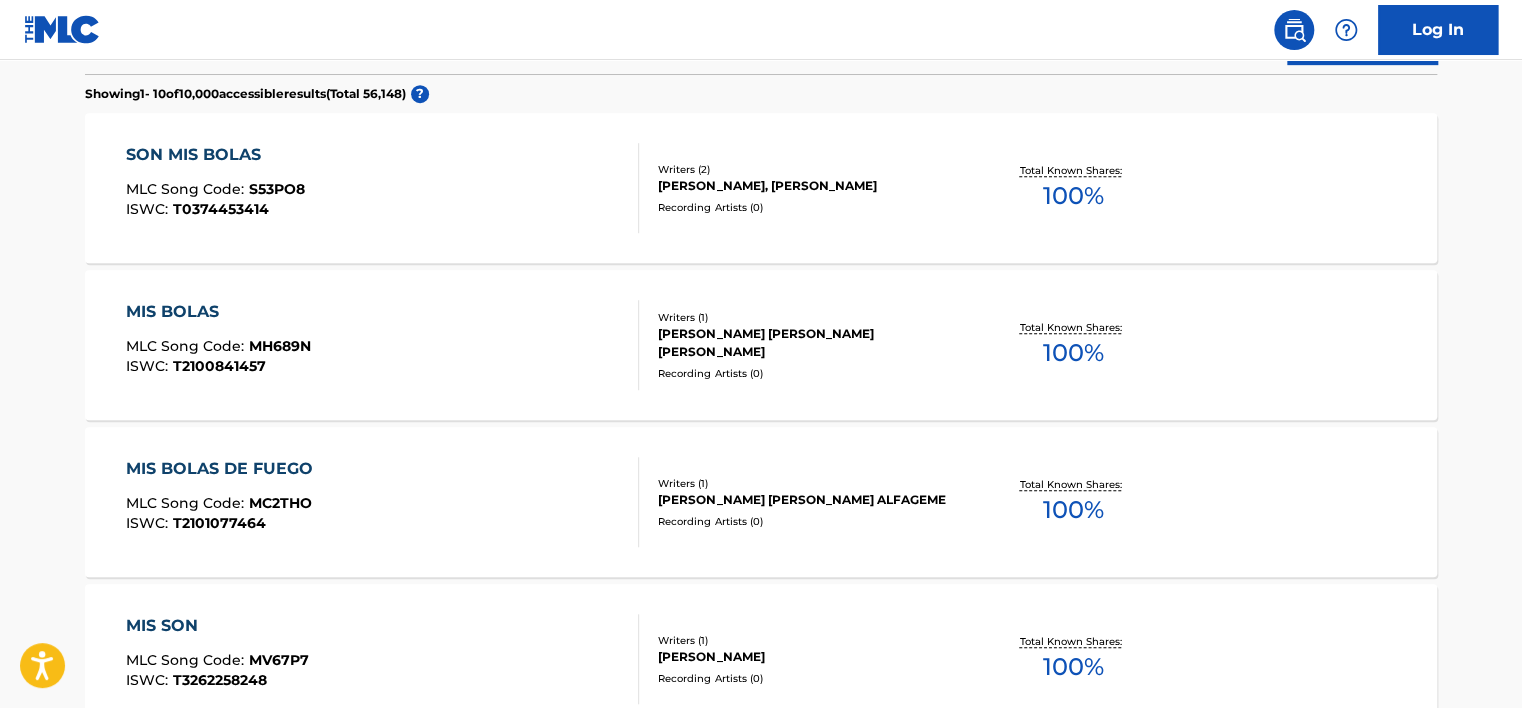 scroll, scrollTop: 565, scrollLeft: 0, axis: vertical 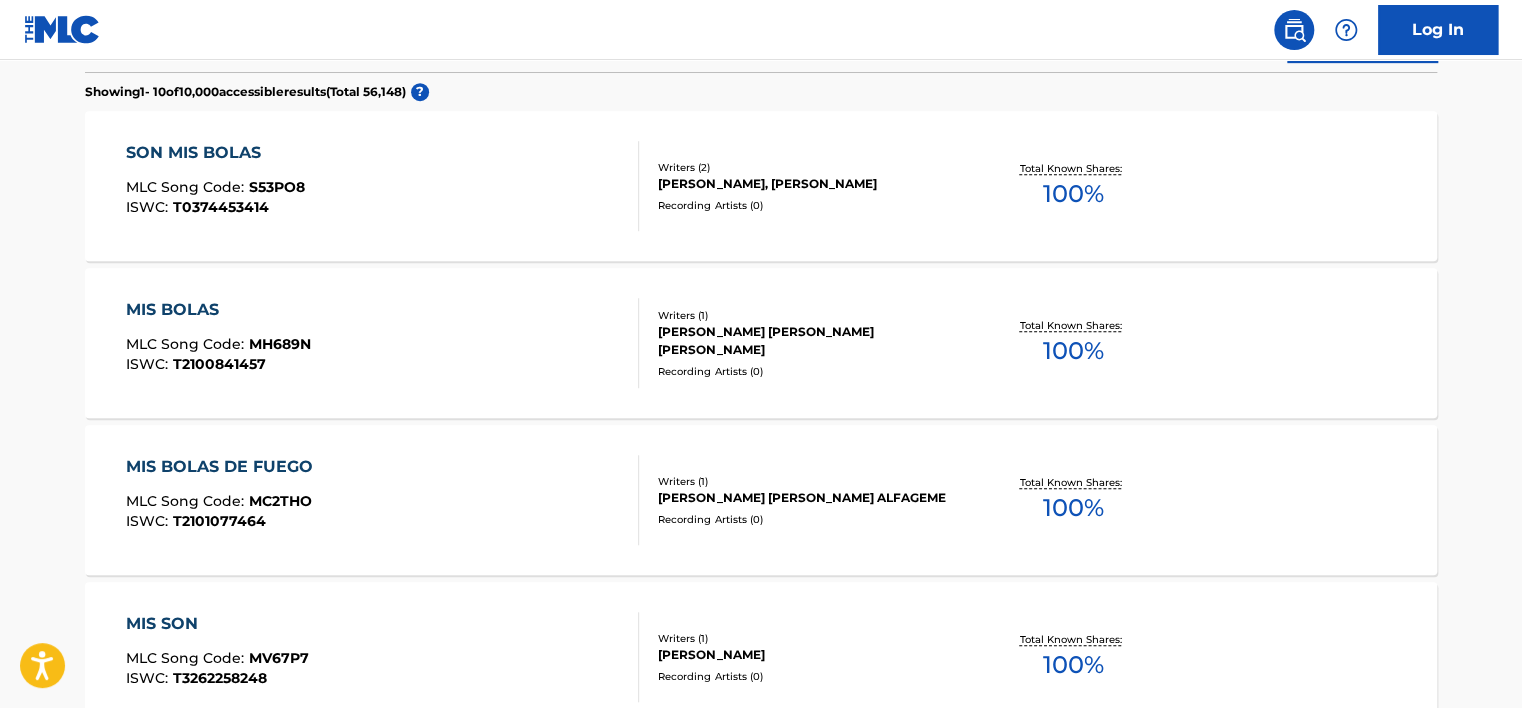 click on "SON MIS BOLAS MLC Song Code : S53PO8 ISWC : T0374453414" at bounding box center [383, 186] 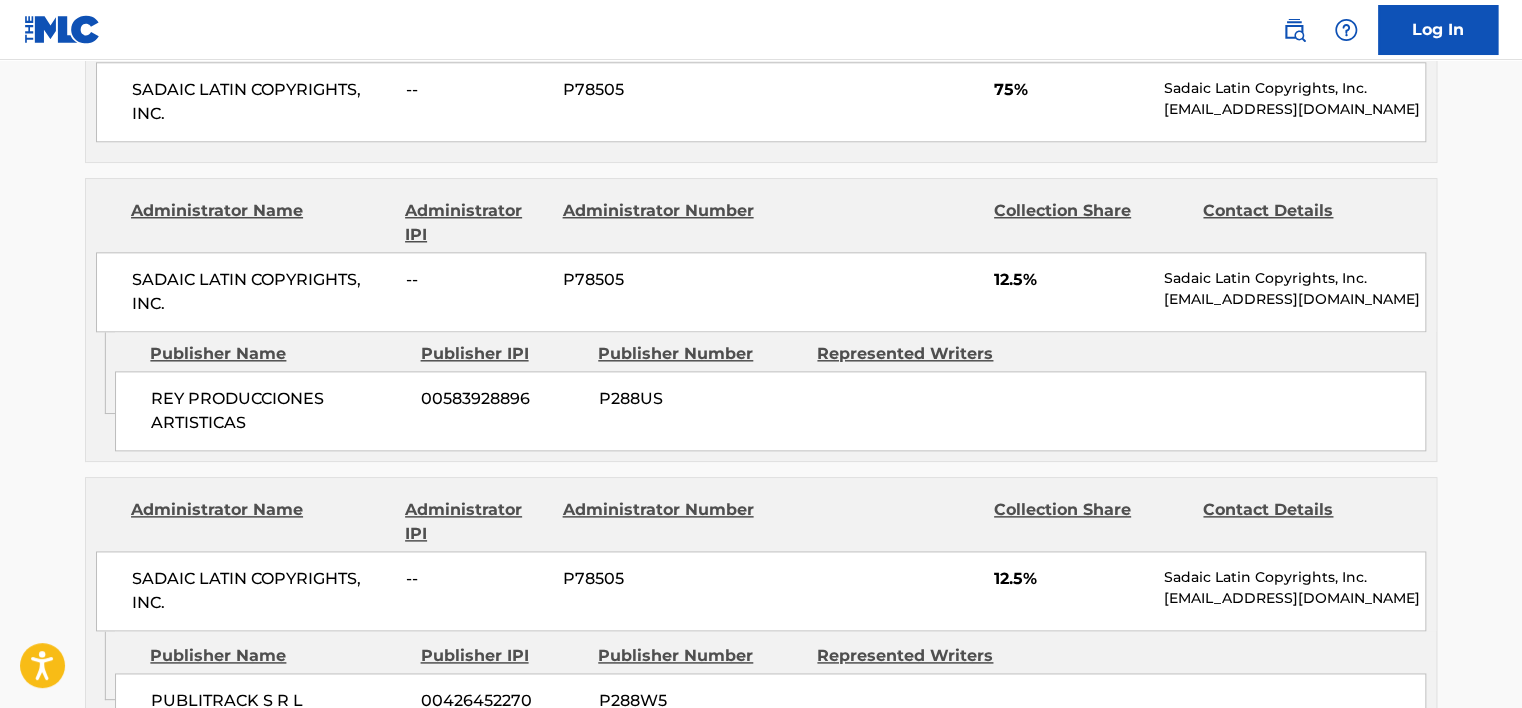 scroll, scrollTop: 1000, scrollLeft: 0, axis: vertical 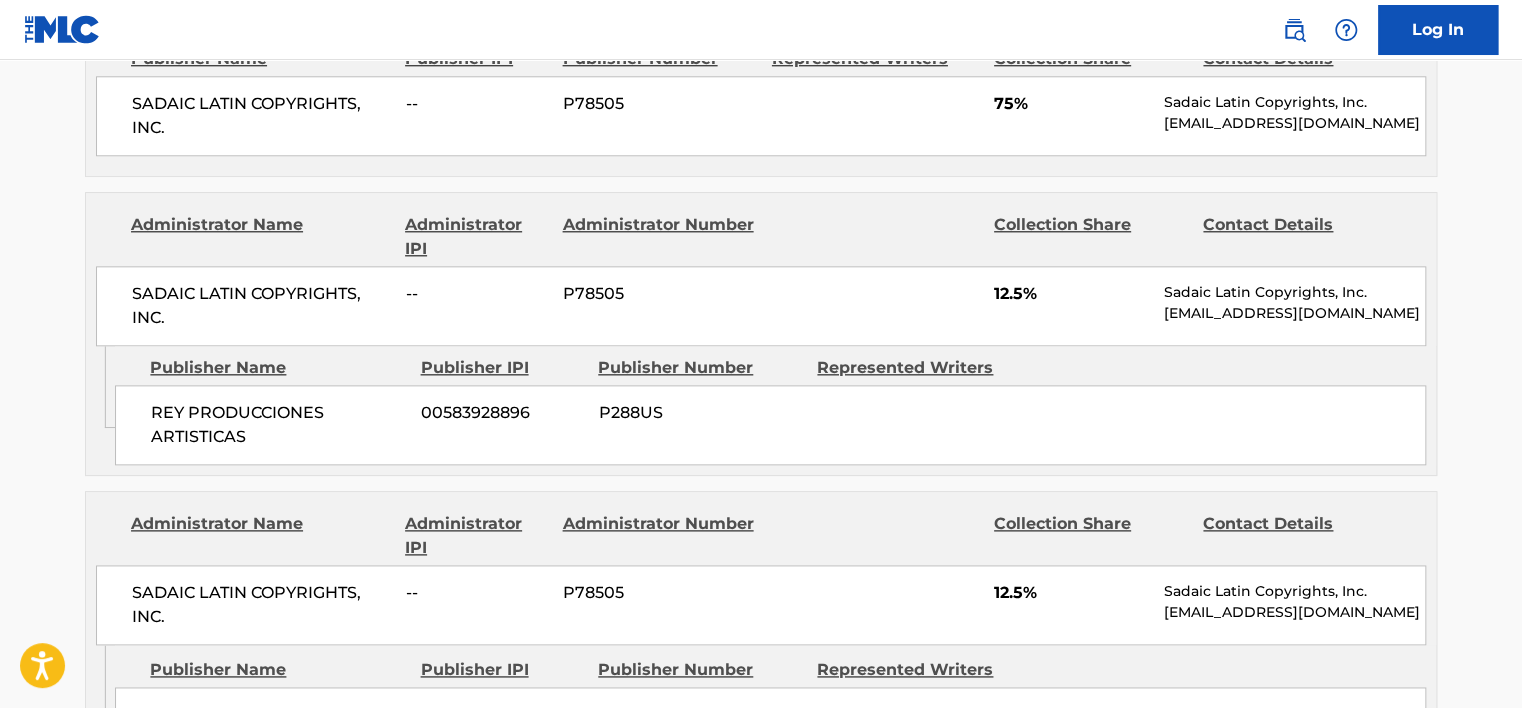 click on "SADAIC LATIN COPYRIGHTS, INC." at bounding box center [261, 306] 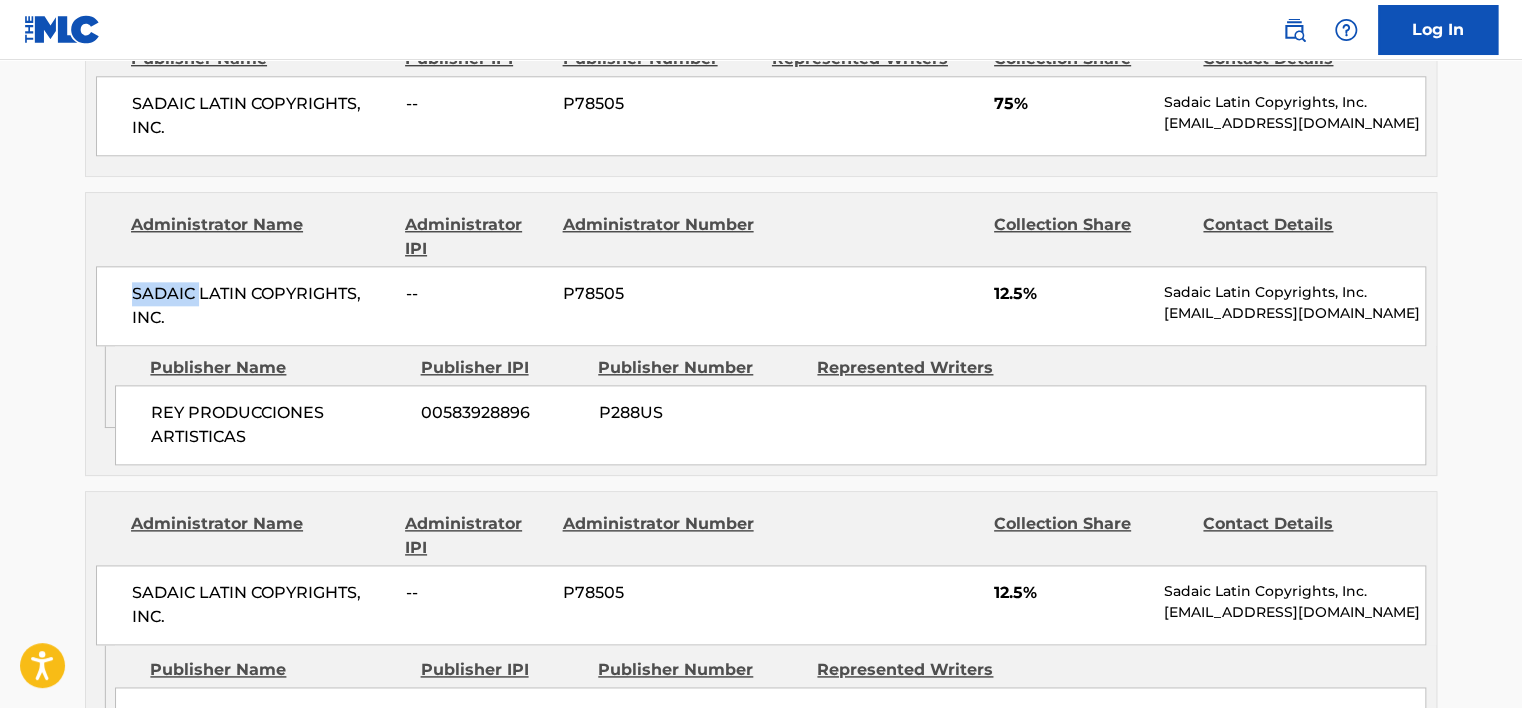 click on "SADAIC LATIN COPYRIGHTS, INC." at bounding box center (261, 306) 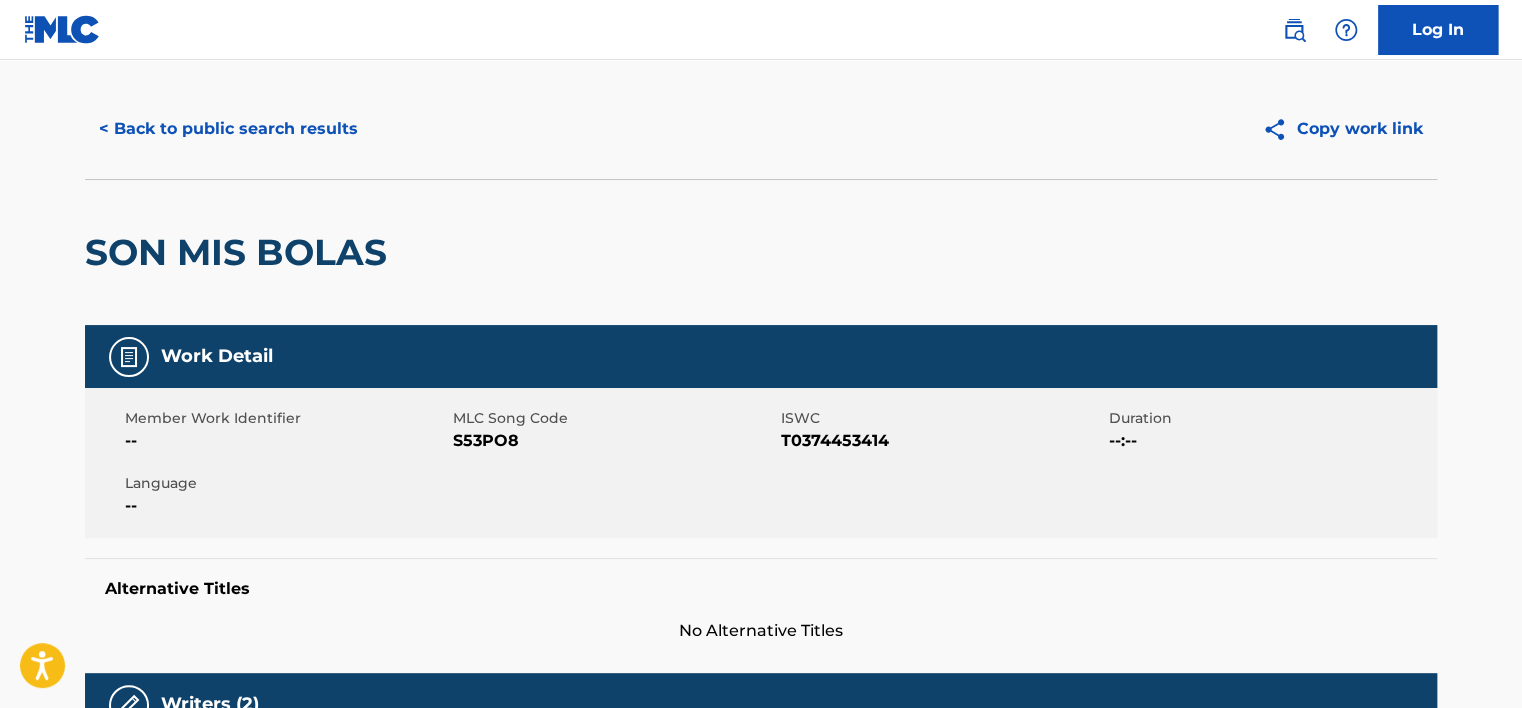 scroll, scrollTop: 0, scrollLeft: 0, axis: both 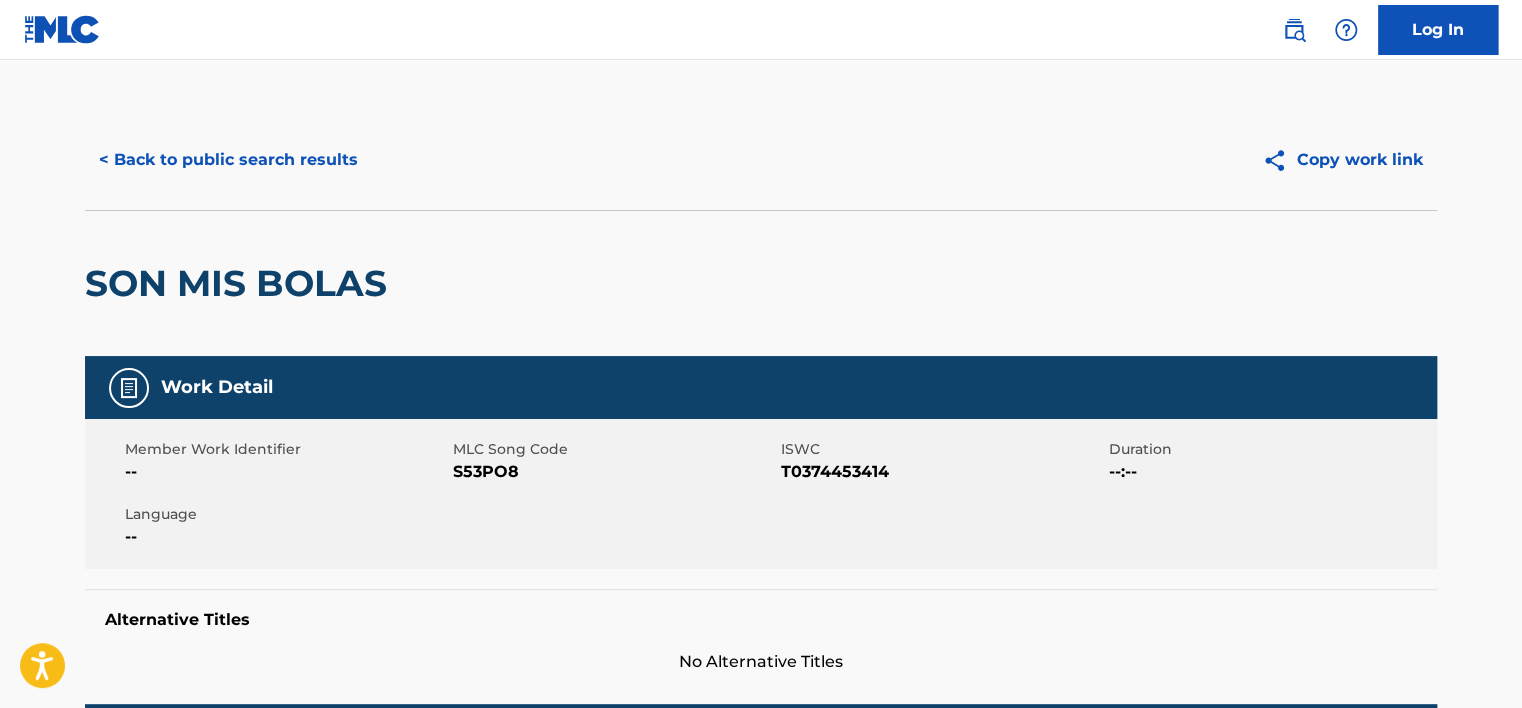 click on "< Back to public search results Copy work link" at bounding box center [761, 160] 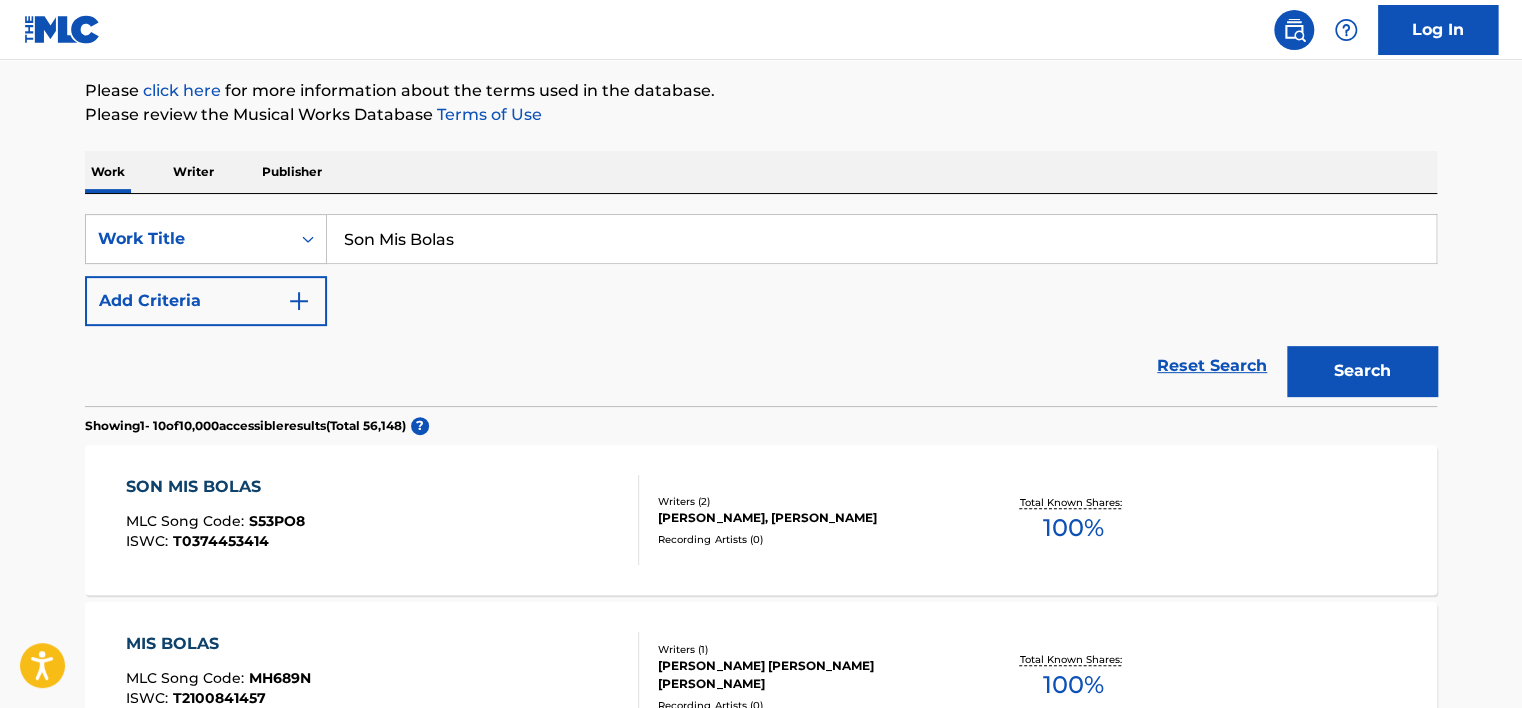 scroll, scrollTop: 217, scrollLeft: 0, axis: vertical 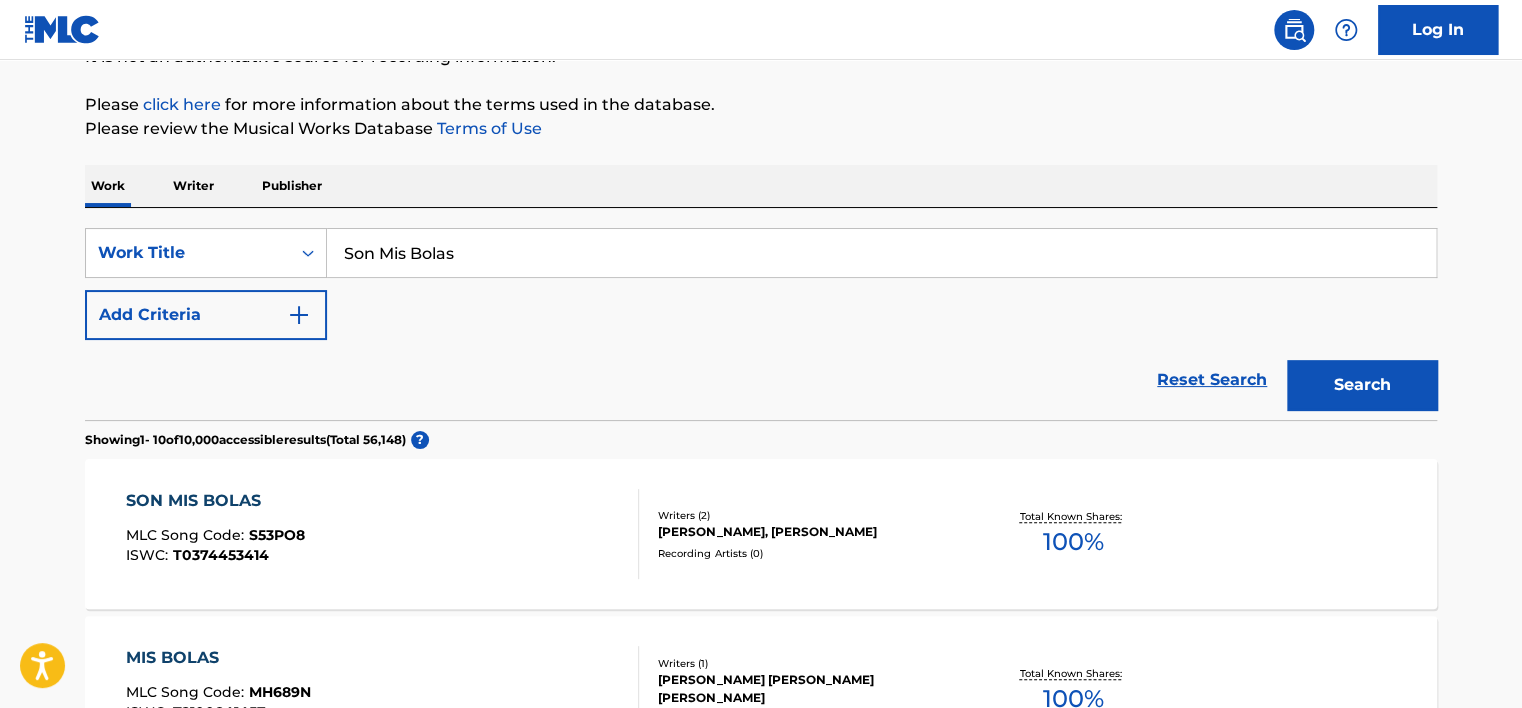 click on "Son Mis Bolas" at bounding box center (881, 253) 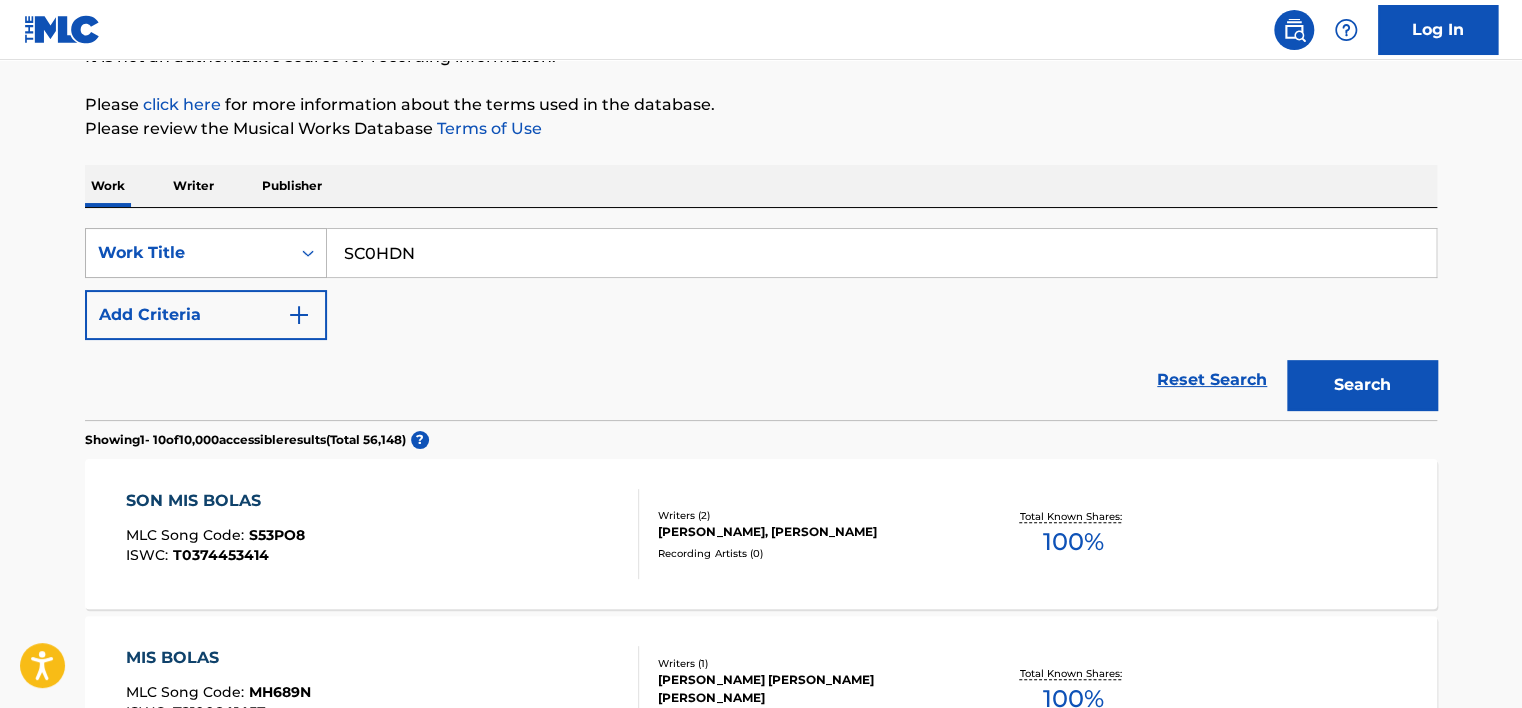 type on "SC0HDN" 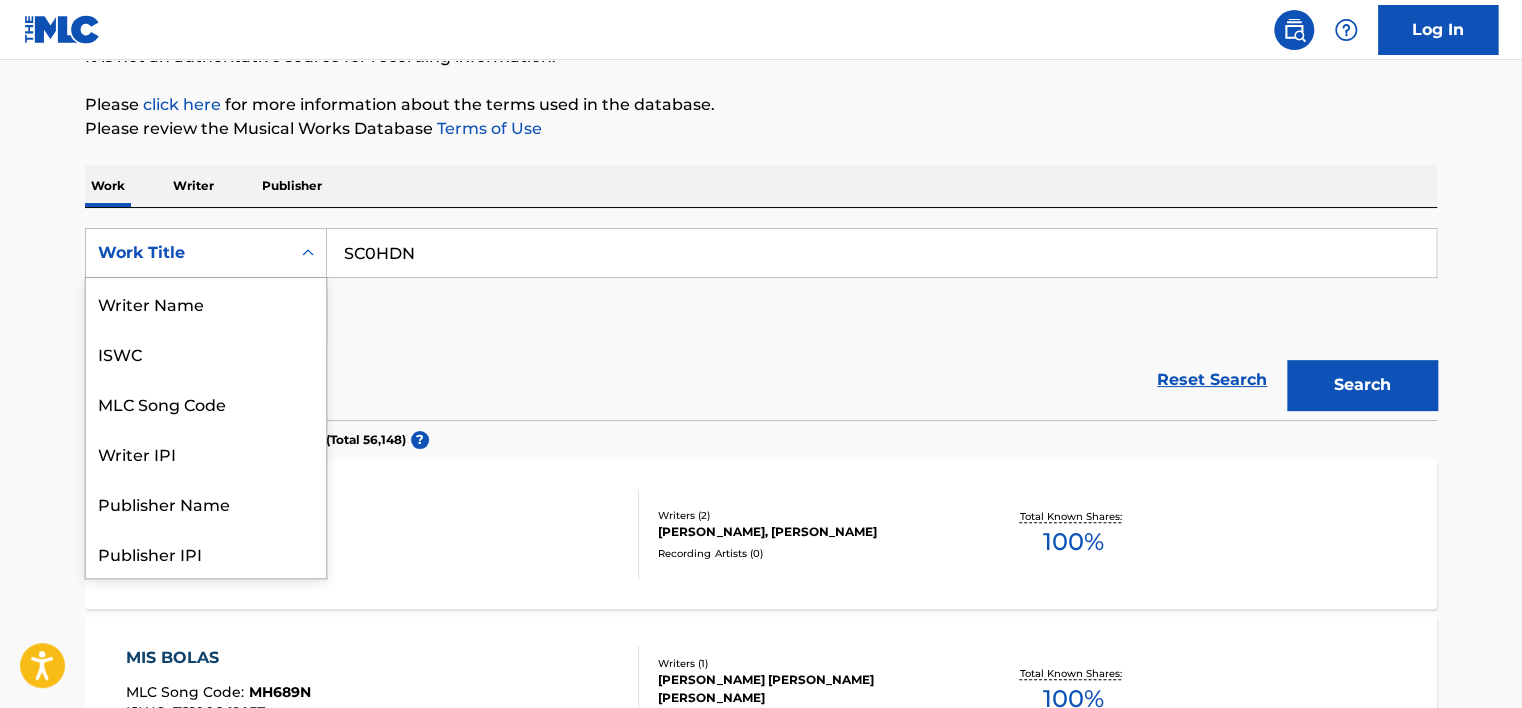 scroll, scrollTop: 100, scrollLeft: 0, axis: vertical 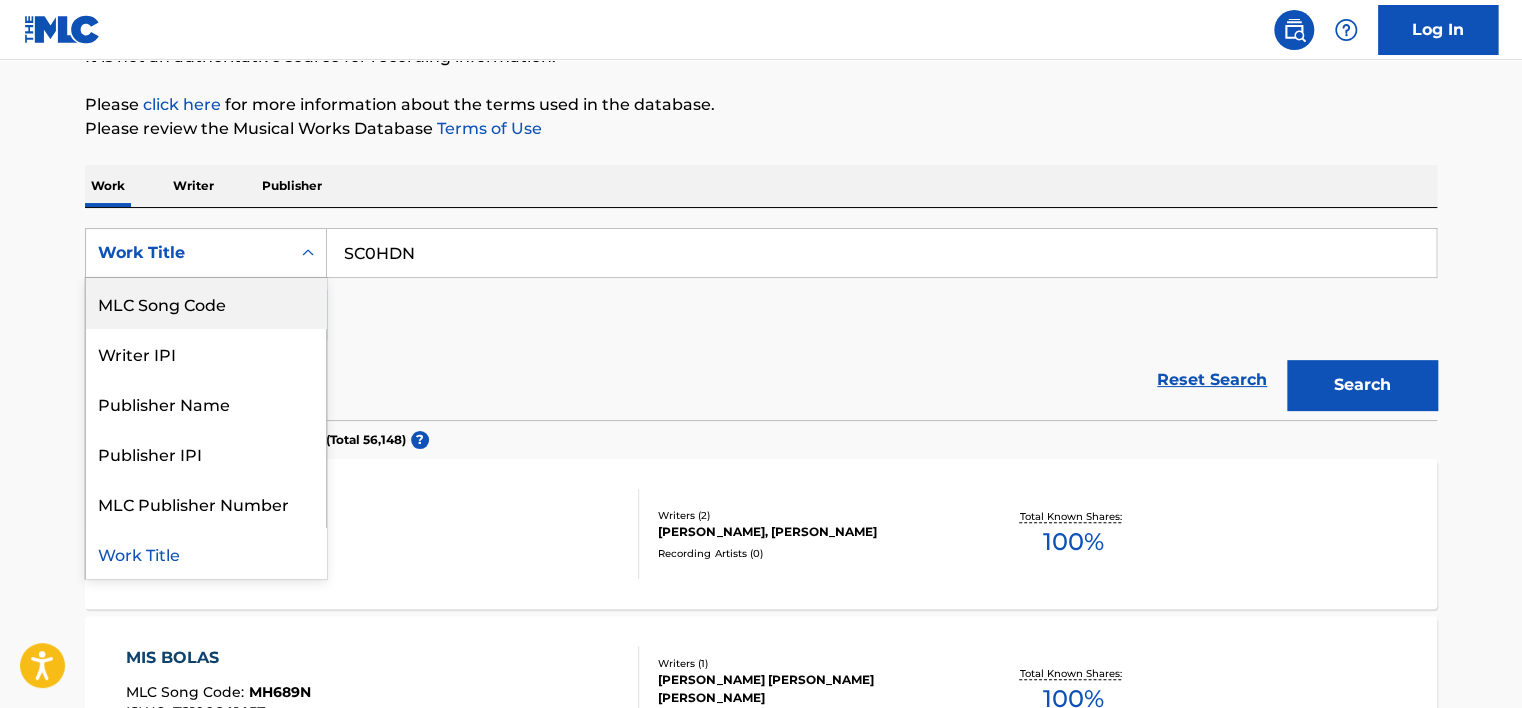 click on "MLC Song Code" at bounding box center [206, 303] 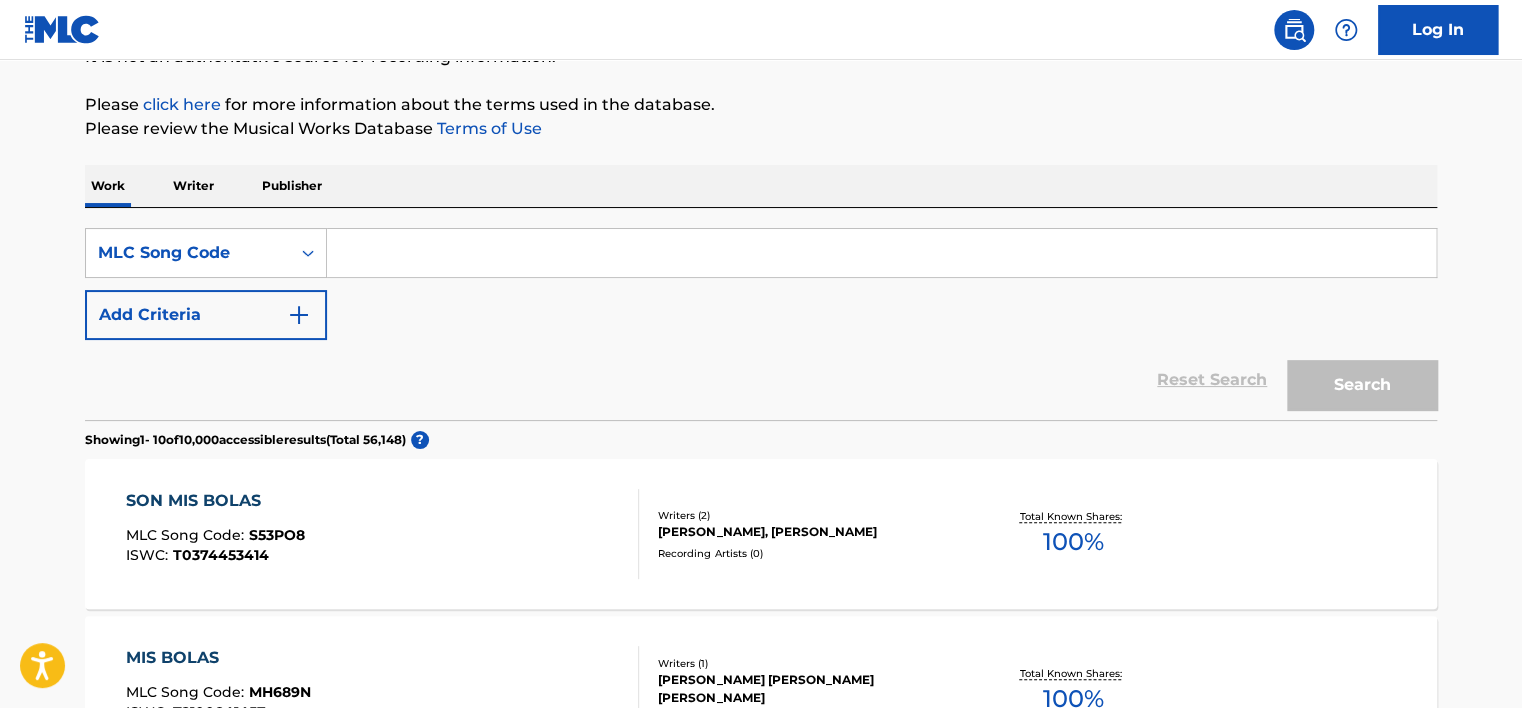 click at bounding box center [881, 253] 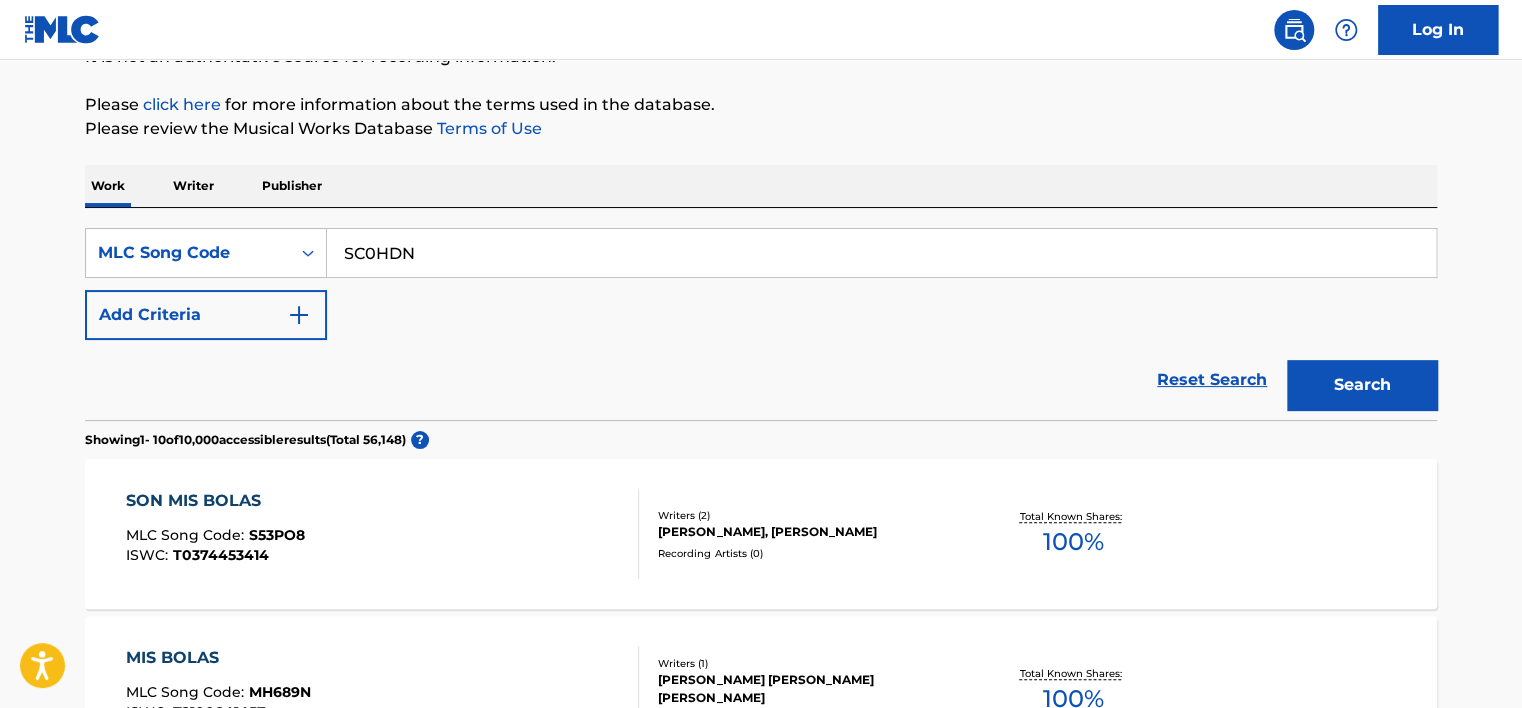 type on "SC0HDN" 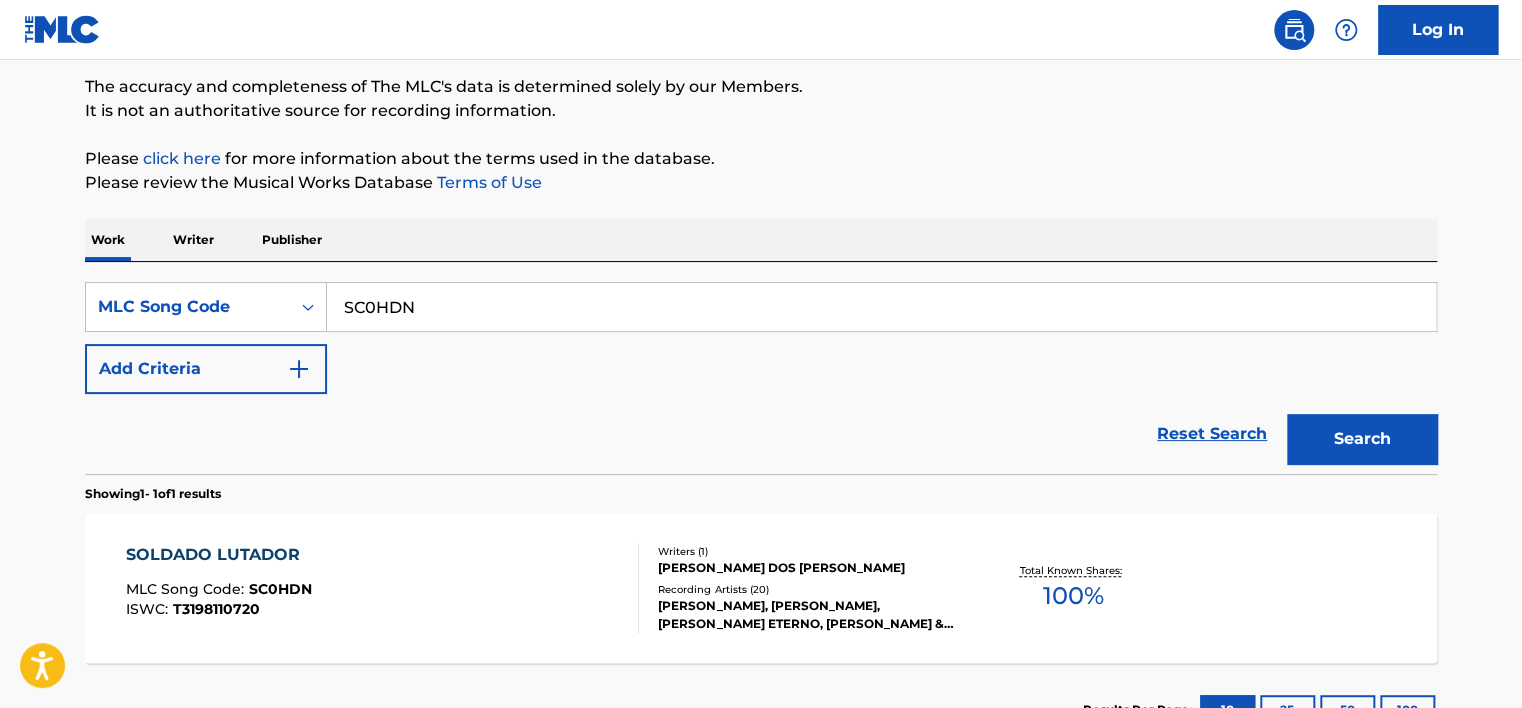 scroll, scrollTop: 217, scrollLeft: 0, axis: vertical 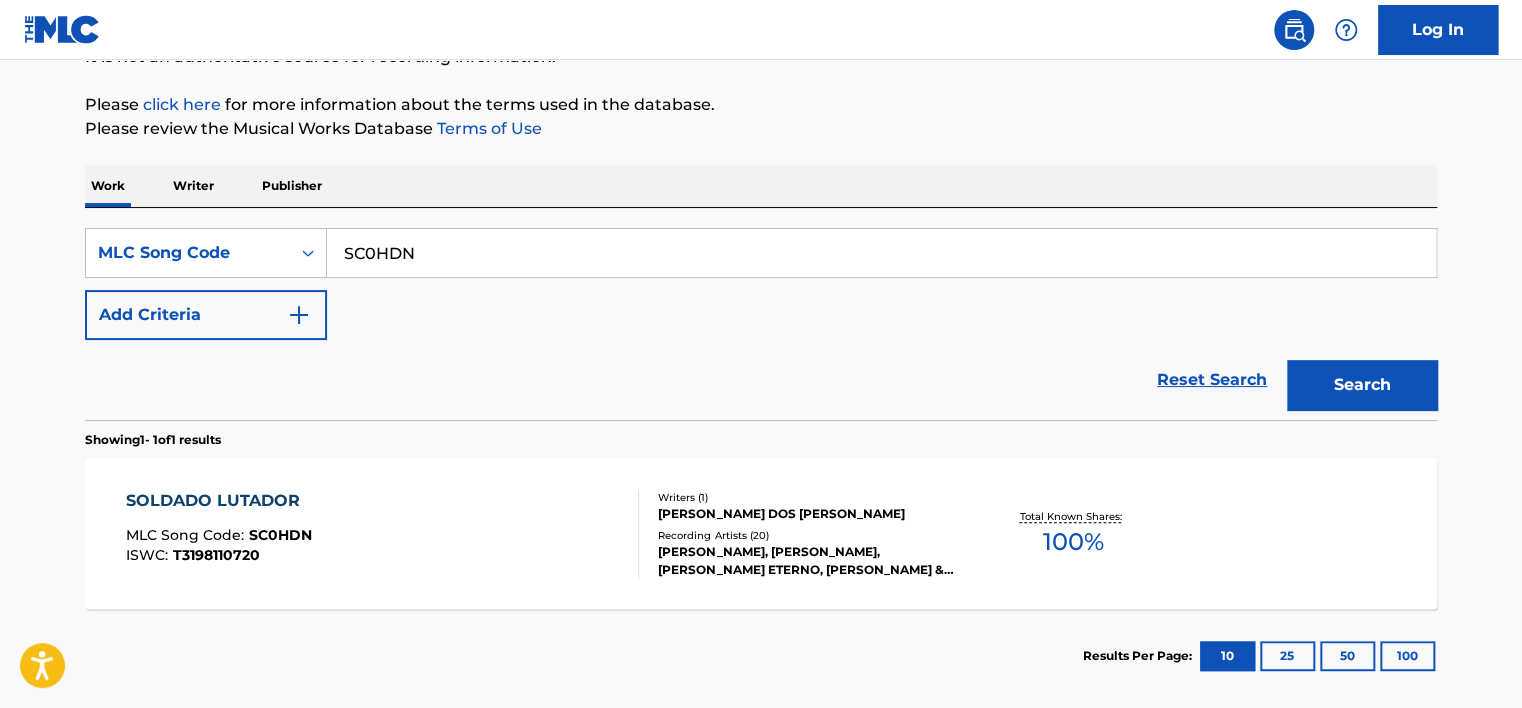 click on "SOLDADO LUTADOR MLC Song Code : SC0HDN ISWC : T3198110720" at bounding box center (383, 534) 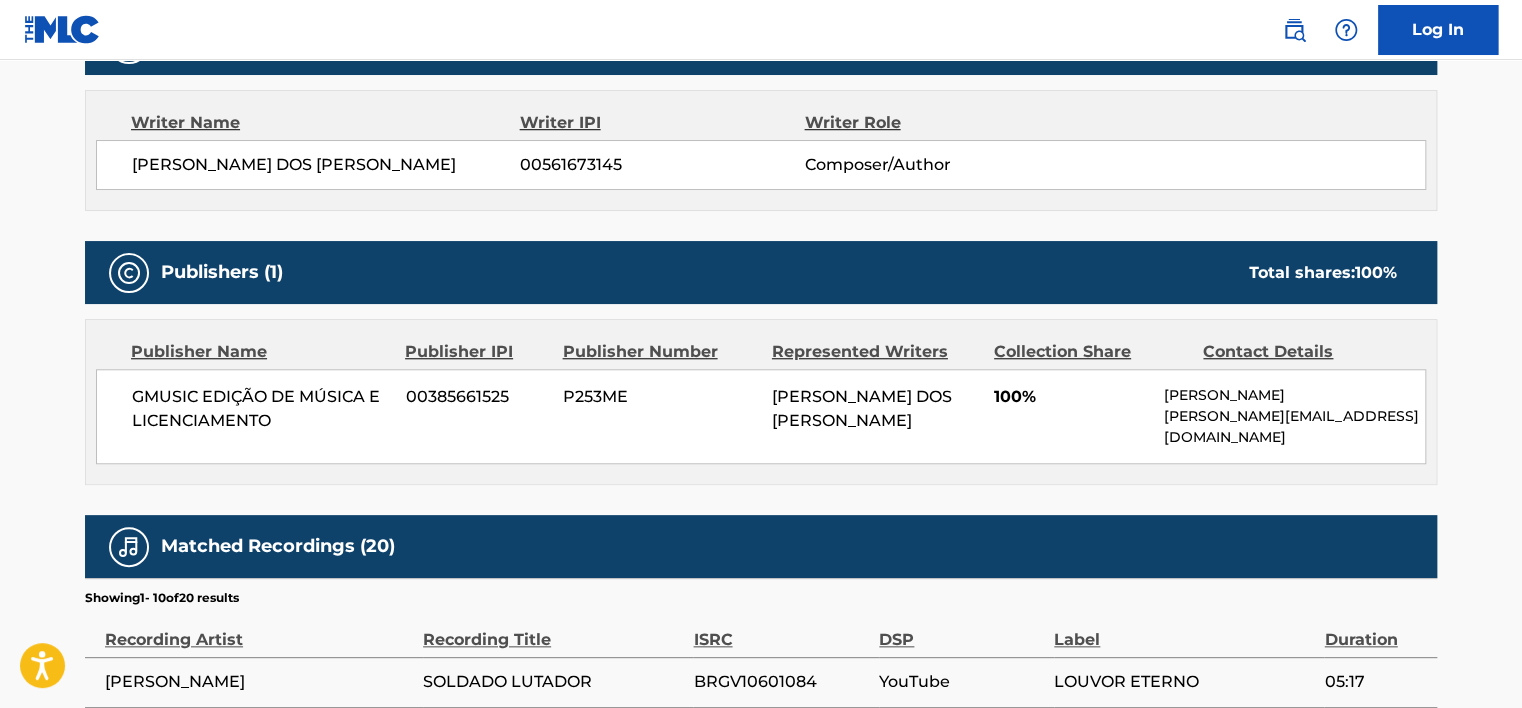 scroll, scrollTop: 700, scrollLeft: 0, axis: vertical 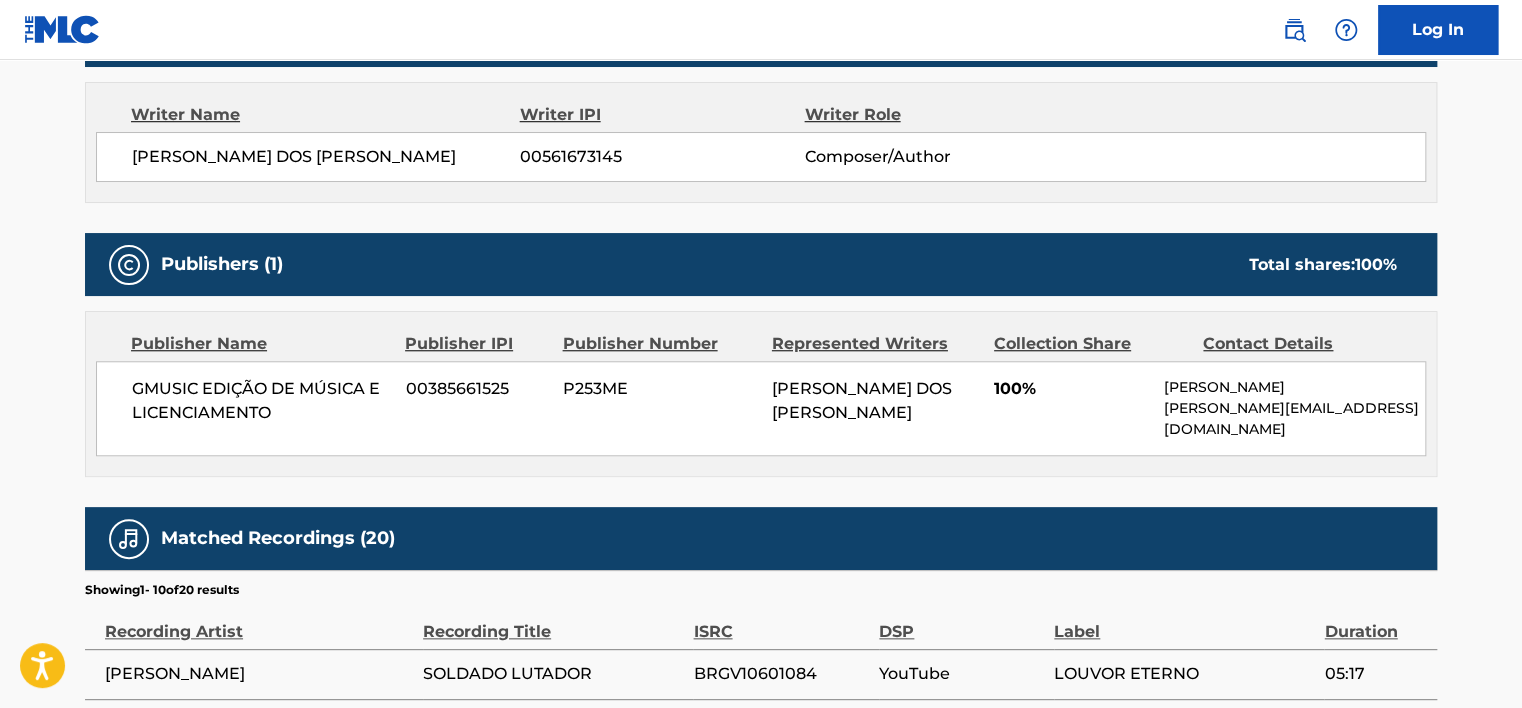 click on "GMUSIC EDIÇÃO DE MÚSICA E LICENCIAMENTO" at bounding box center (261, 401) 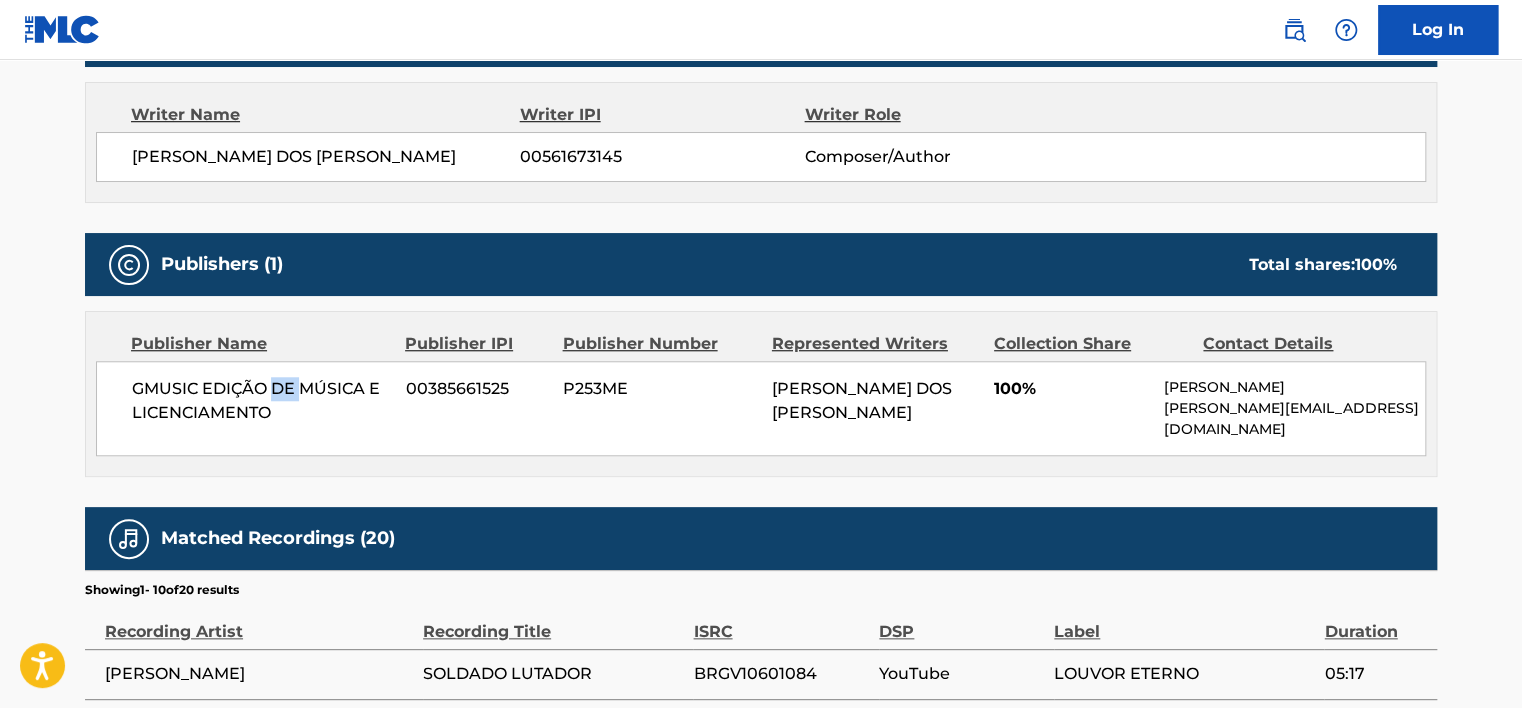 click on "GMUSIC EDIÇÃO DE MÚSICA E LICENCIAMENTO" at bounding box center [261, 401] 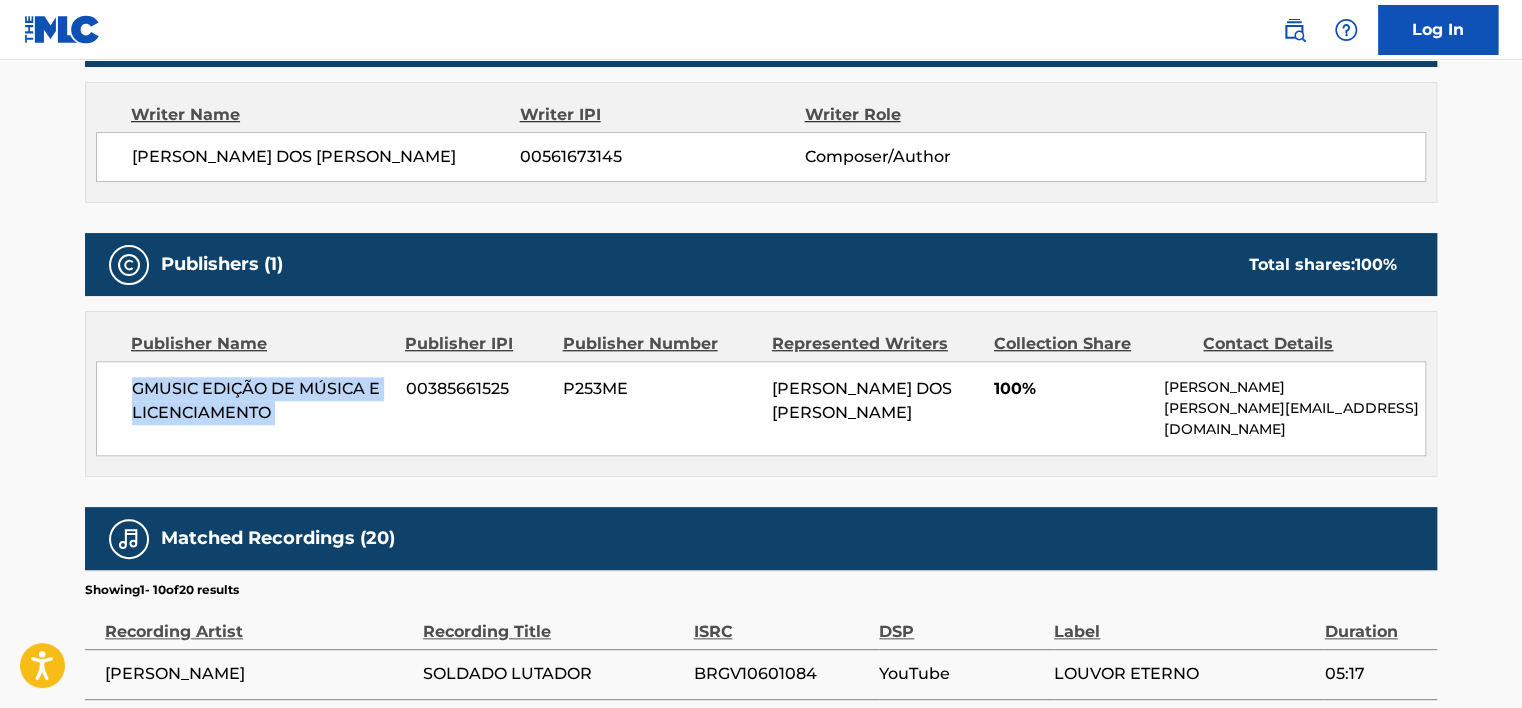 click on "GMUSIC EDIÇÃO DE MÚSICA E LICENCIAMENTO" at bounding box center (261, 401) 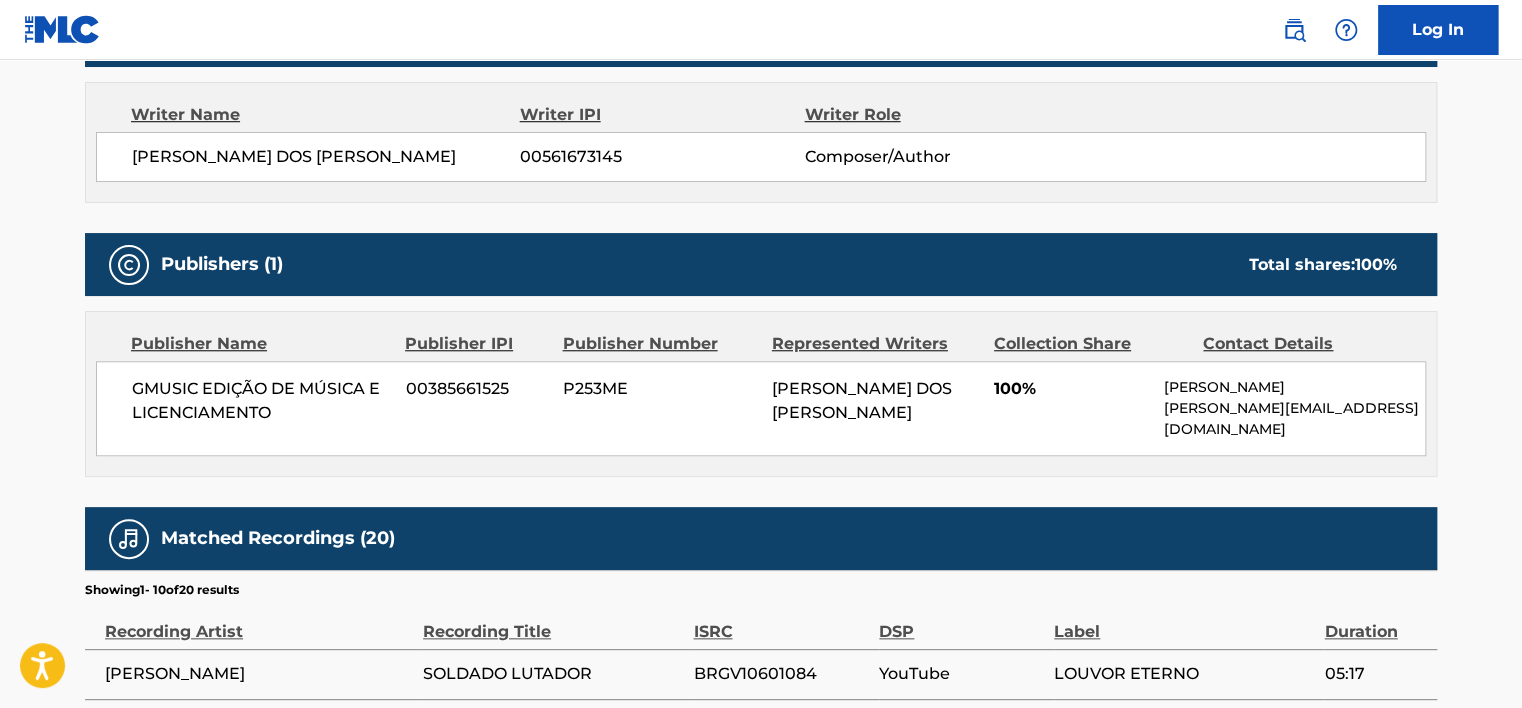 click on "GMUSIC EDIÇÃO DE MÚSICA E LICENCIAMENTO 00385661525 P253ME SALATIEL JOSE DOS SANTOS 100% Augusto Simao augusto@gmusic.promo" at bounding box center [761, 408] 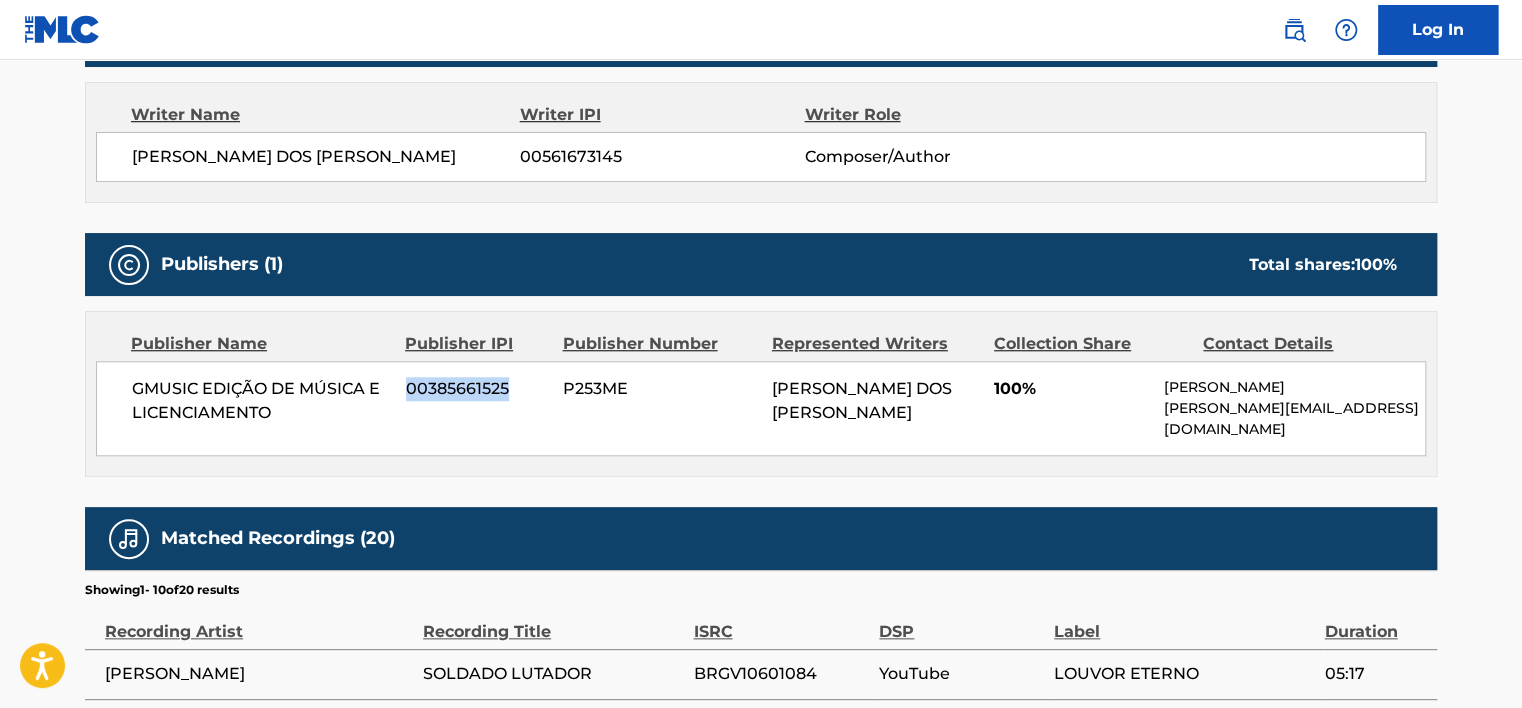click on "GMUSIC EDIÇÃO DE MÚSICA E LICENCIAMENTO 00385661525 P253ME SALATIEL JOSE DOS SANTOS 100% Augusto Simao augusto@gmusic.promo" at bounding box center [761, 408] 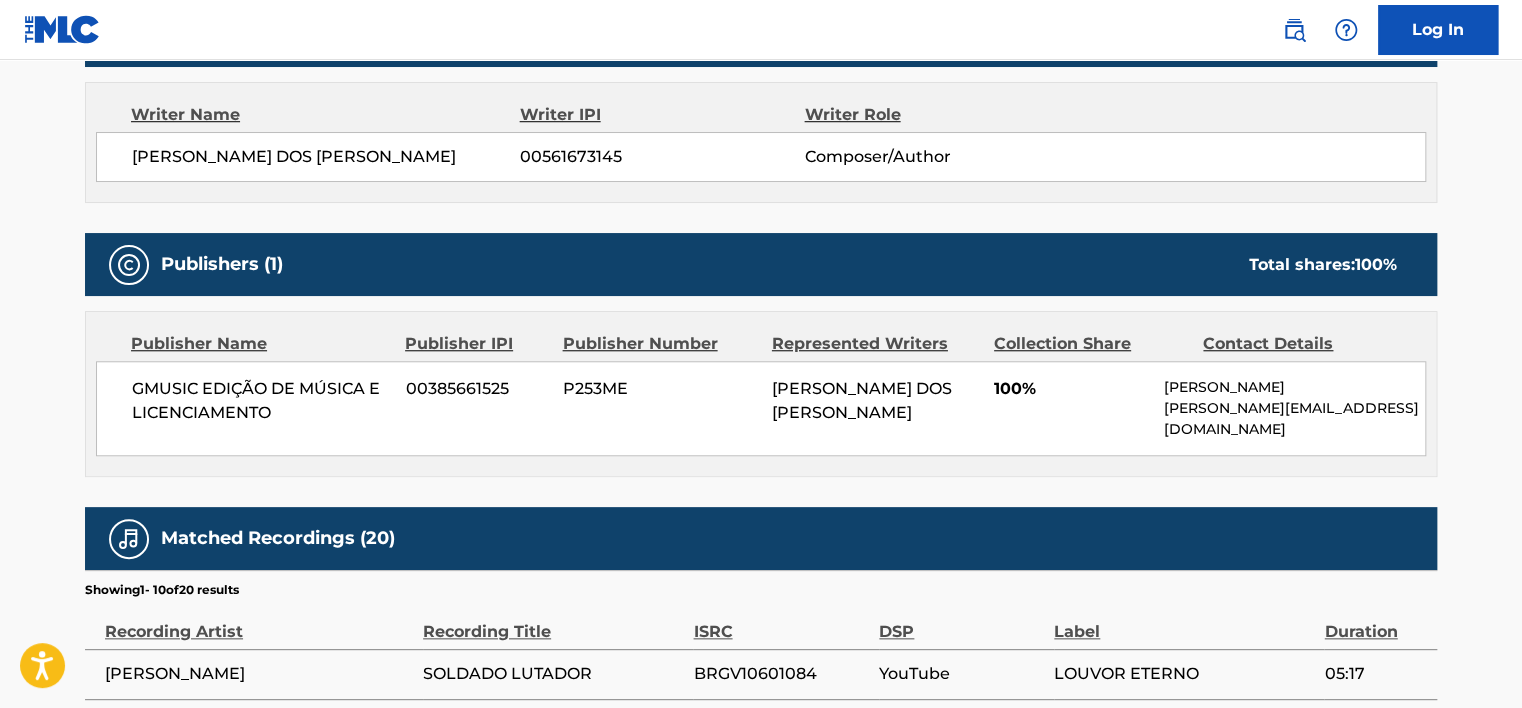 click on "SALATIEL JOSE DOS SANTOS 00561673145 Composer/Author" at bounding box center (761, 157) 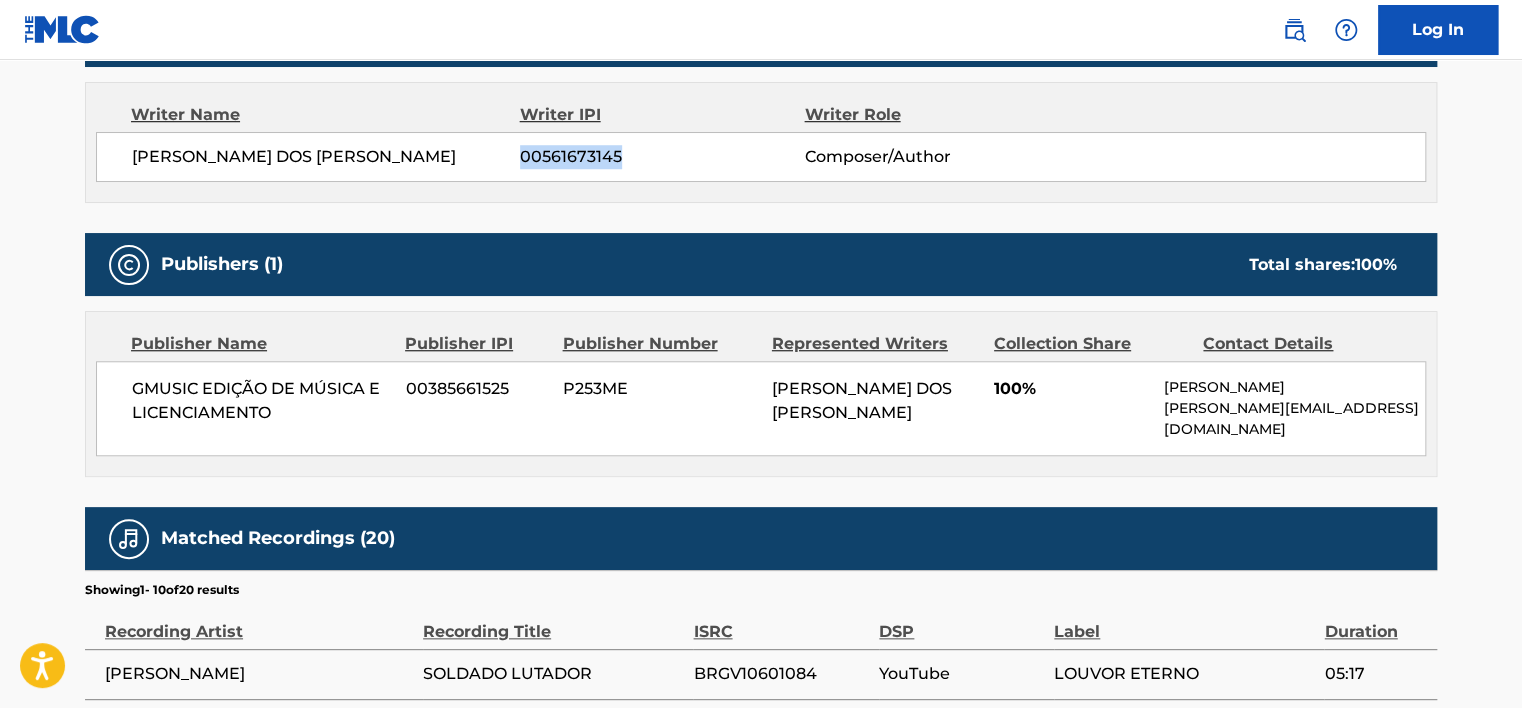 click on "SALATIEL JOSE DOS SANTOS 00561673145 Composer/Author" at bounding box center [761, 157] 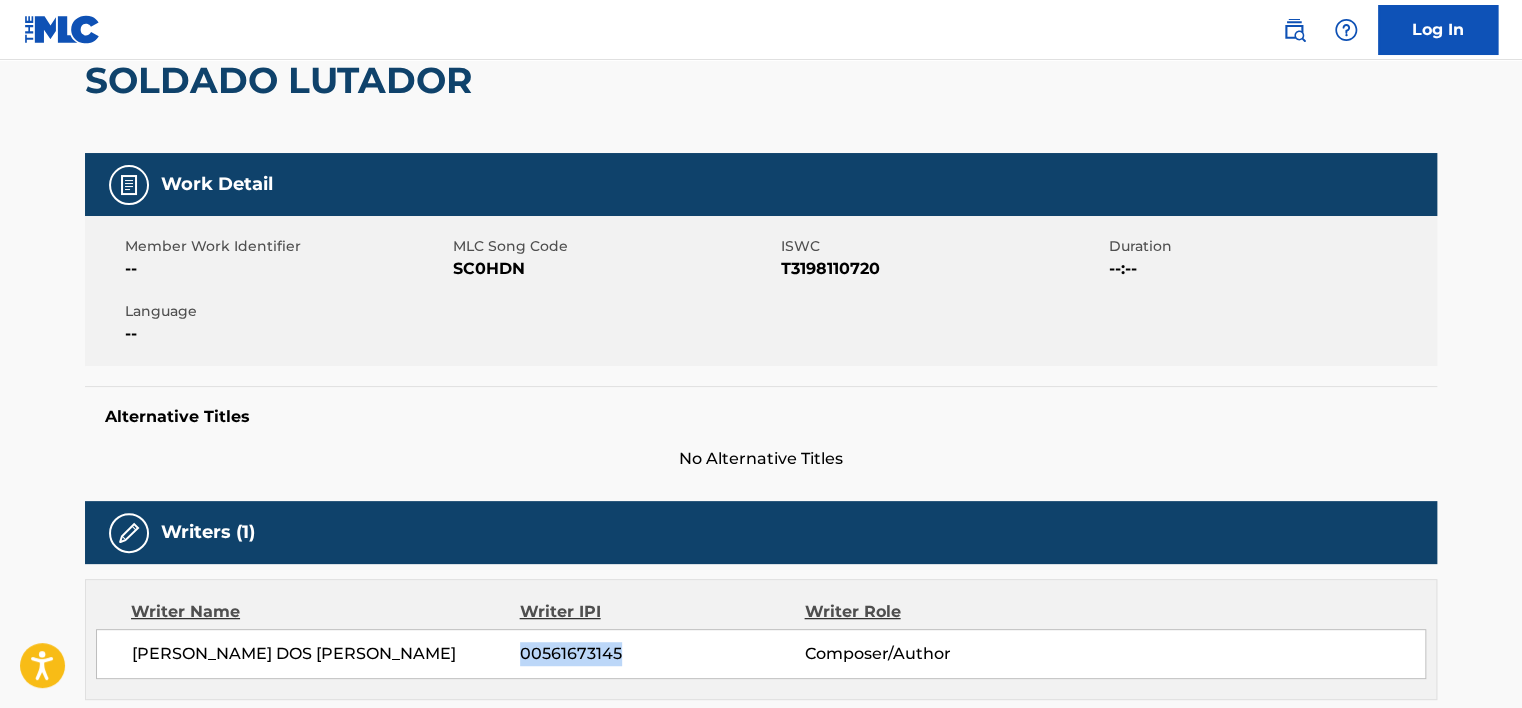 scroll, scrollTop: 200, scrollLeft: 0, axis: vertical 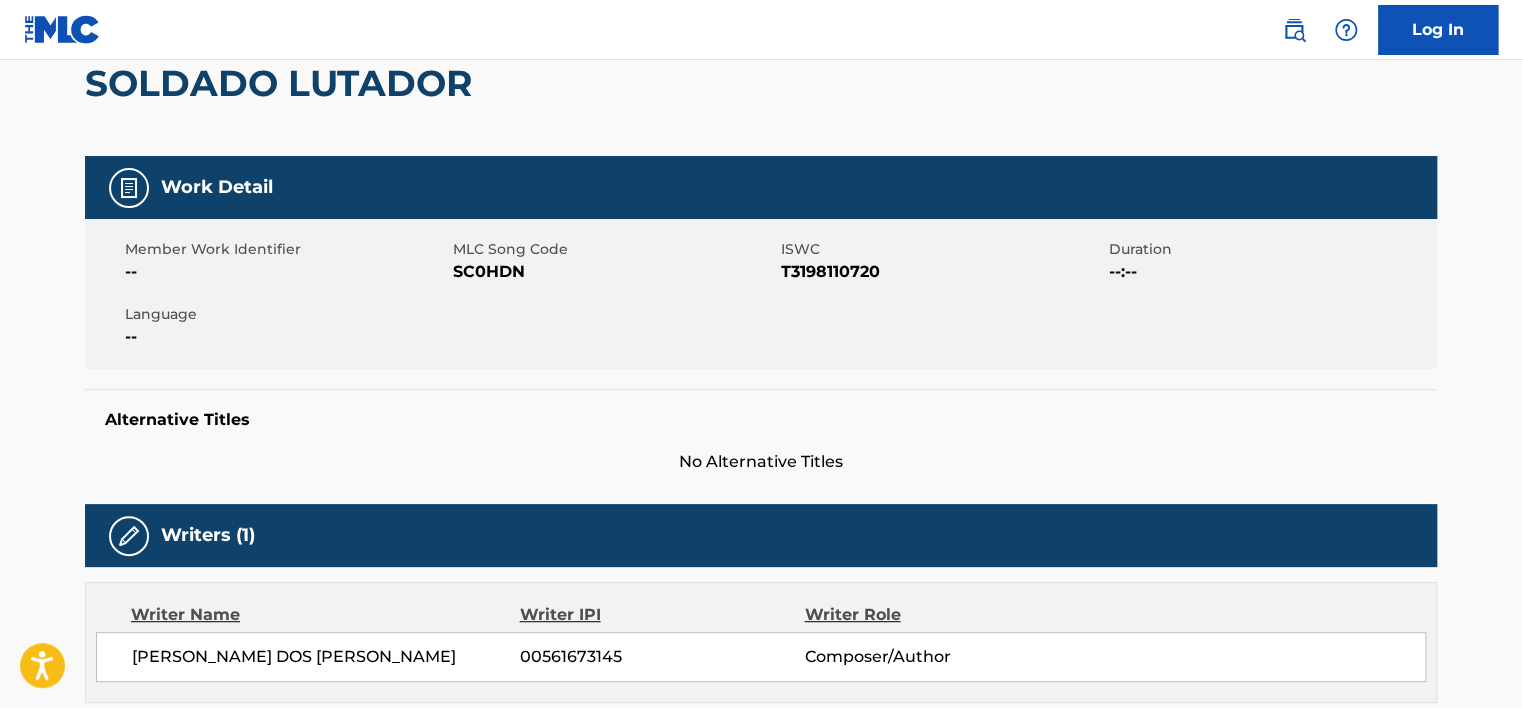 click on "T3198110720" at bounding box center (942, 272) 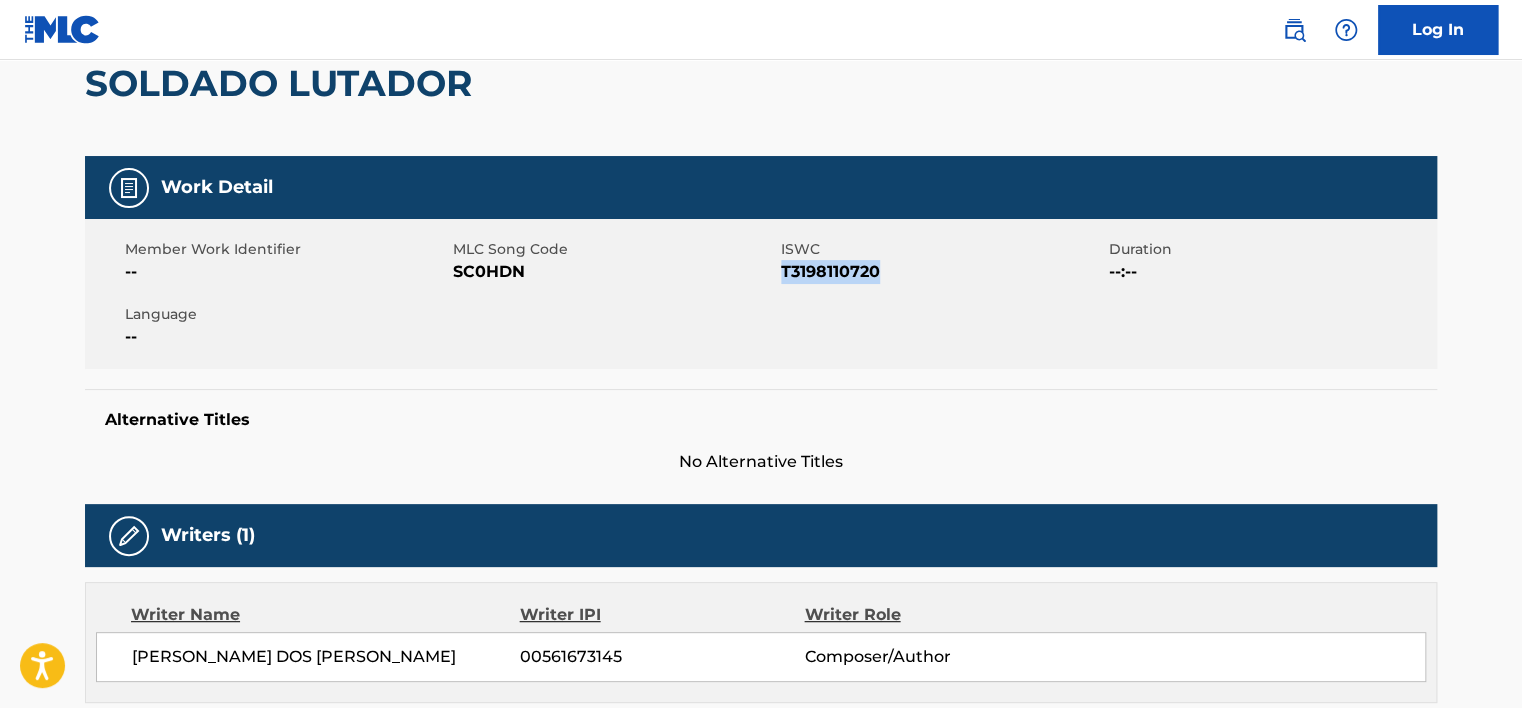 click on "T3198110720" at bounding box center (942, 272) 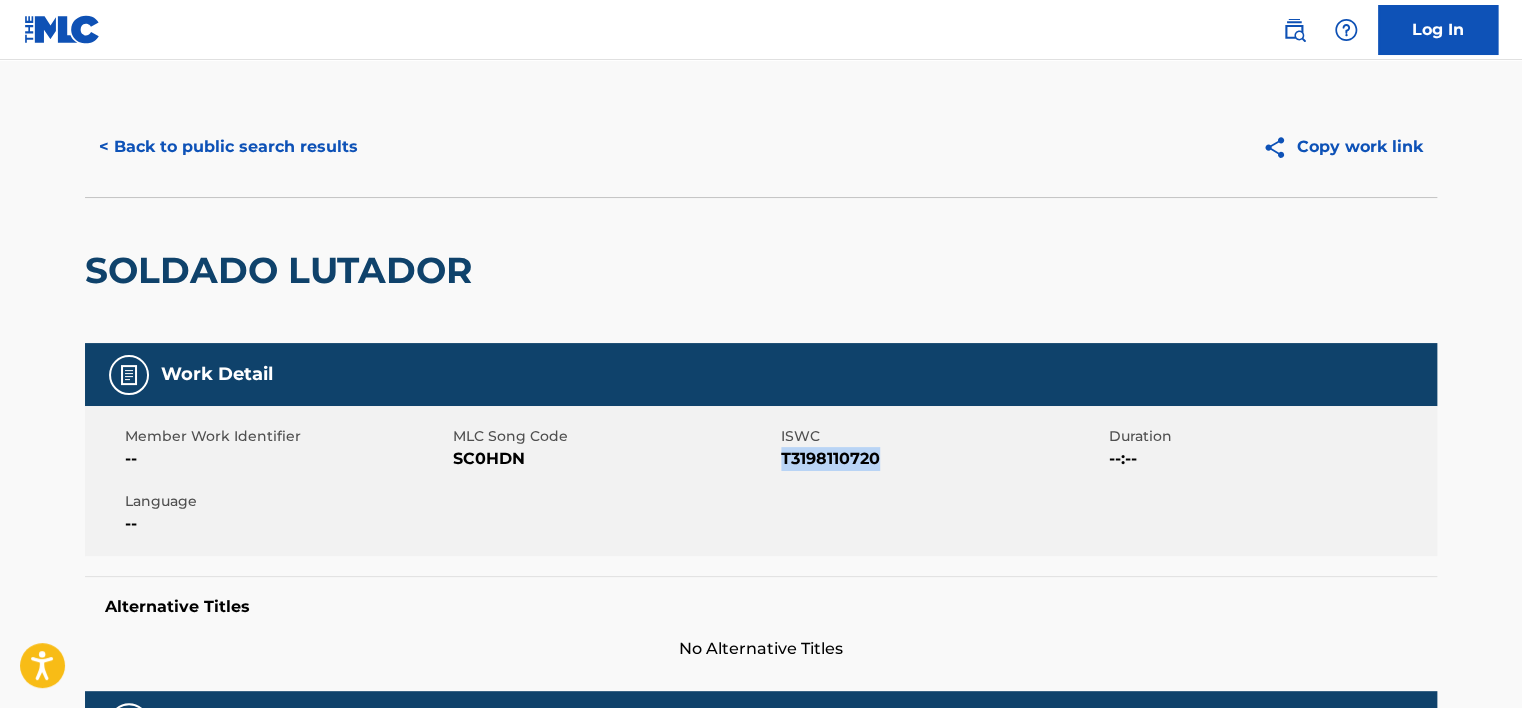scroll, scrollTop: 0, scrollLeft: 0, axis: both 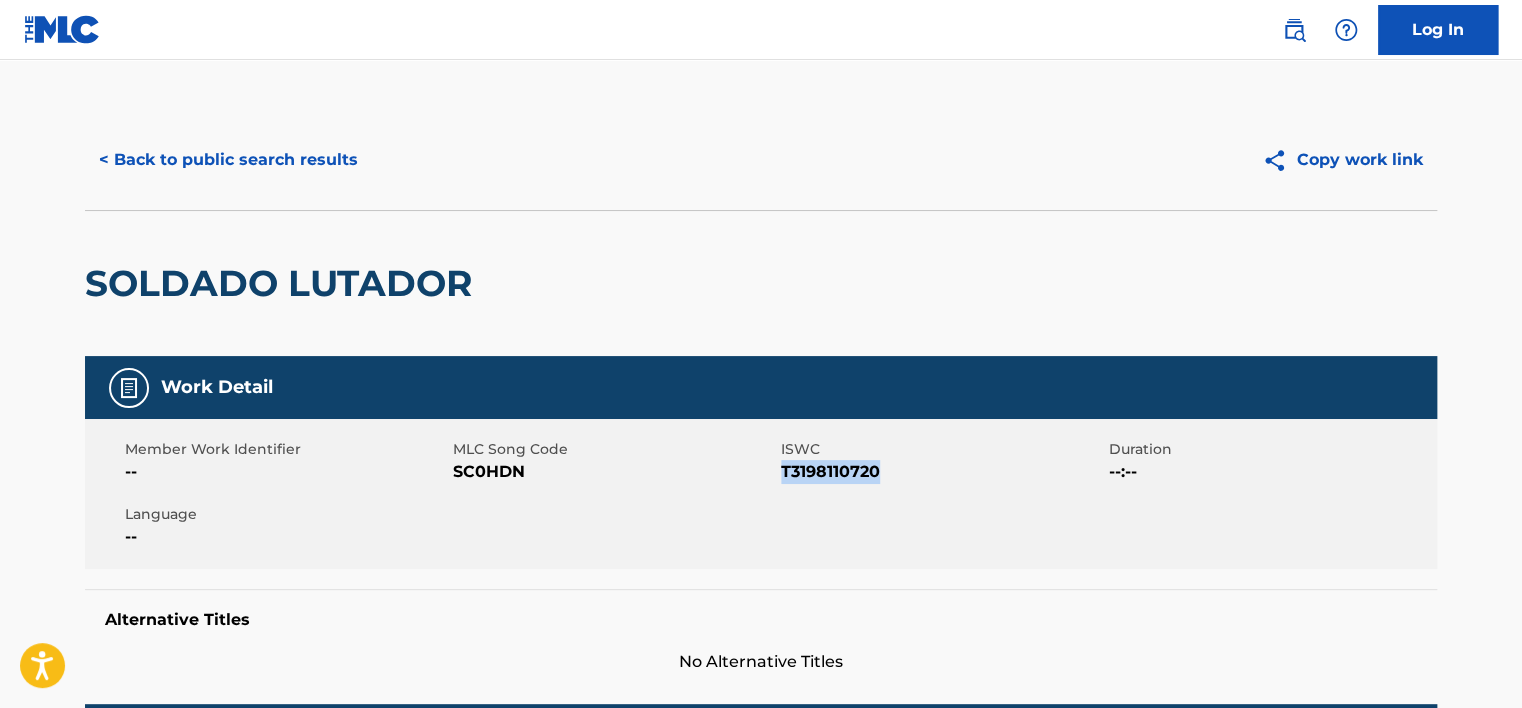click on "< Back to public search results" at bounding box center [228, 160] 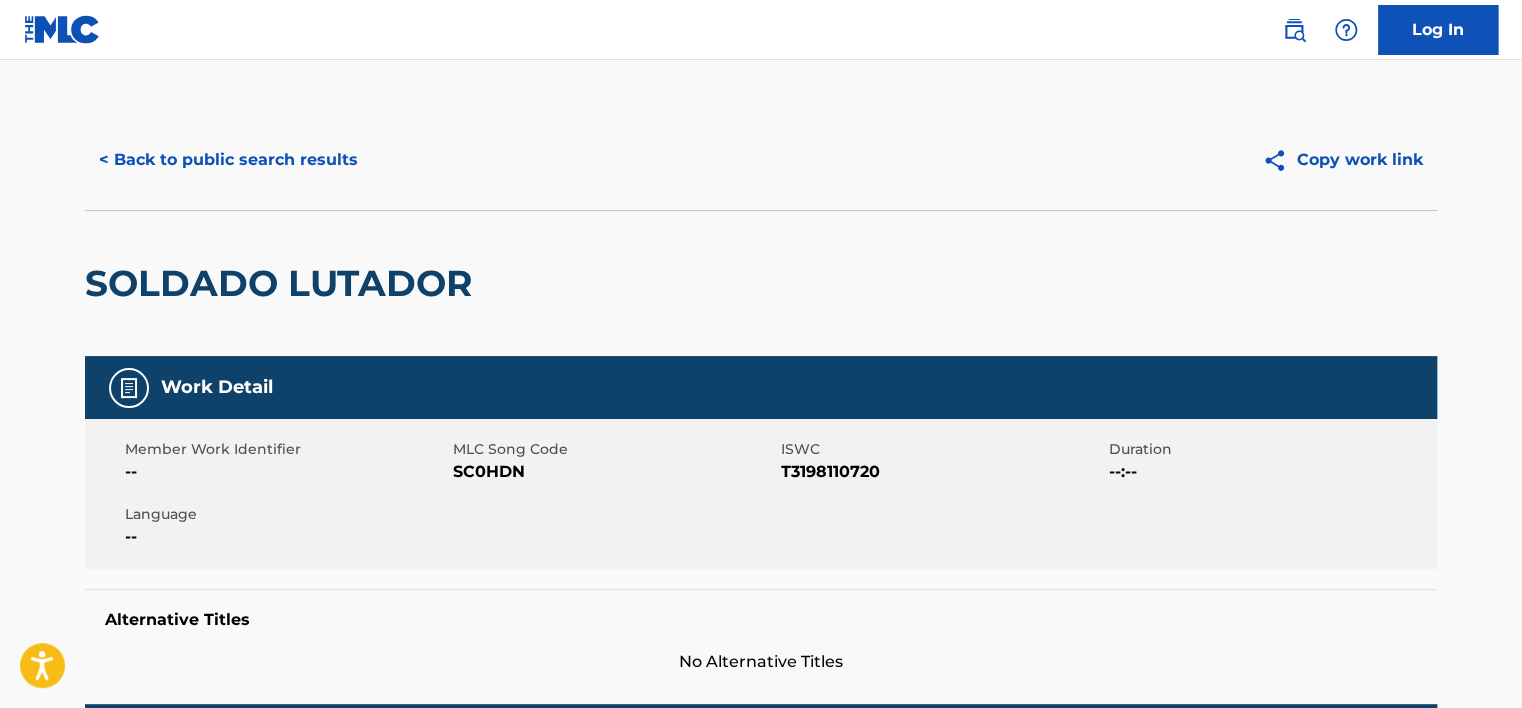 scroll, scrollTop: 217, scrollLeft: 0, axis: vertical 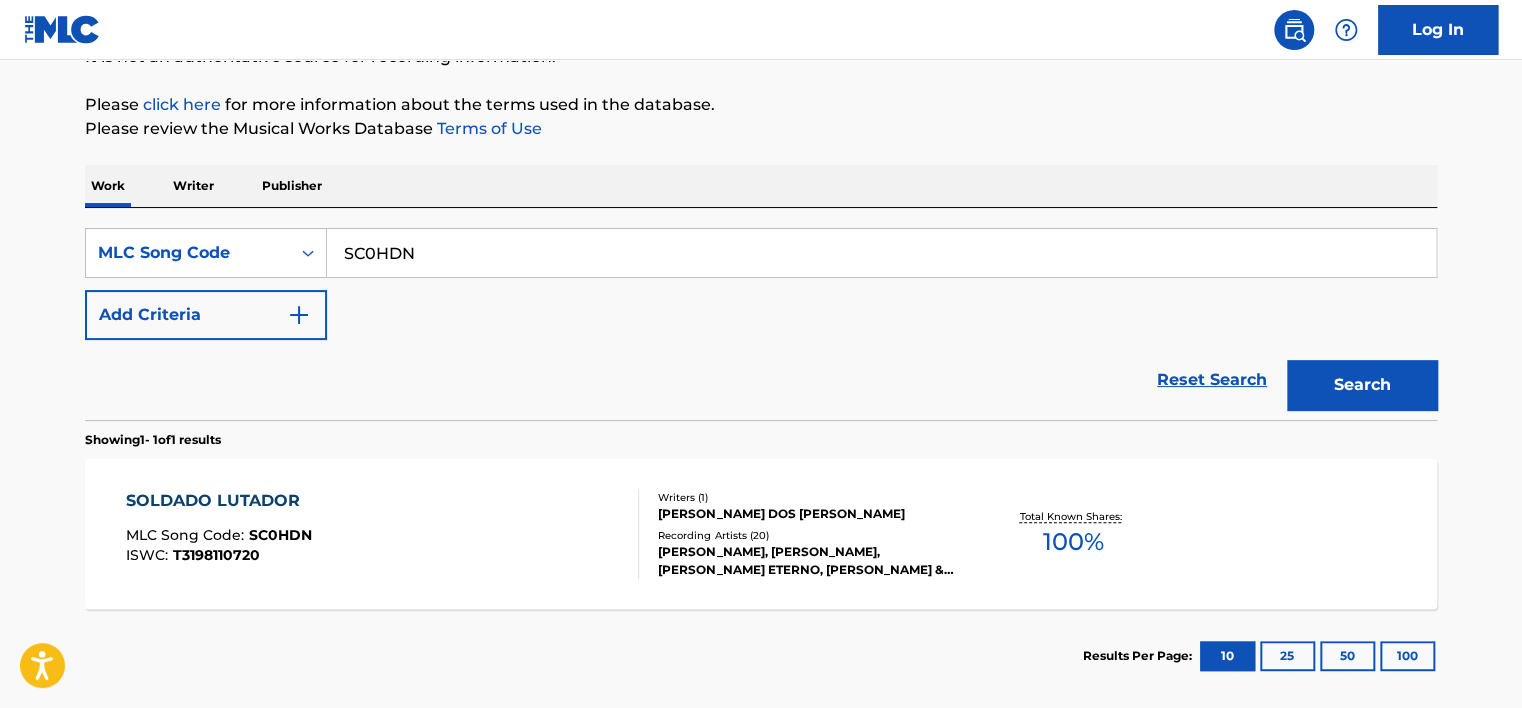 click on "Add Criteria" at bounding box center (206, 315) 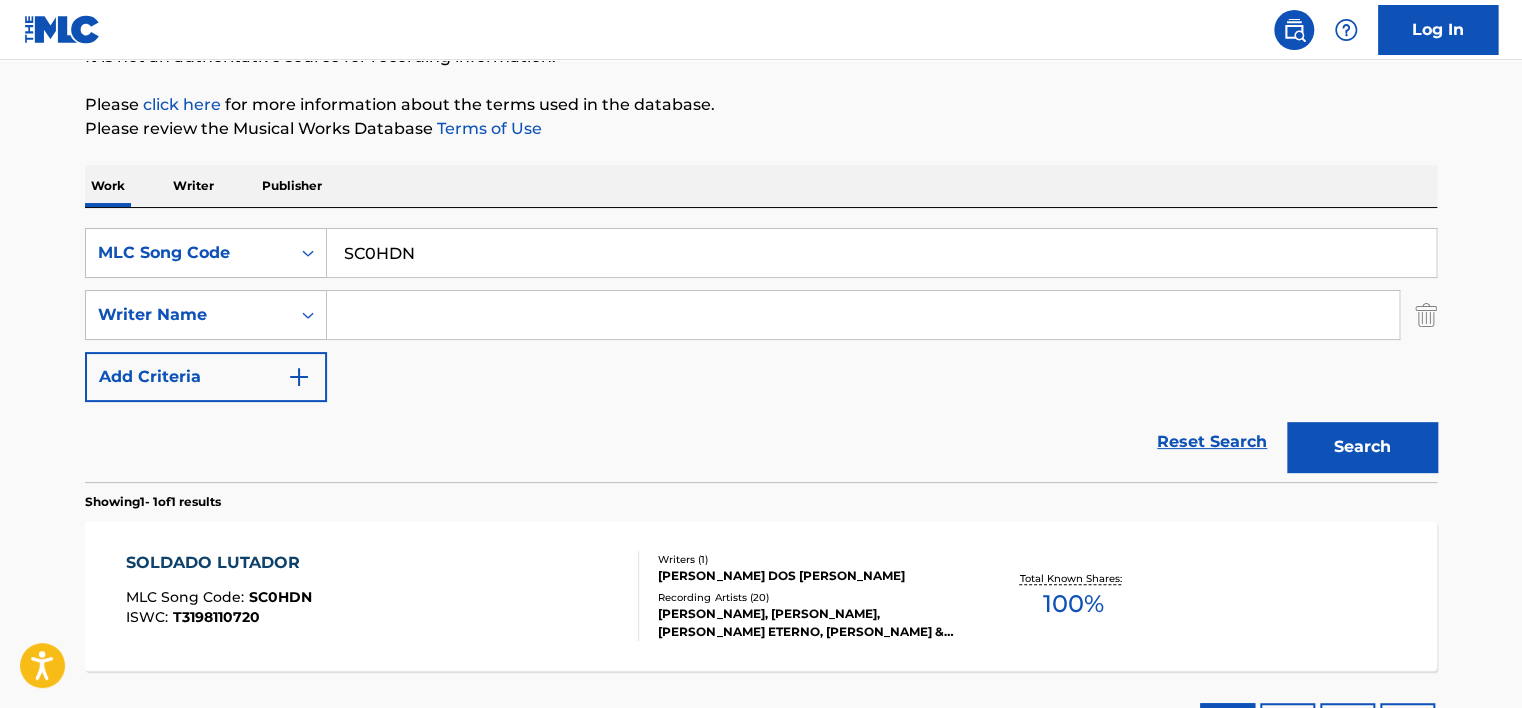 click at bounding box center [863, 315] 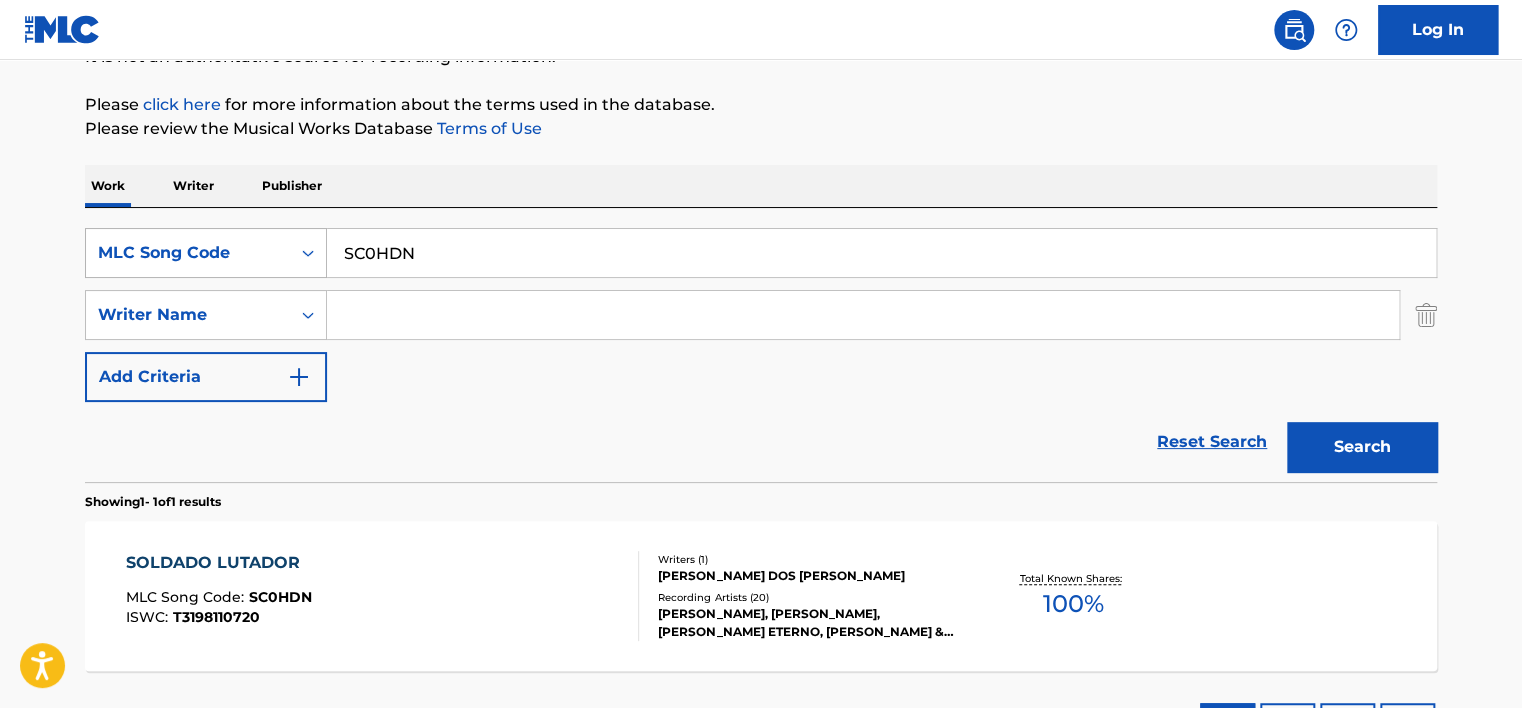 paste on "KOFFI OLOMIDE" 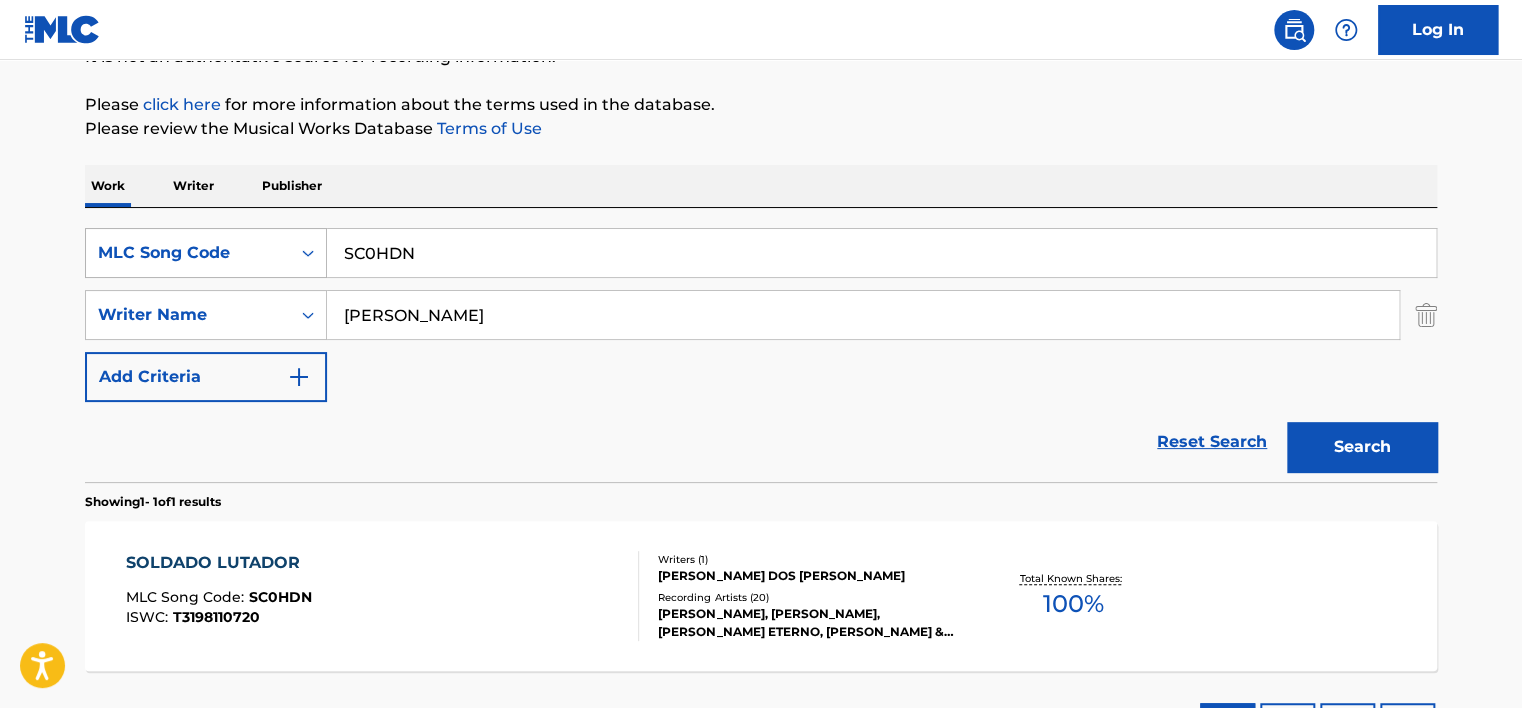 type on "KOFFI OLOMIDE" 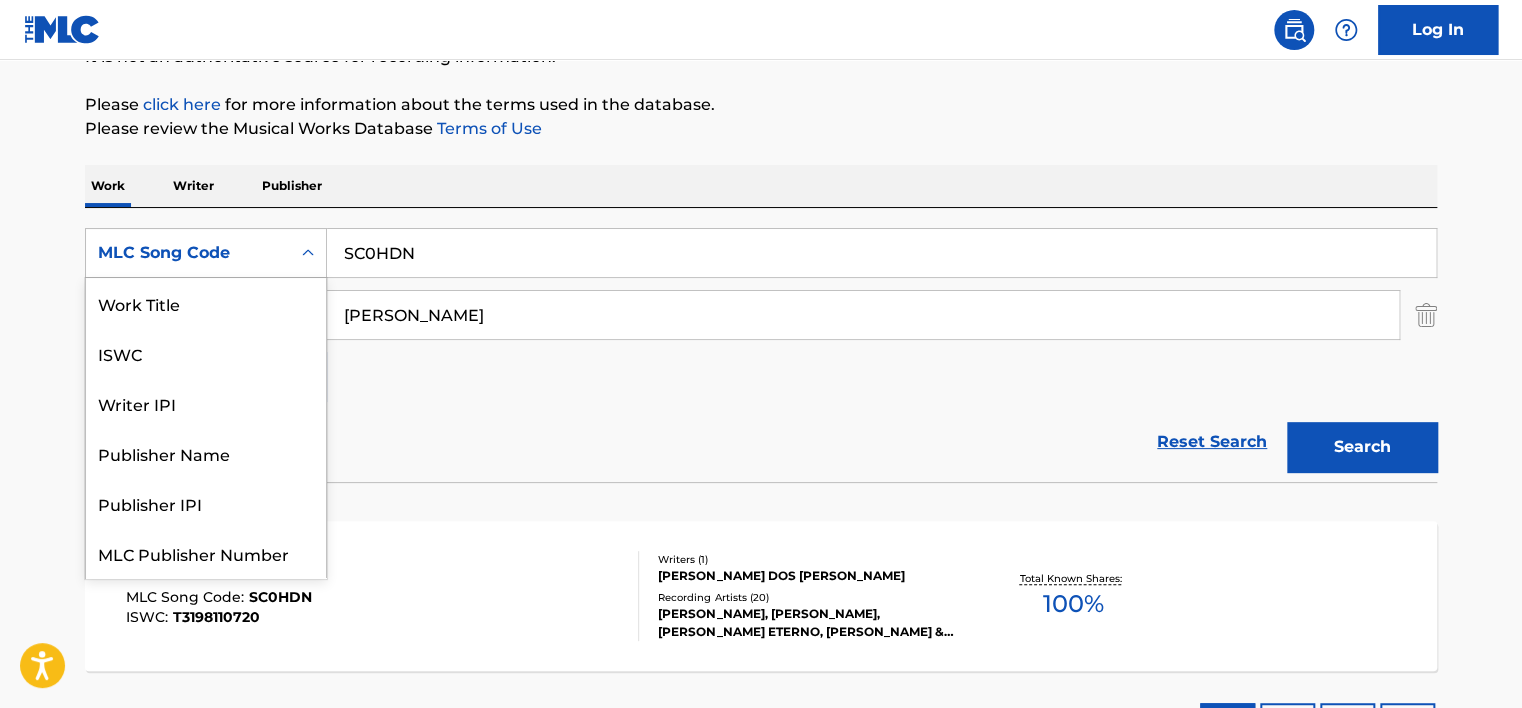 scroll, scrollTop: 0, scrollLeft: 0, axis: both 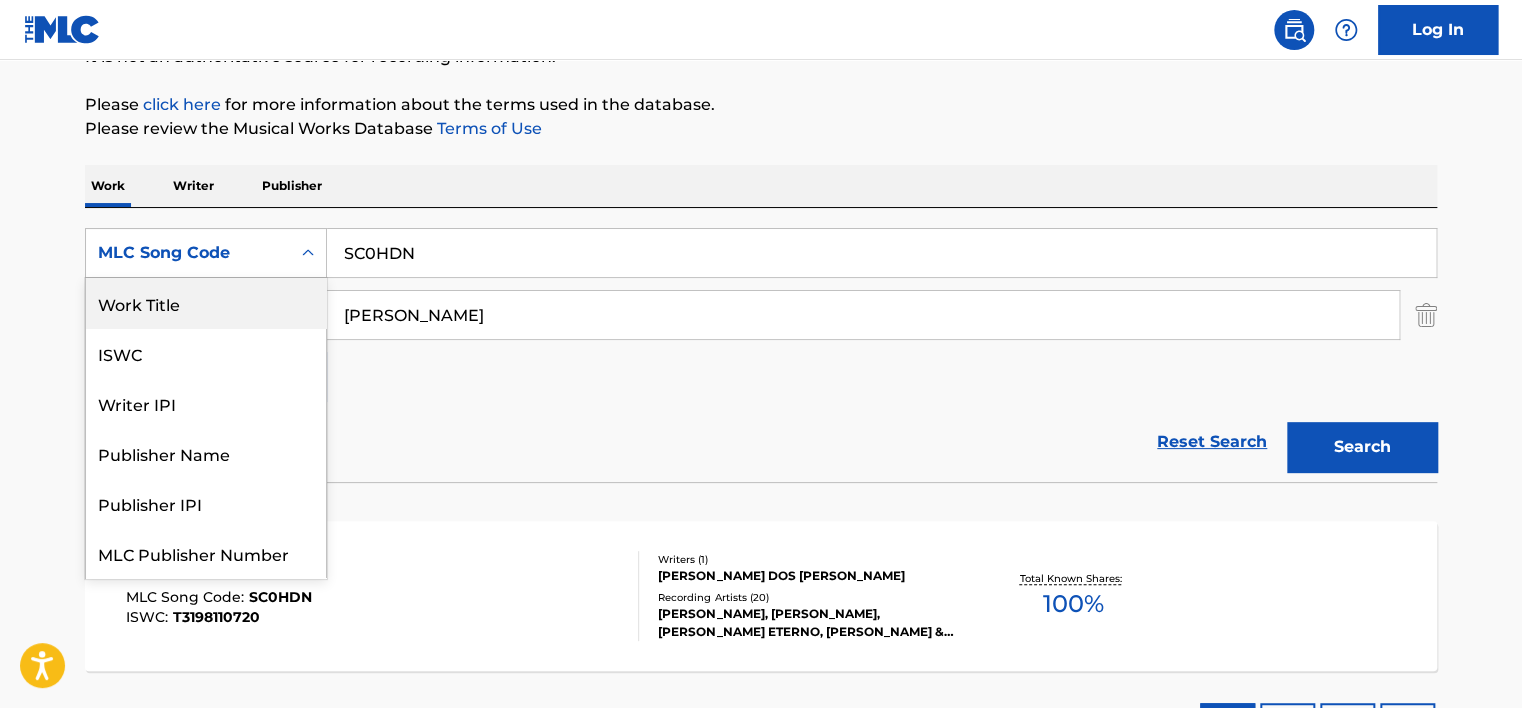 click on "Work Title" at bounding box center (206, 303) 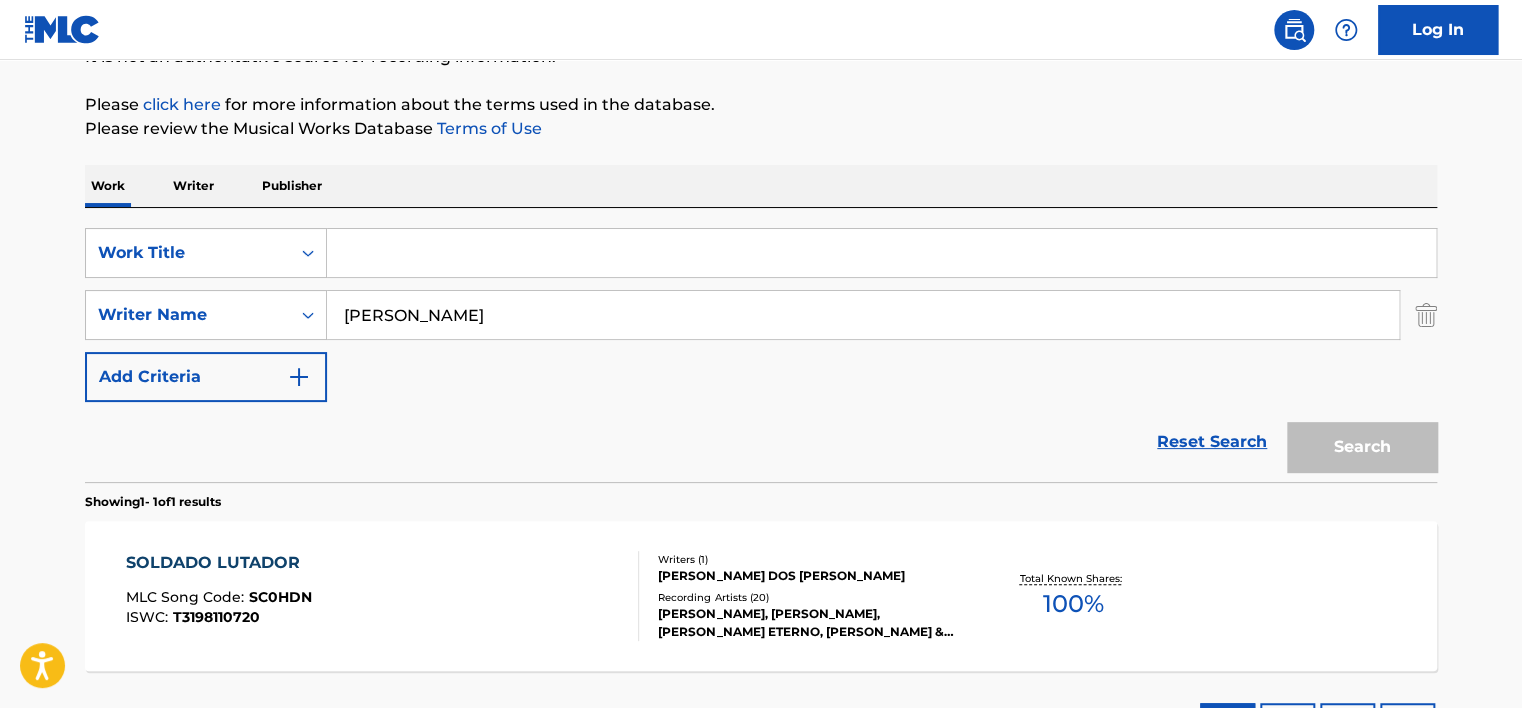 click at bounding box center (881, 253) 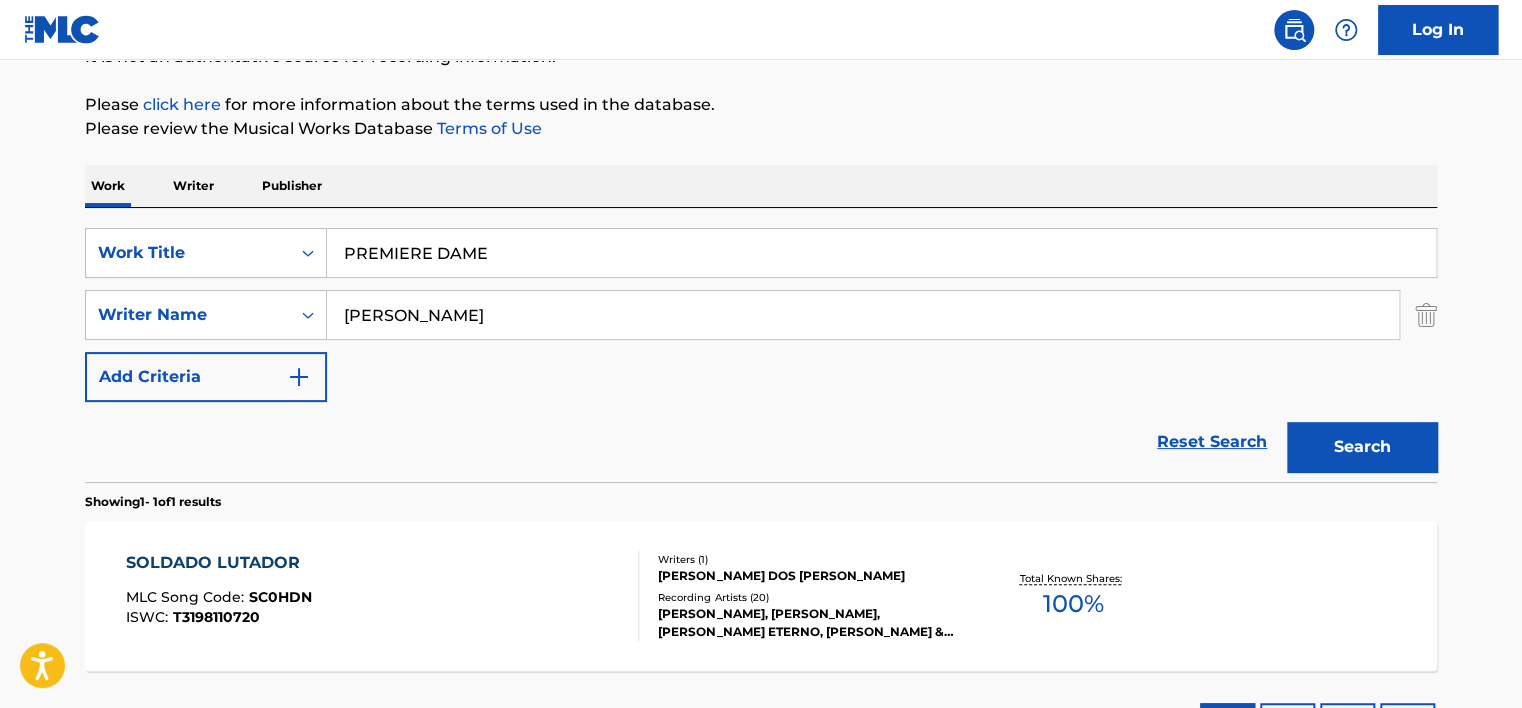 click on "Search" at bounding box center (1362, 447) 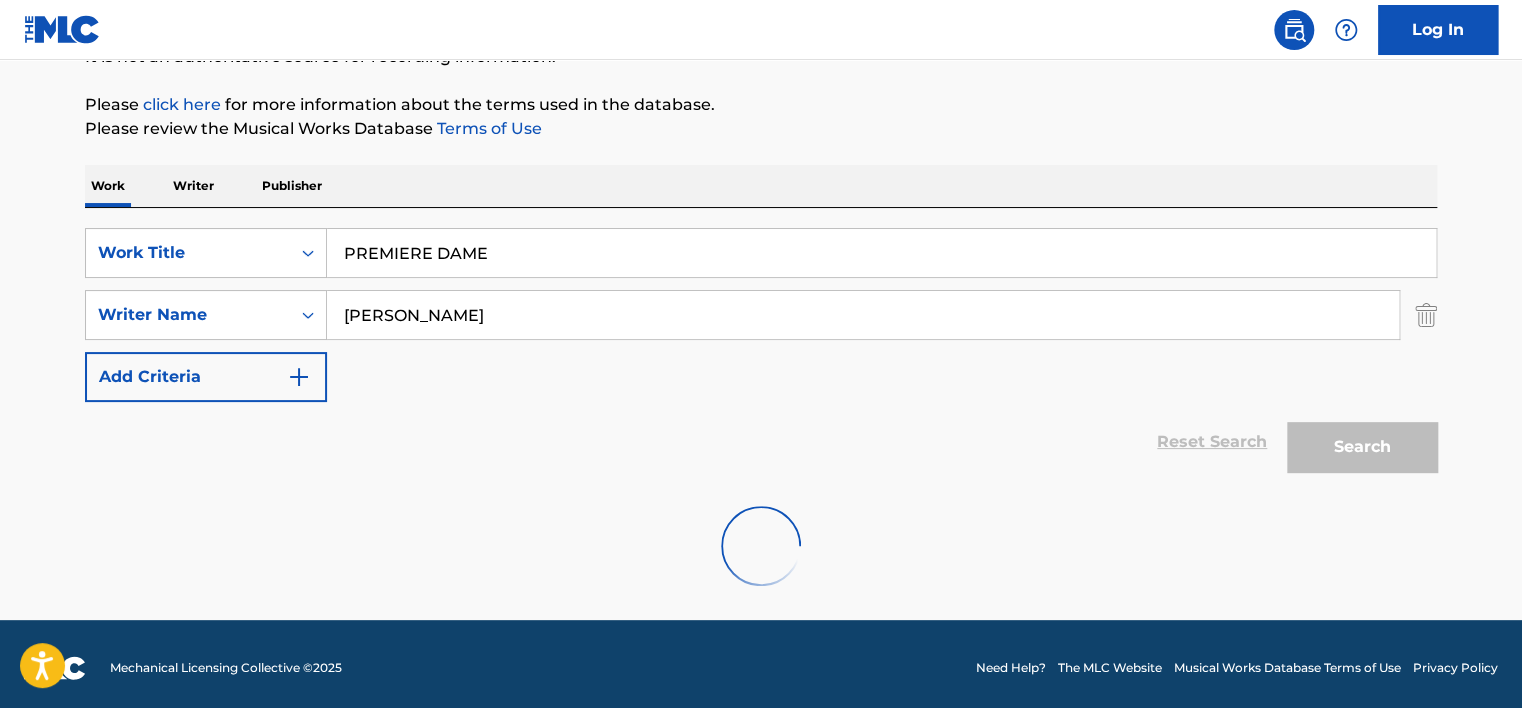 scroll, scrollTop: 160, scrollLeft: 0, axis: vertical 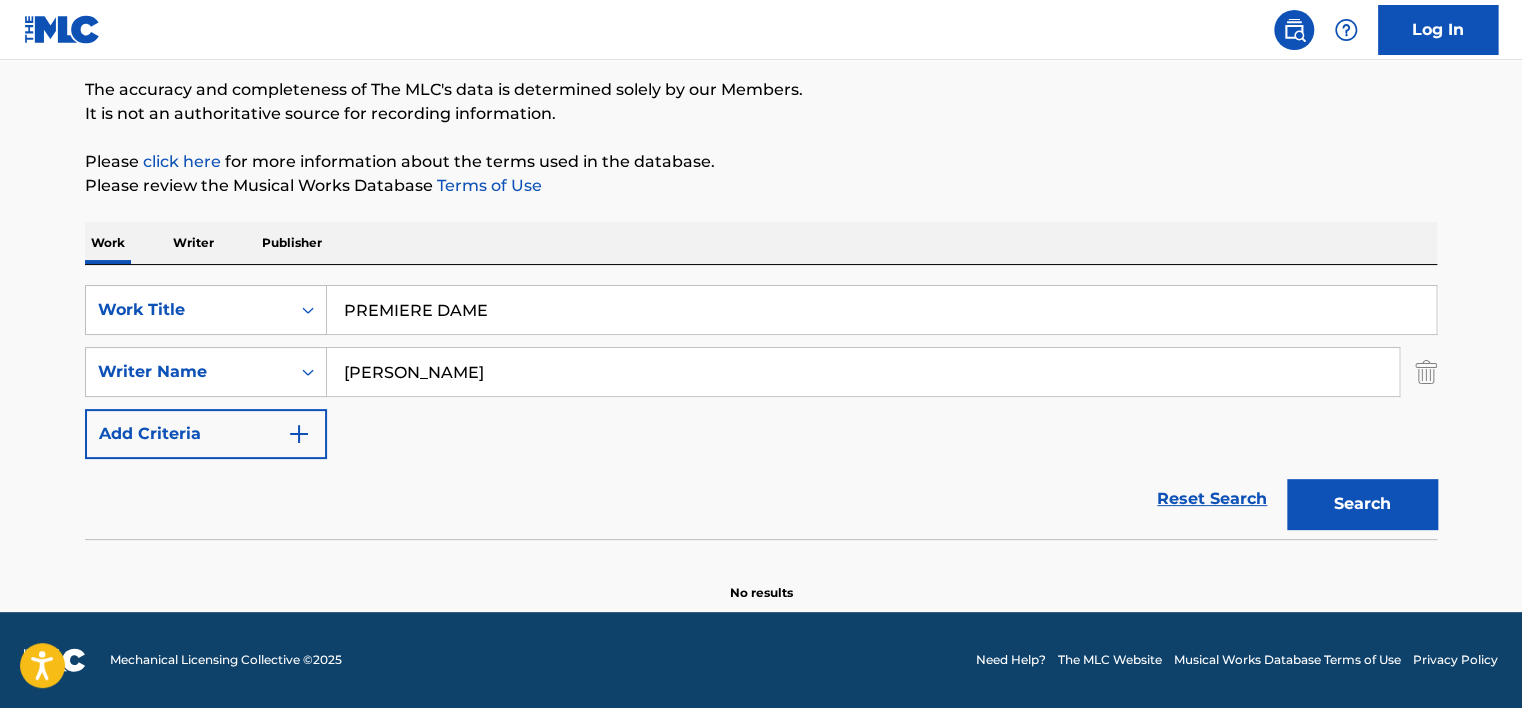 click on "PREMIERE DAME" at bounding box center (881, 310) 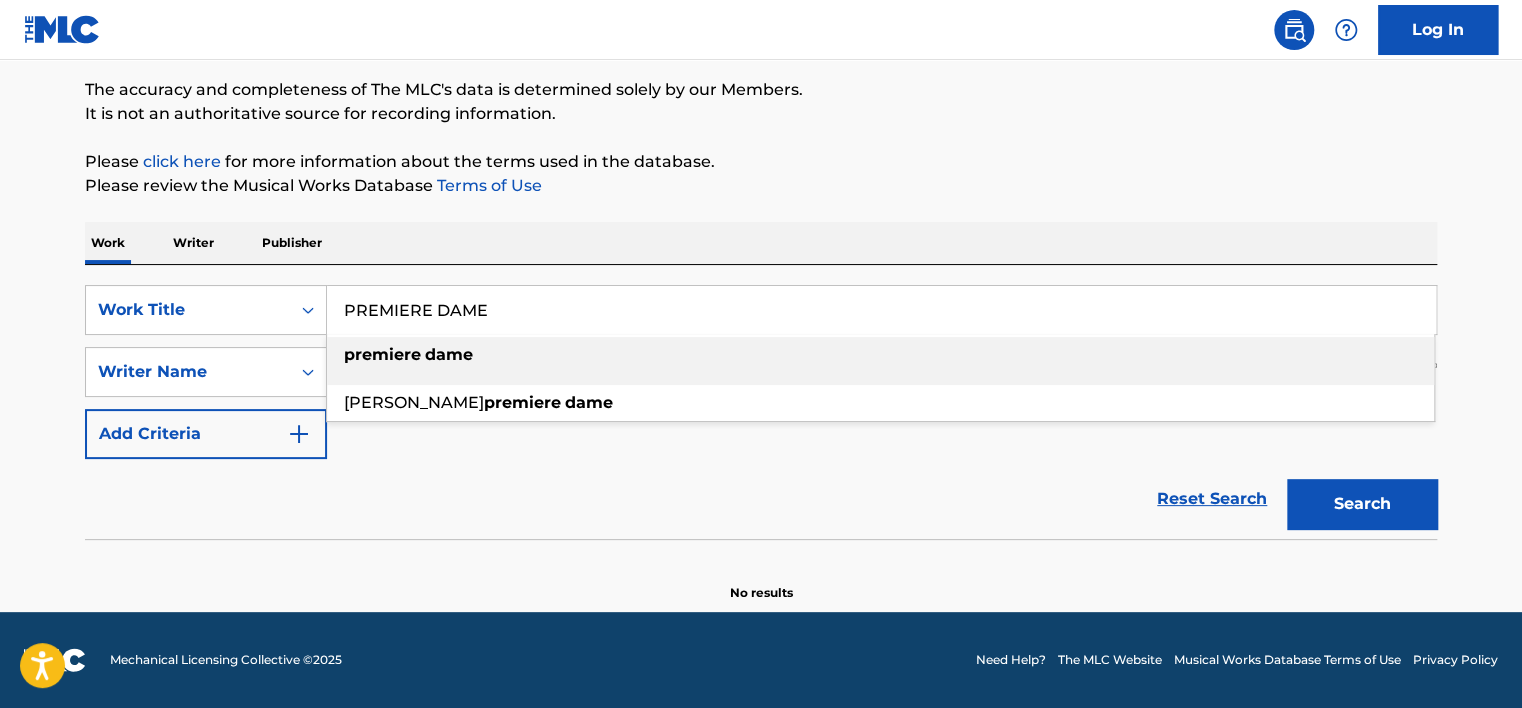 click on "PREMIERE DAME" at bounding box center (881, 310) 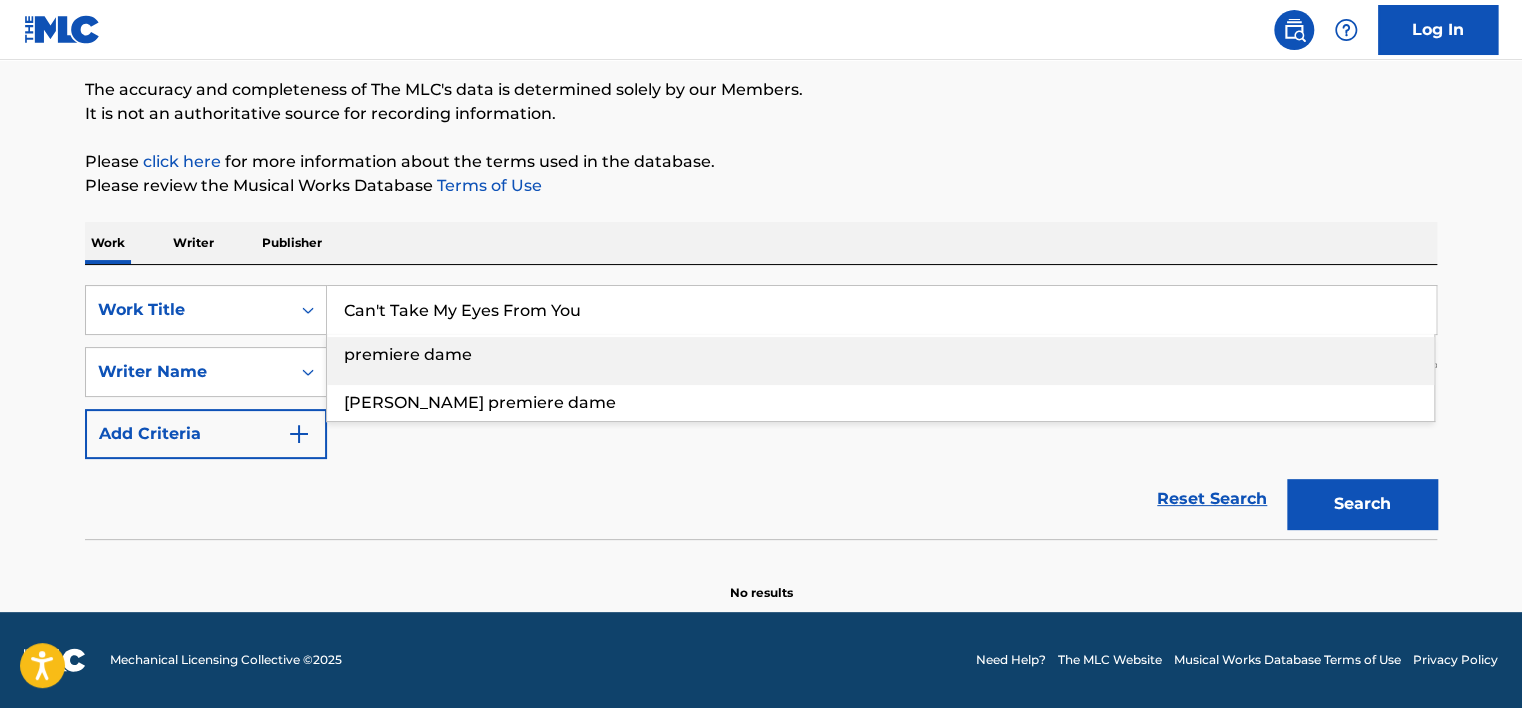 type on "Can't Take My Eyes From You" 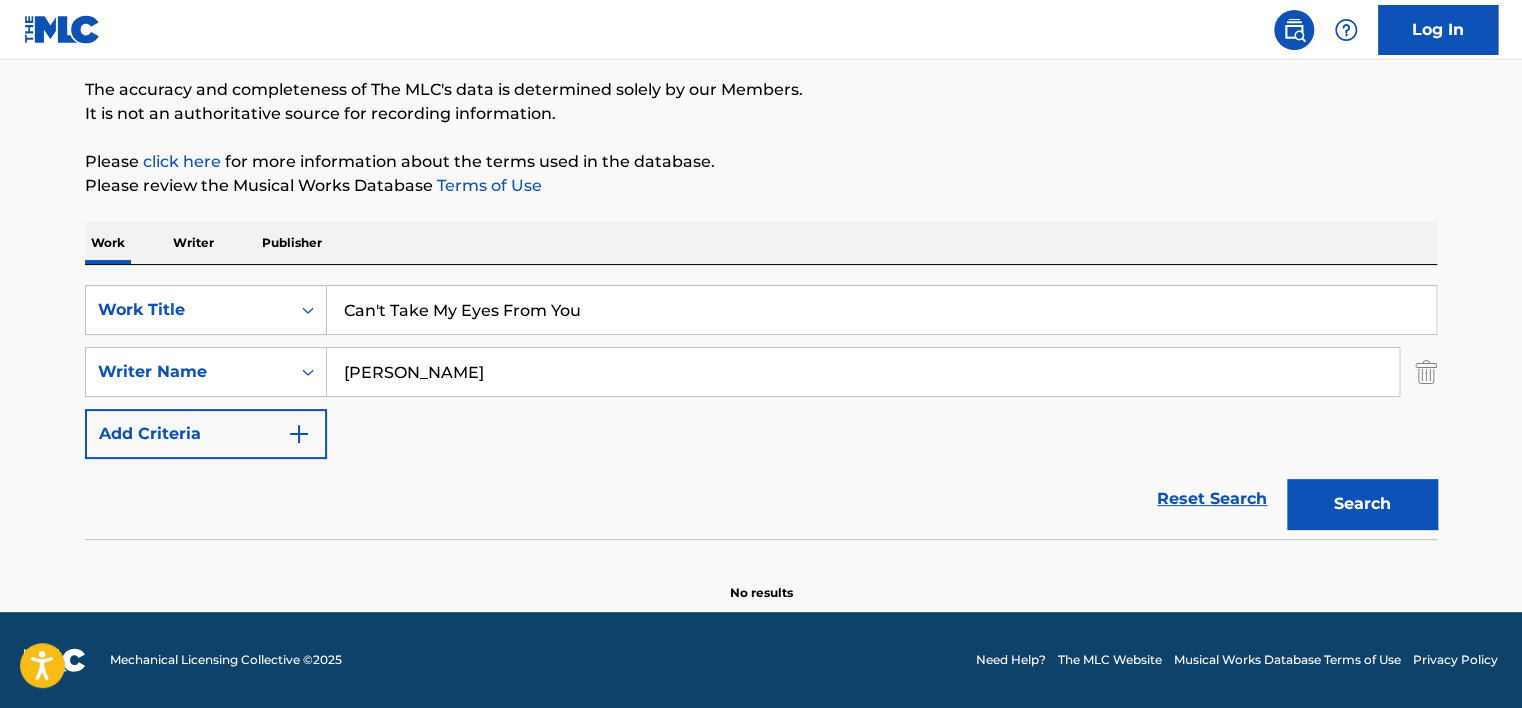 click on "KOFFI OLOMIDE" at bounding box center (863, 372) 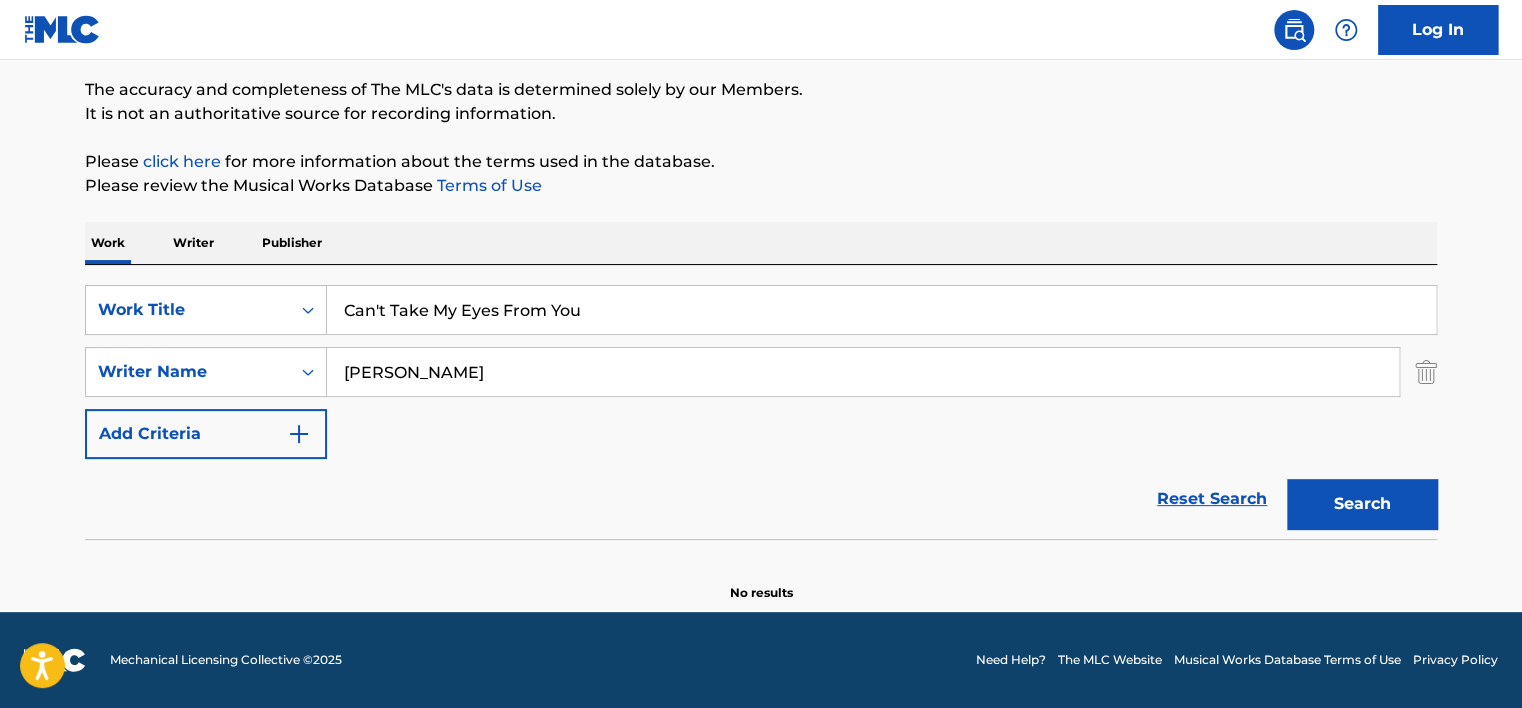 type on "bob" 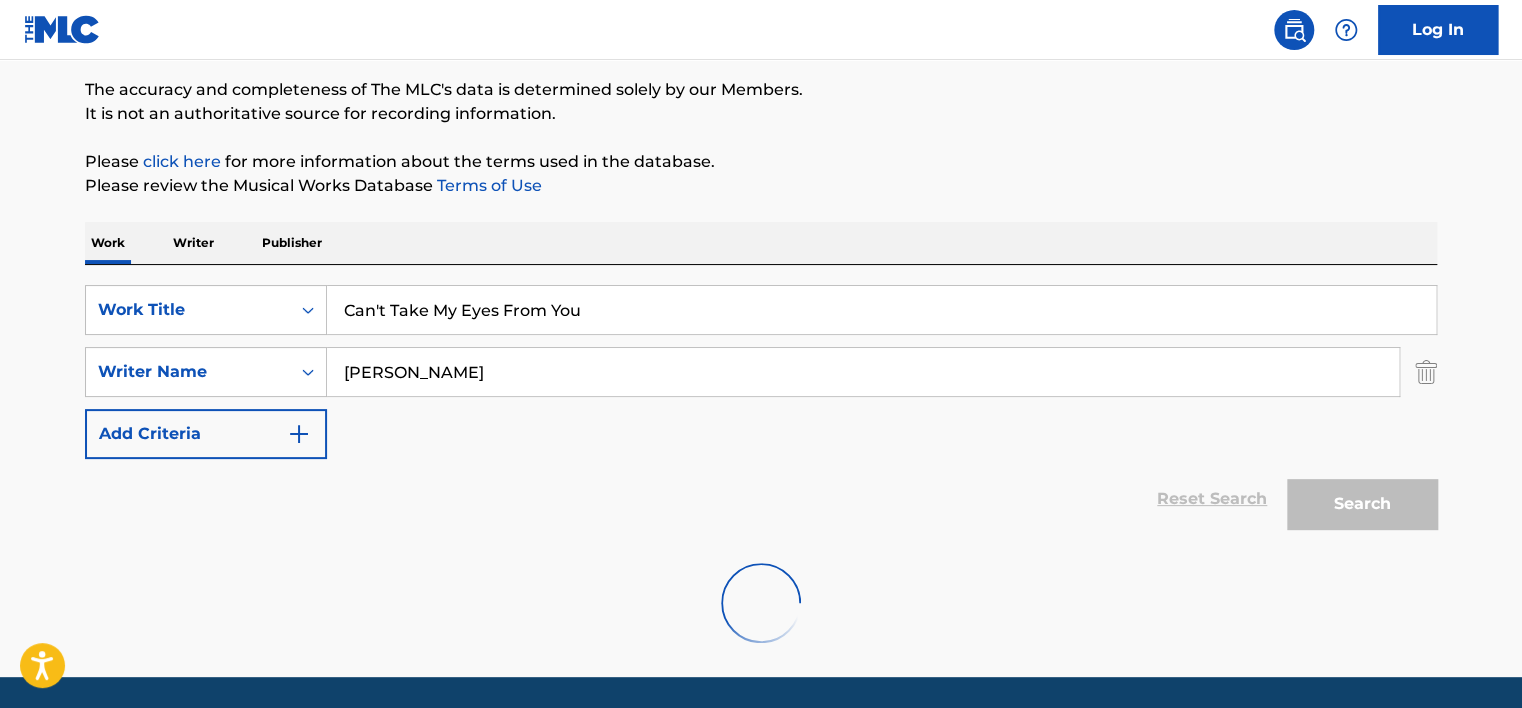 click on "Search" at bounding box center (1357, 499) 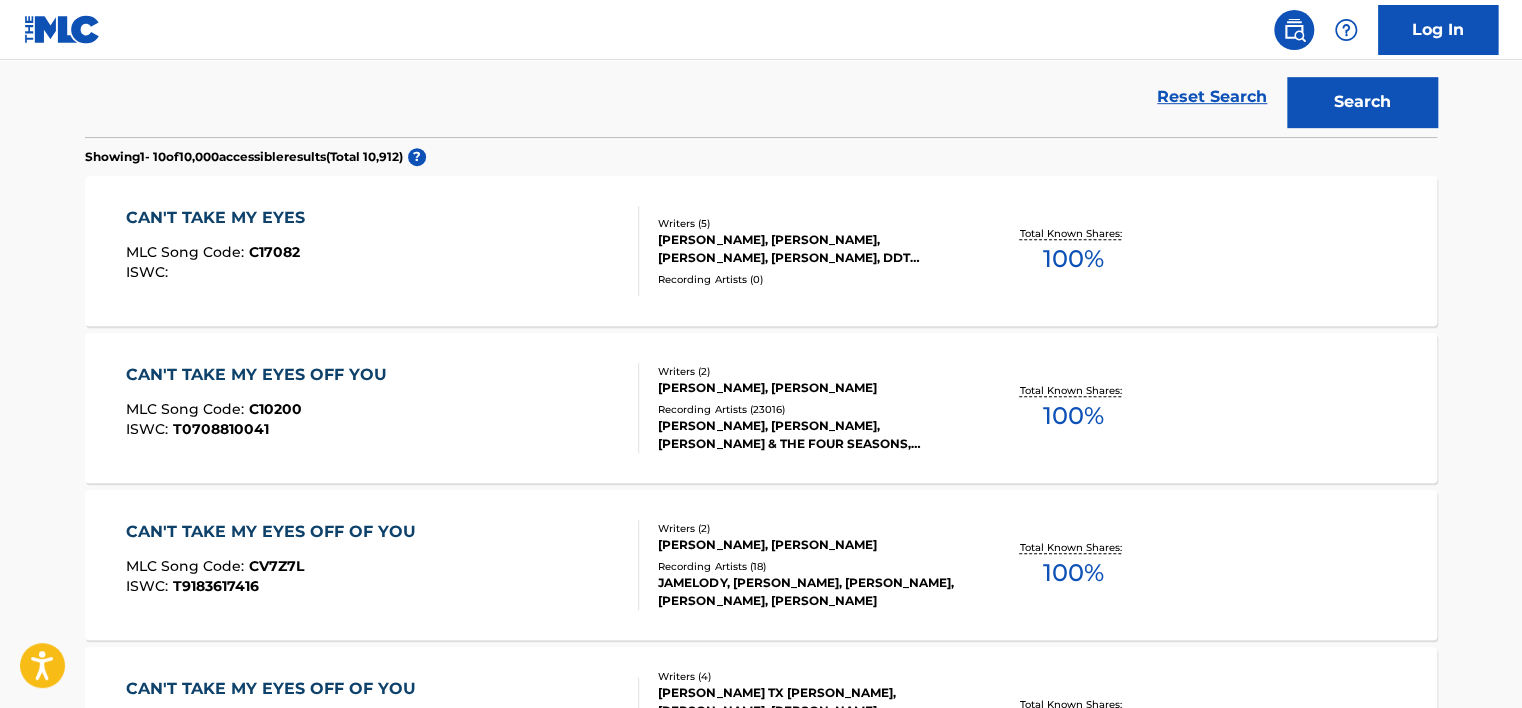 scroll, scrollTop: 660, scrollLeft: 0, axis: vertical 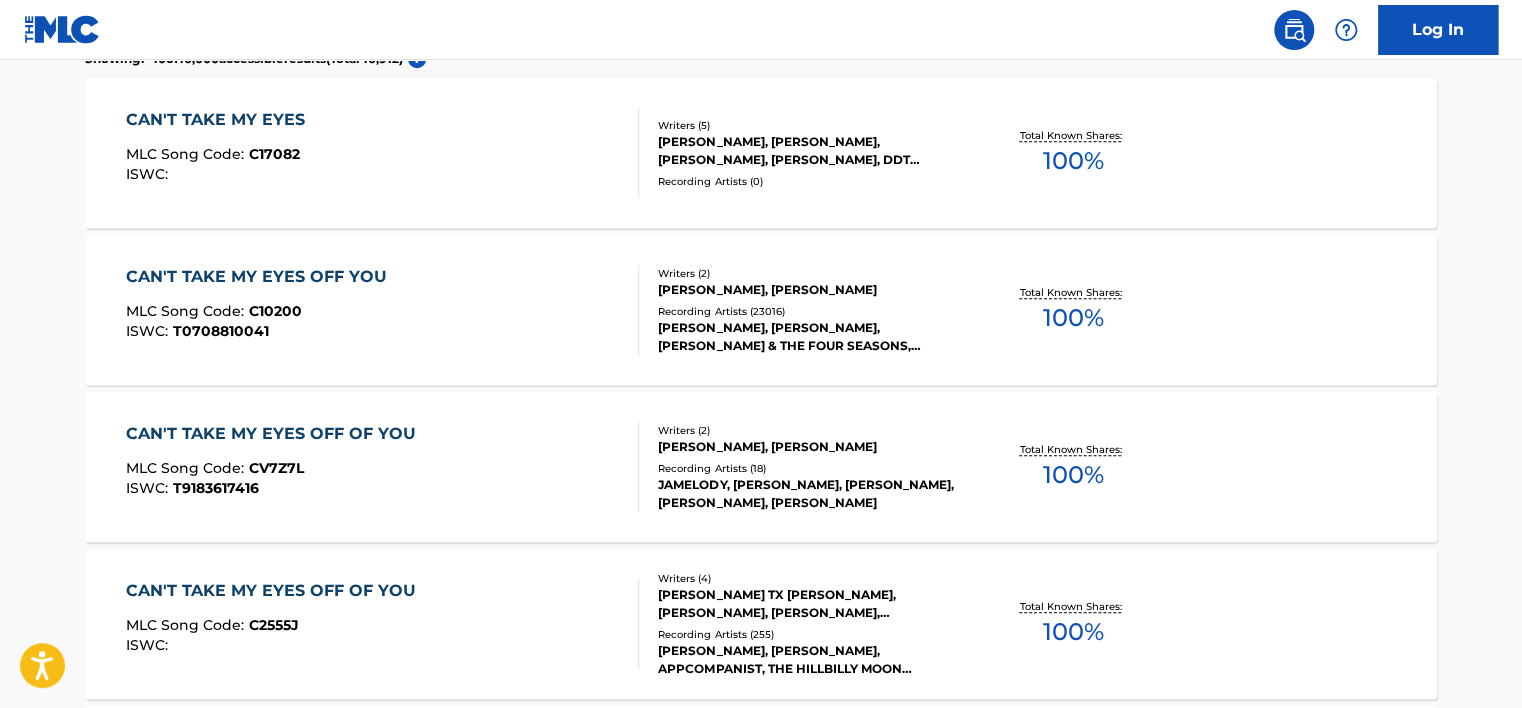 click on "CAN'T TAKE MY EYES OFF YOU MLC Song Code : C10200 ISWC : T0708810041" at bounding box center (383, 310) 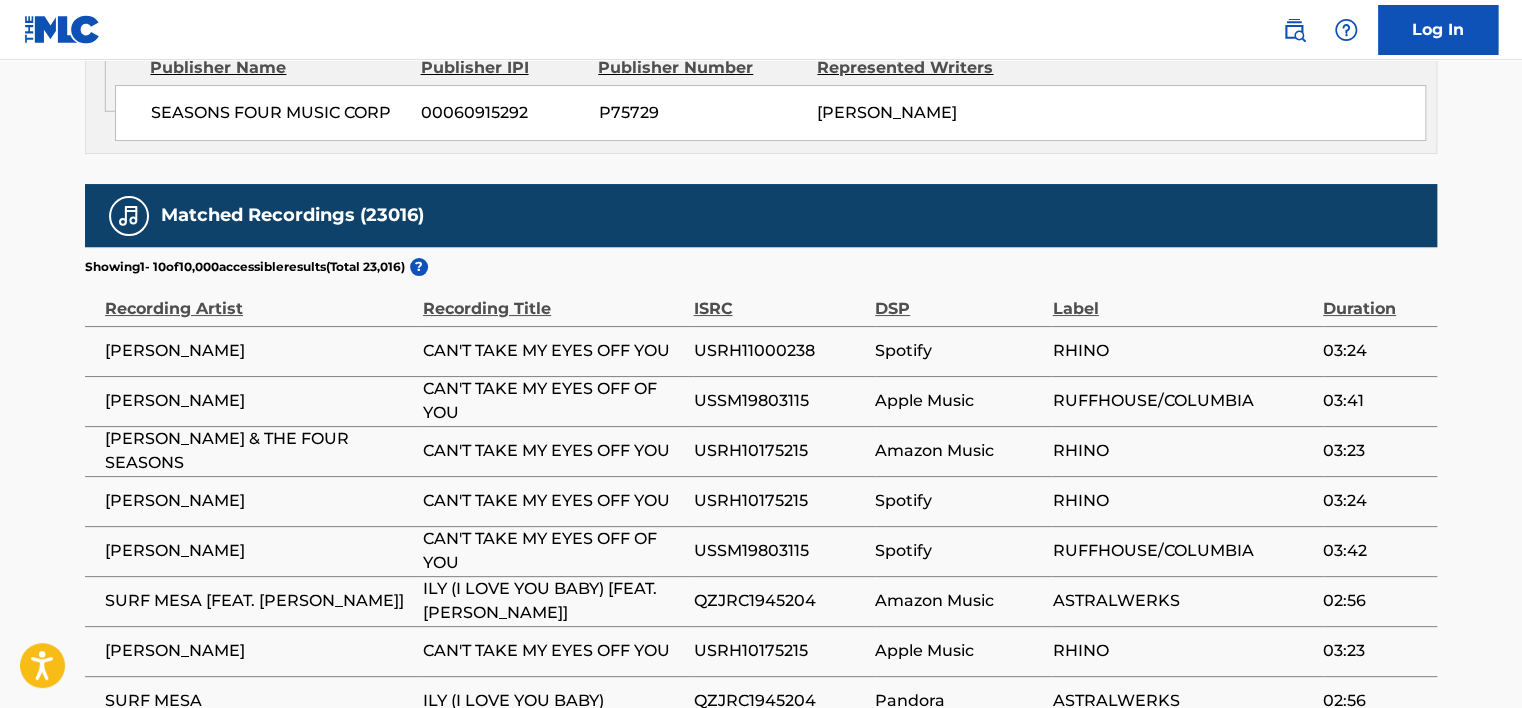 scroll, scrollTop: 3800, scrollLeft: 0, axis: vertical 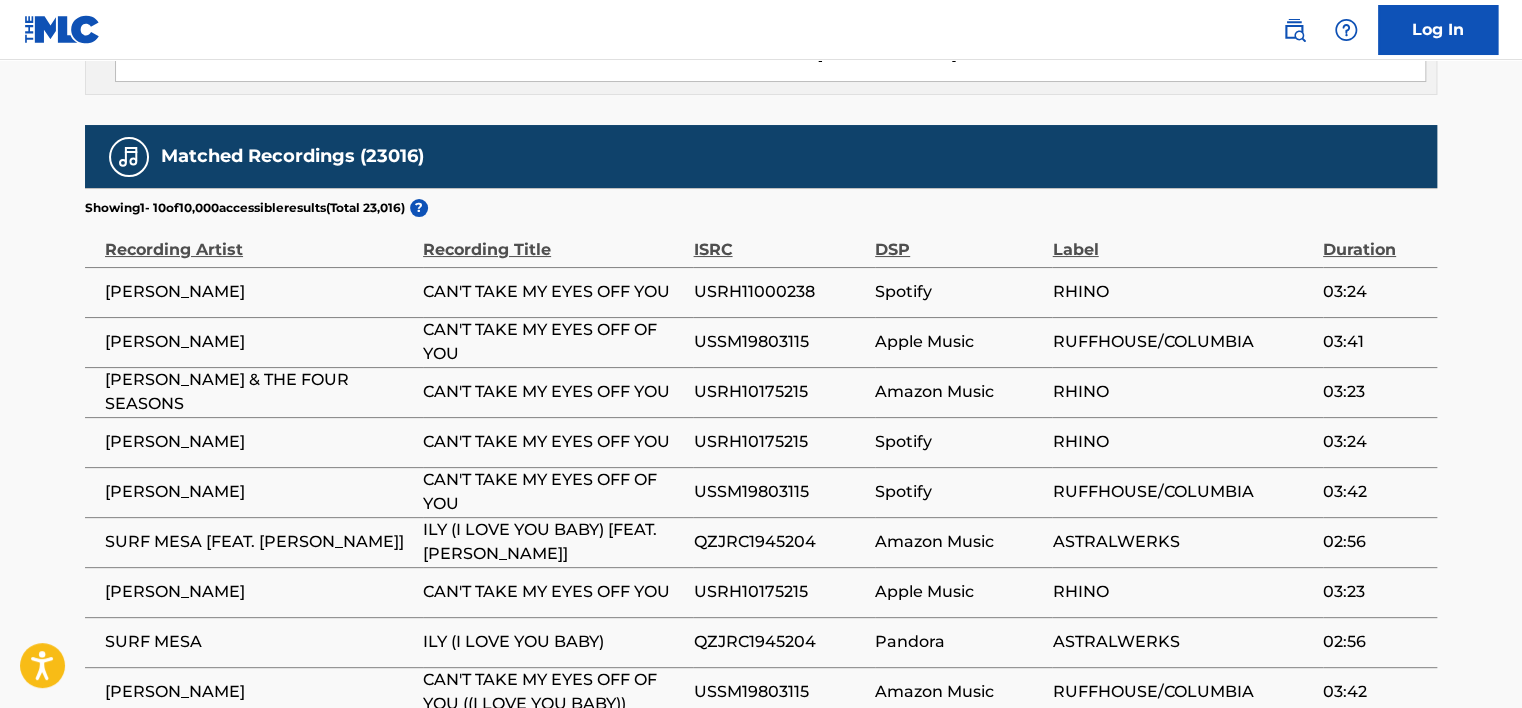 click on "2" at bounding box center [241, 819] 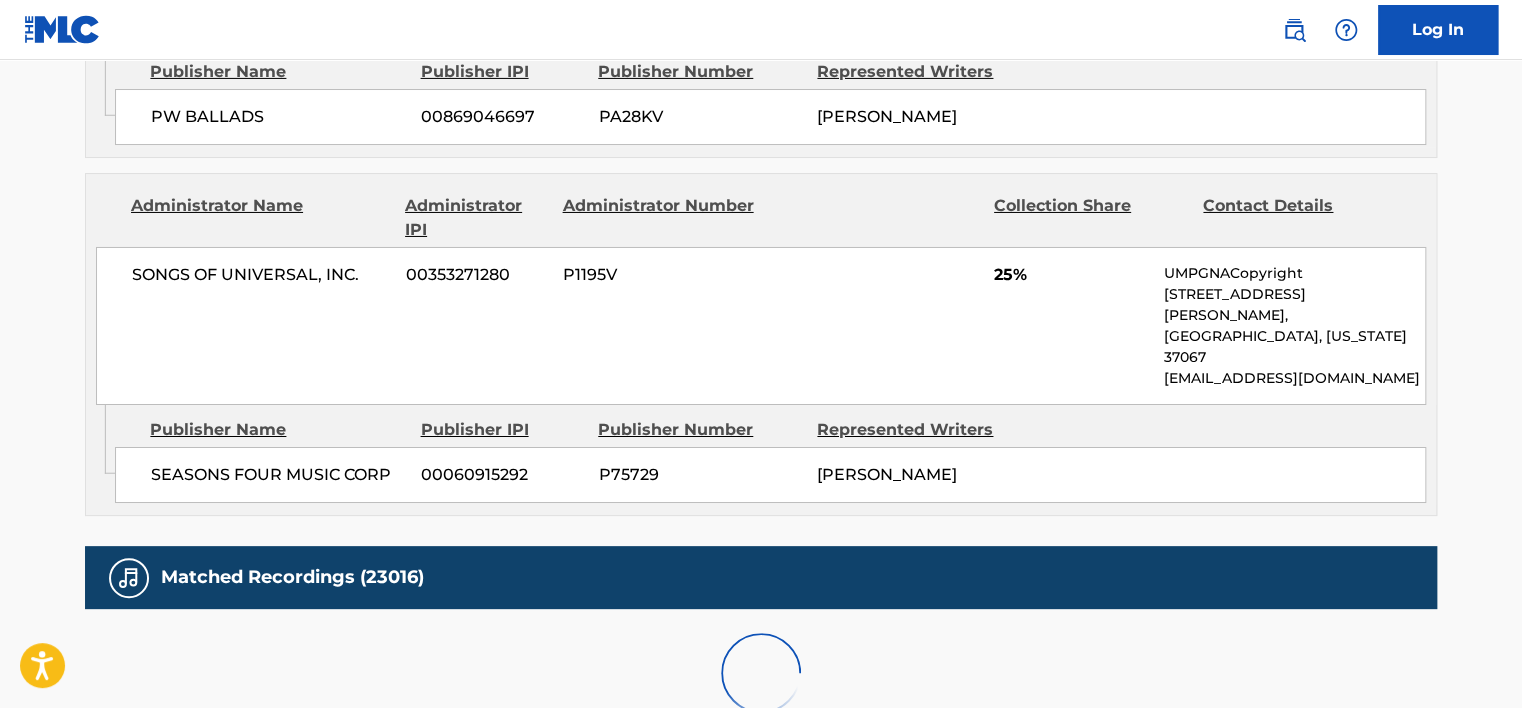 scroll, scrollTop: 3800, scrollLeft: 0, axis: vertical 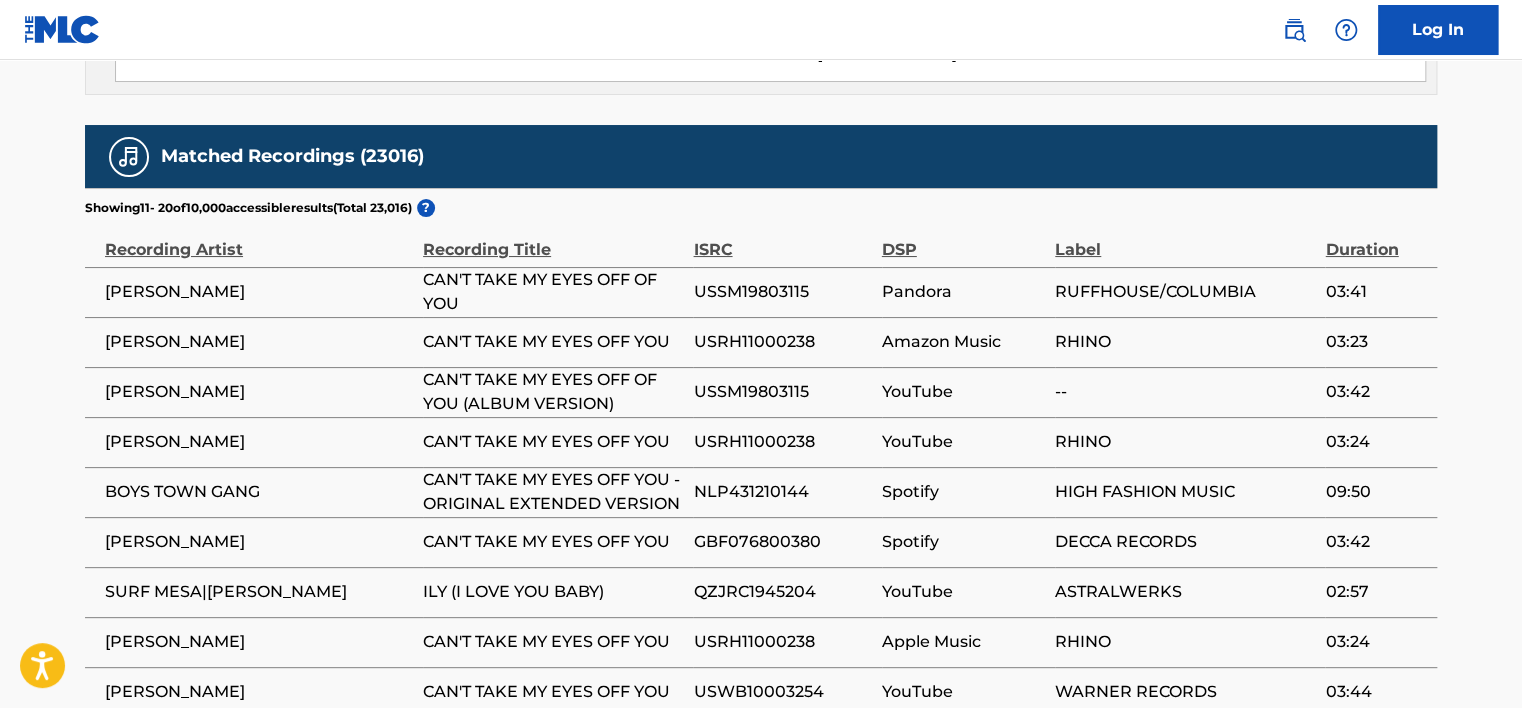 click on "3" at bounding box center [280, 819] 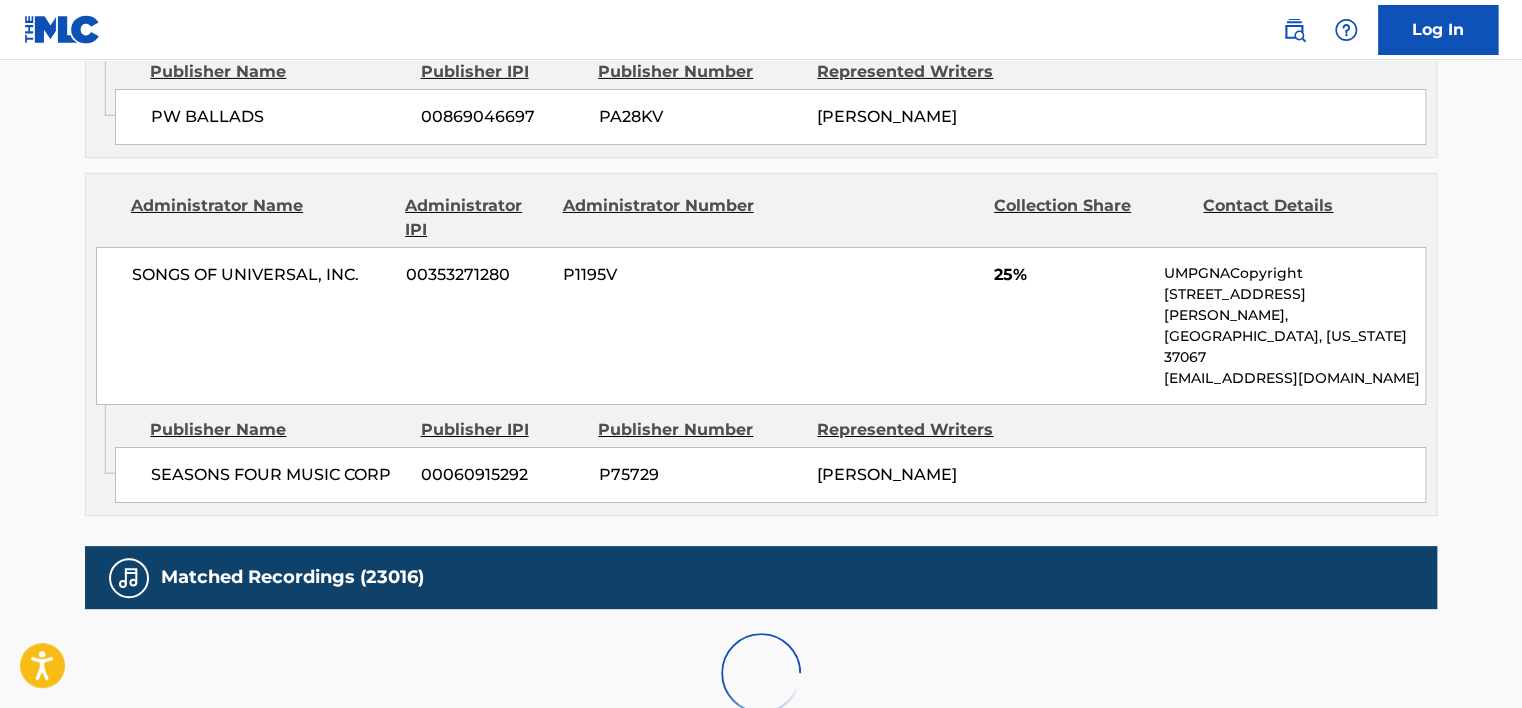 scroll, scrollTop: 3800, scrollLeft: 0, axis: vertical 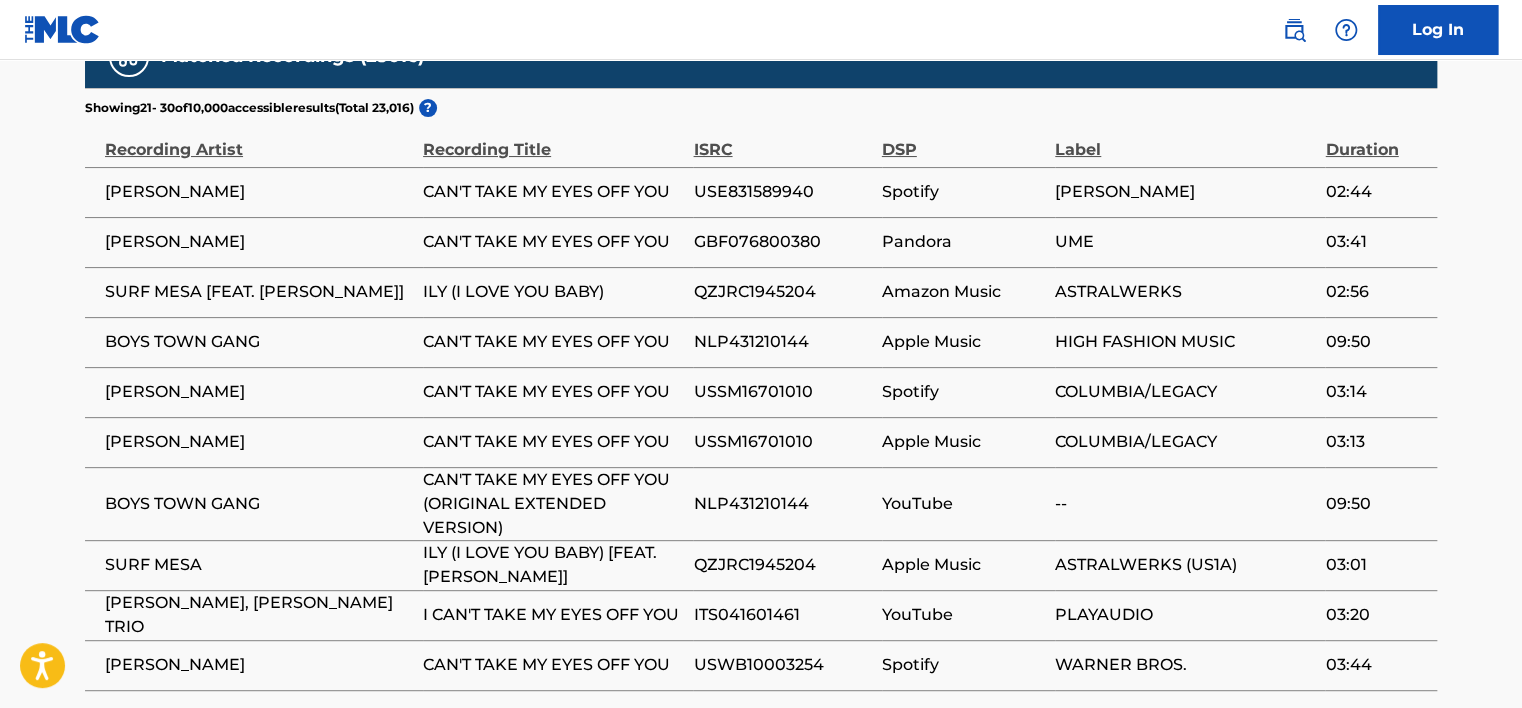 click on "4" at bounding box center [280, 742] 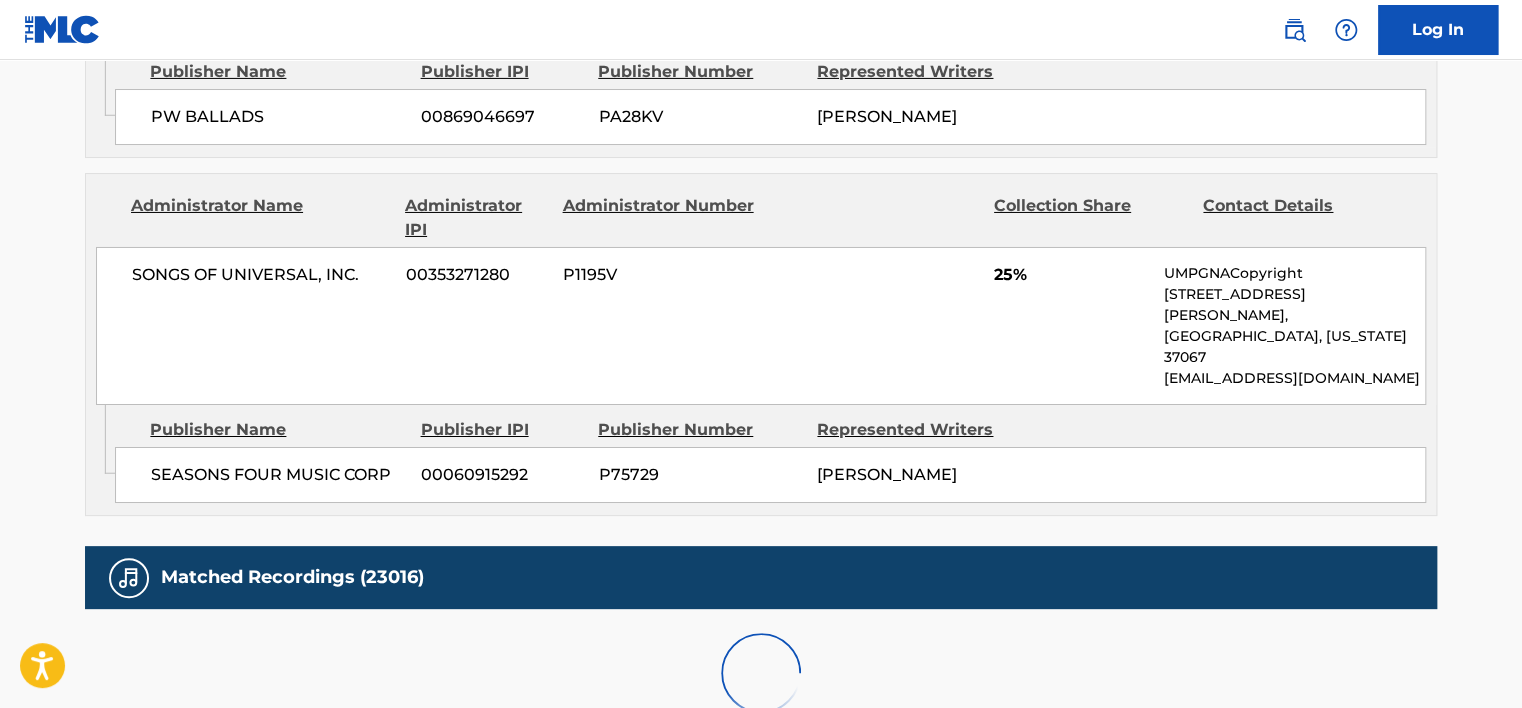 scroll, scrollTop: 3900, scrollLeft: 0, axis: vertical 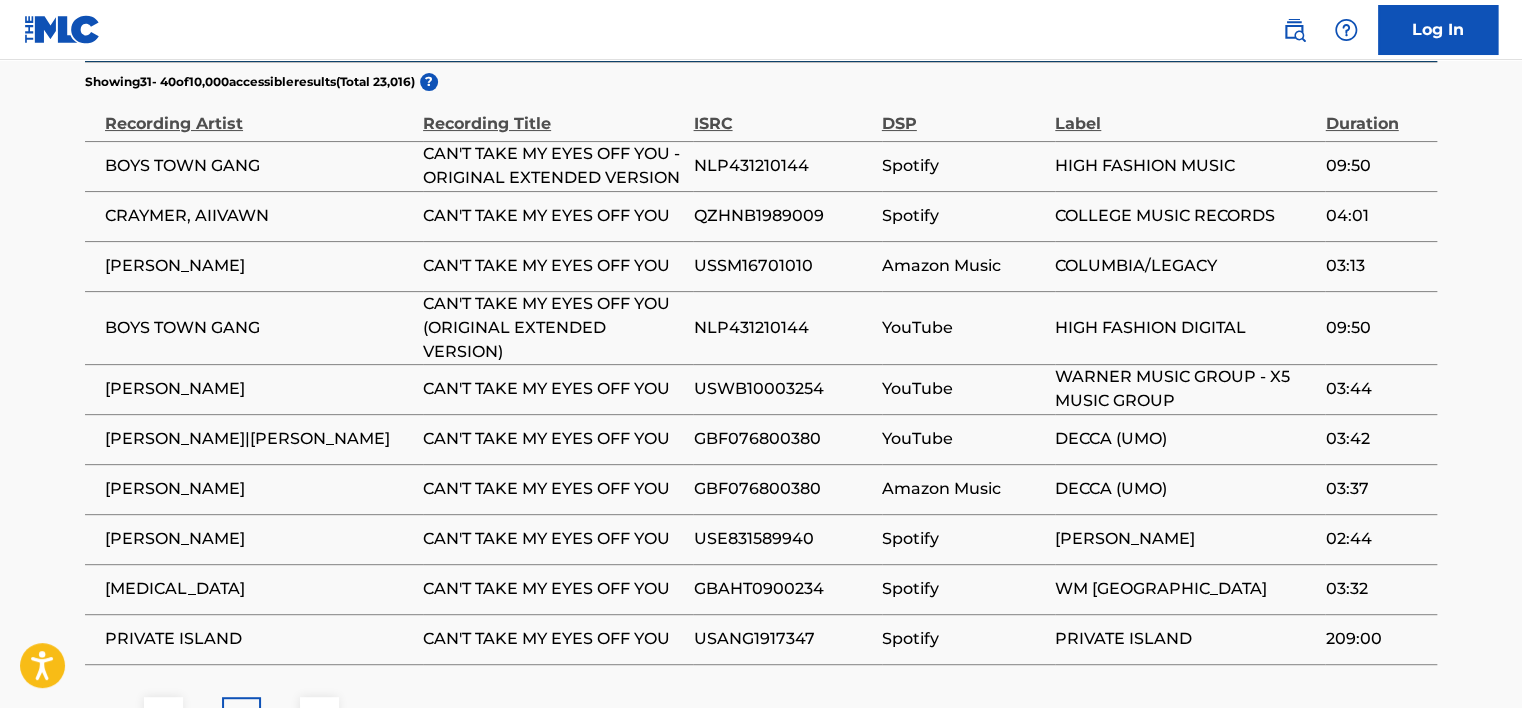 click on "5" at bounding box center (280, 716) 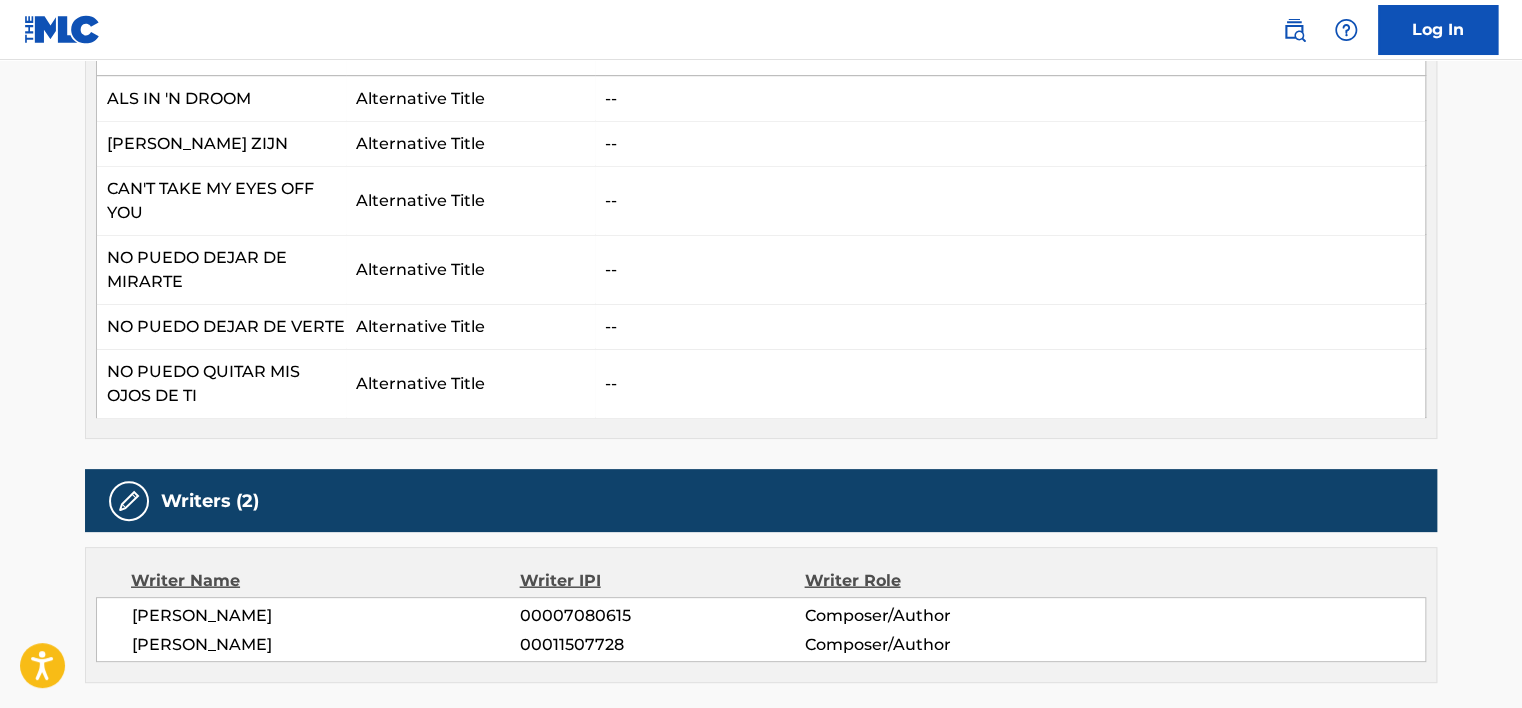 scroll, scrollTop: 2104, scrollLeft: 0, axis: vertical 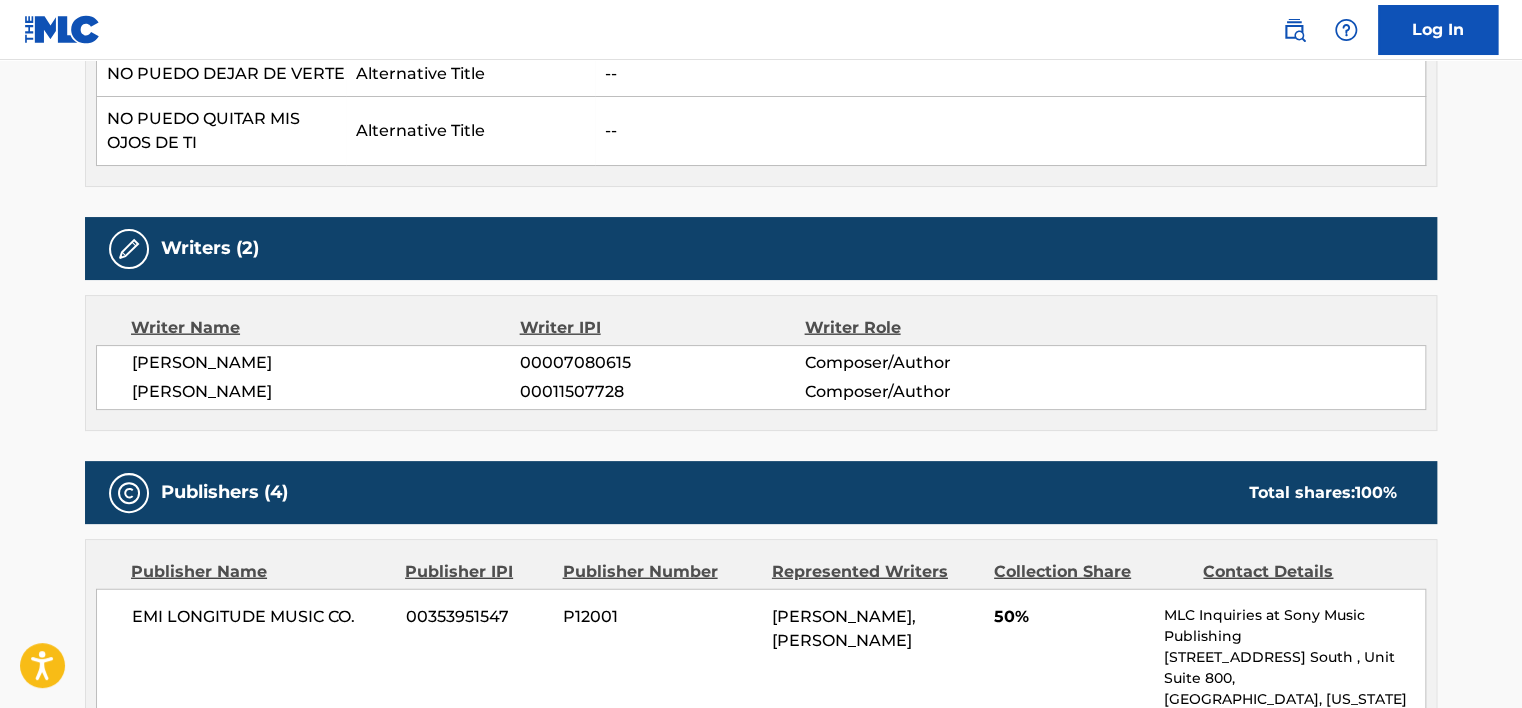 click on "ROBERT CREWE" at bounding box center [326, 363] 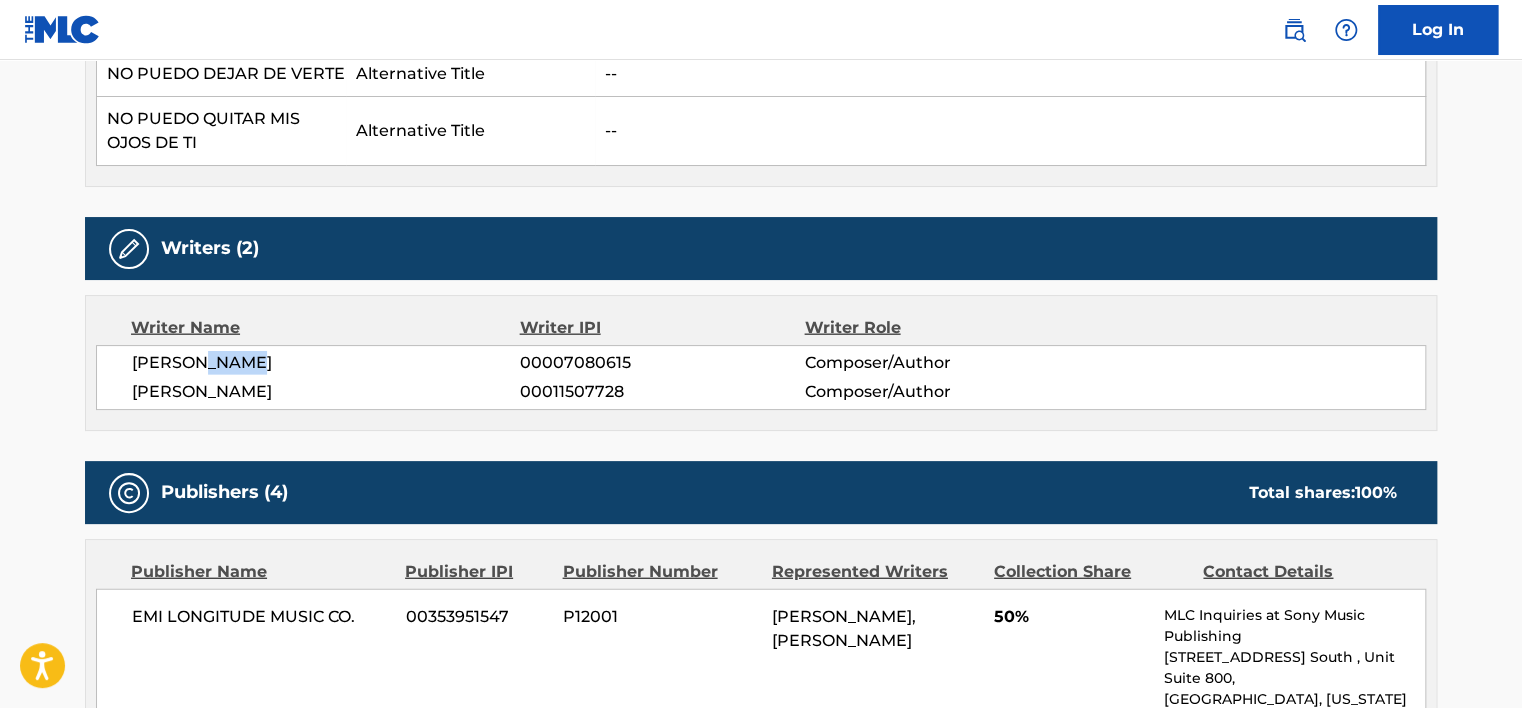 click on "ROBERT CREWE" at bounding box center [326, 363] 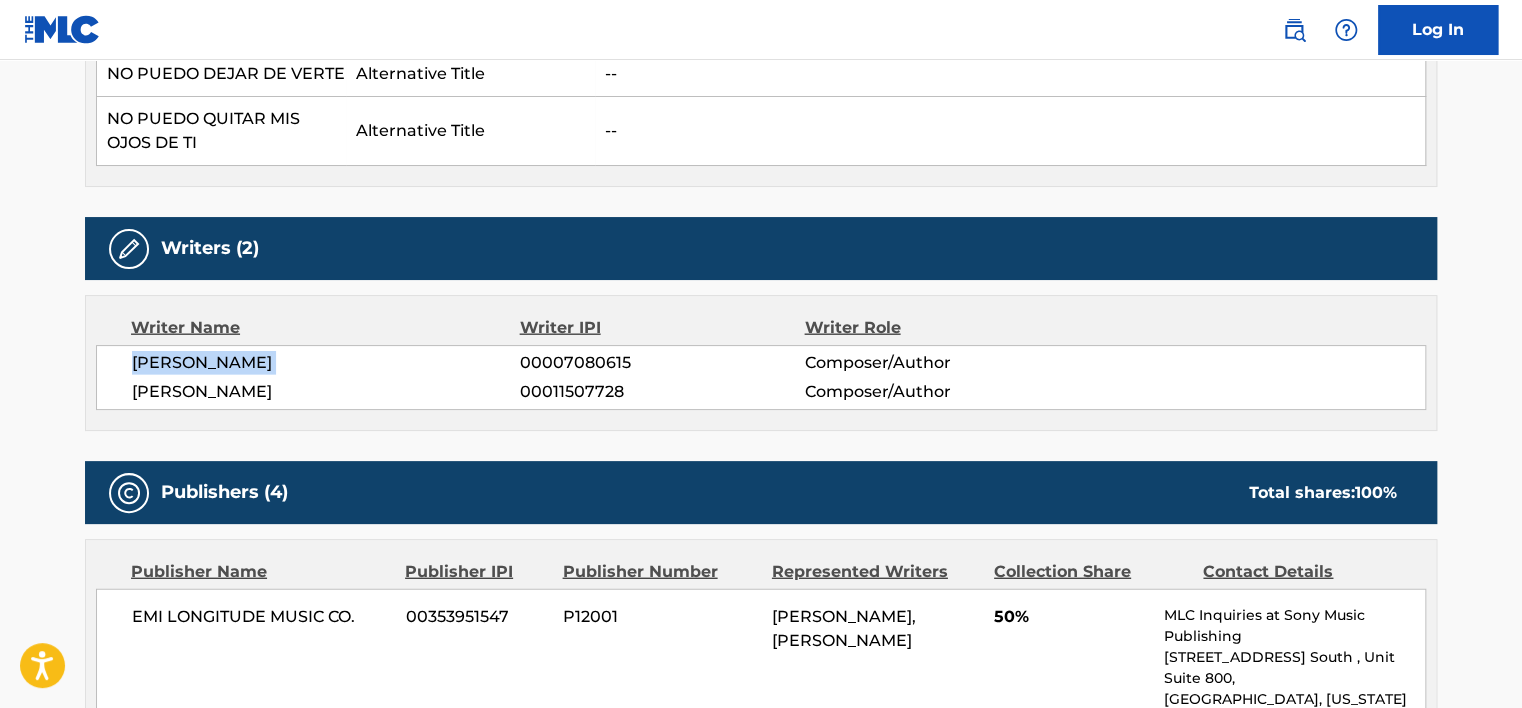 click on "ROBERT CREWE" at bounding box center [326, 363] 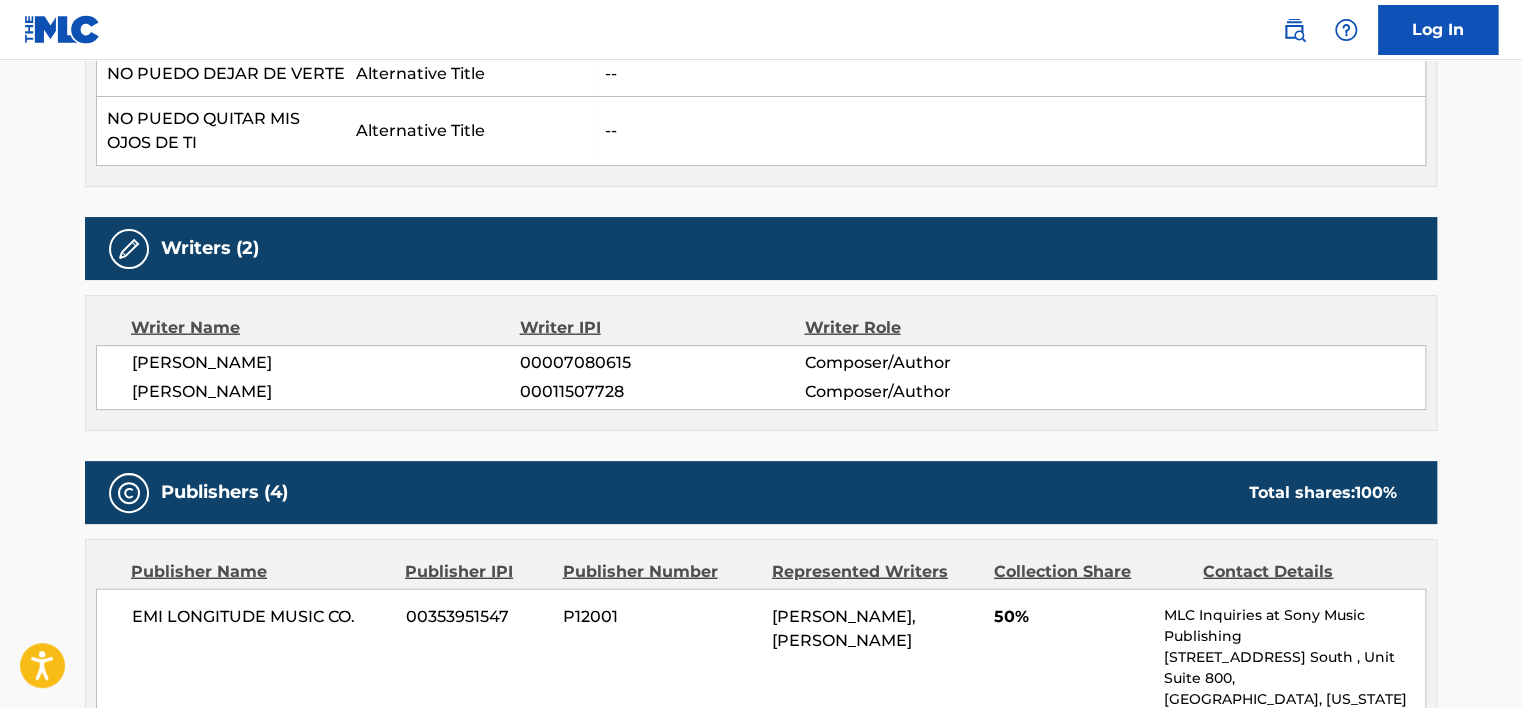 click on "00007080615" at bounding box center [662, 363] 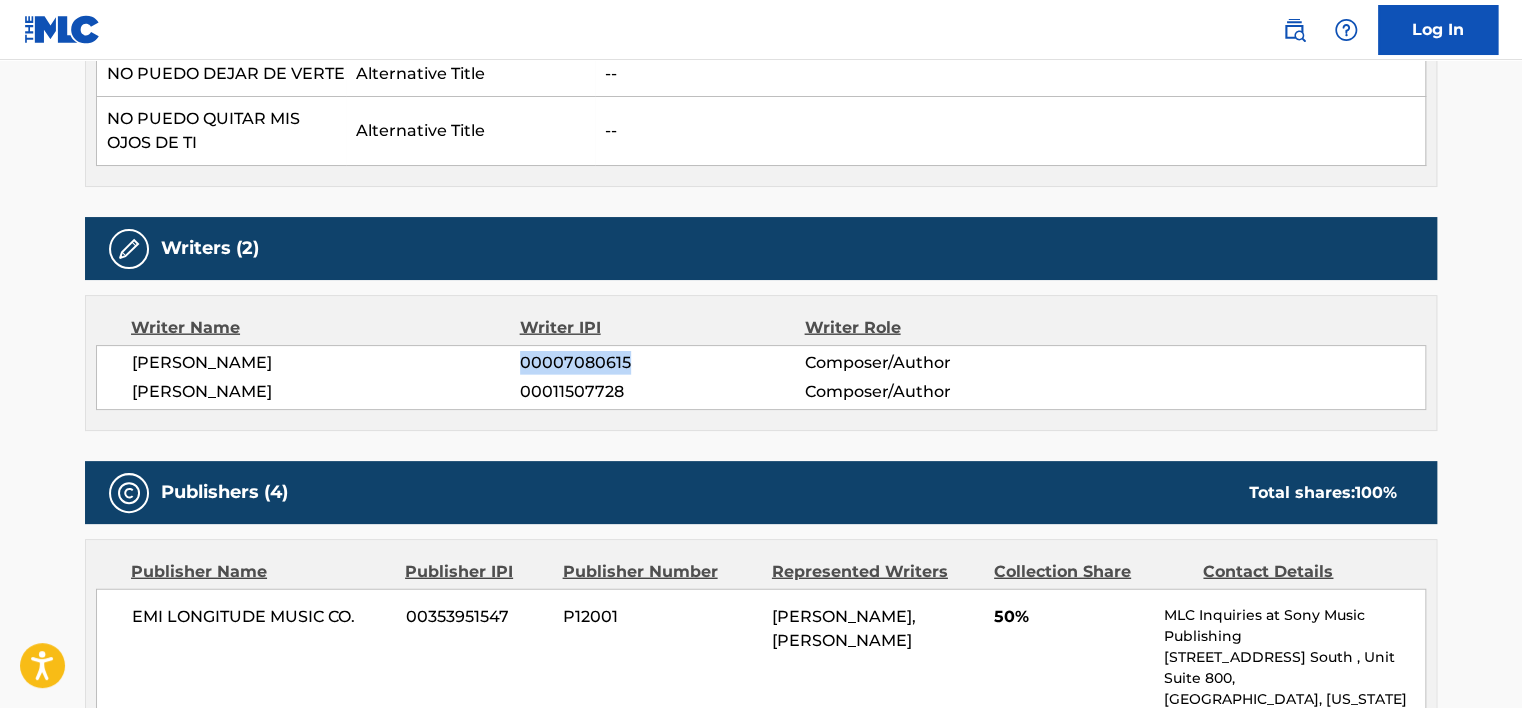 click on "00007080615" at bounding box center (662, 363) 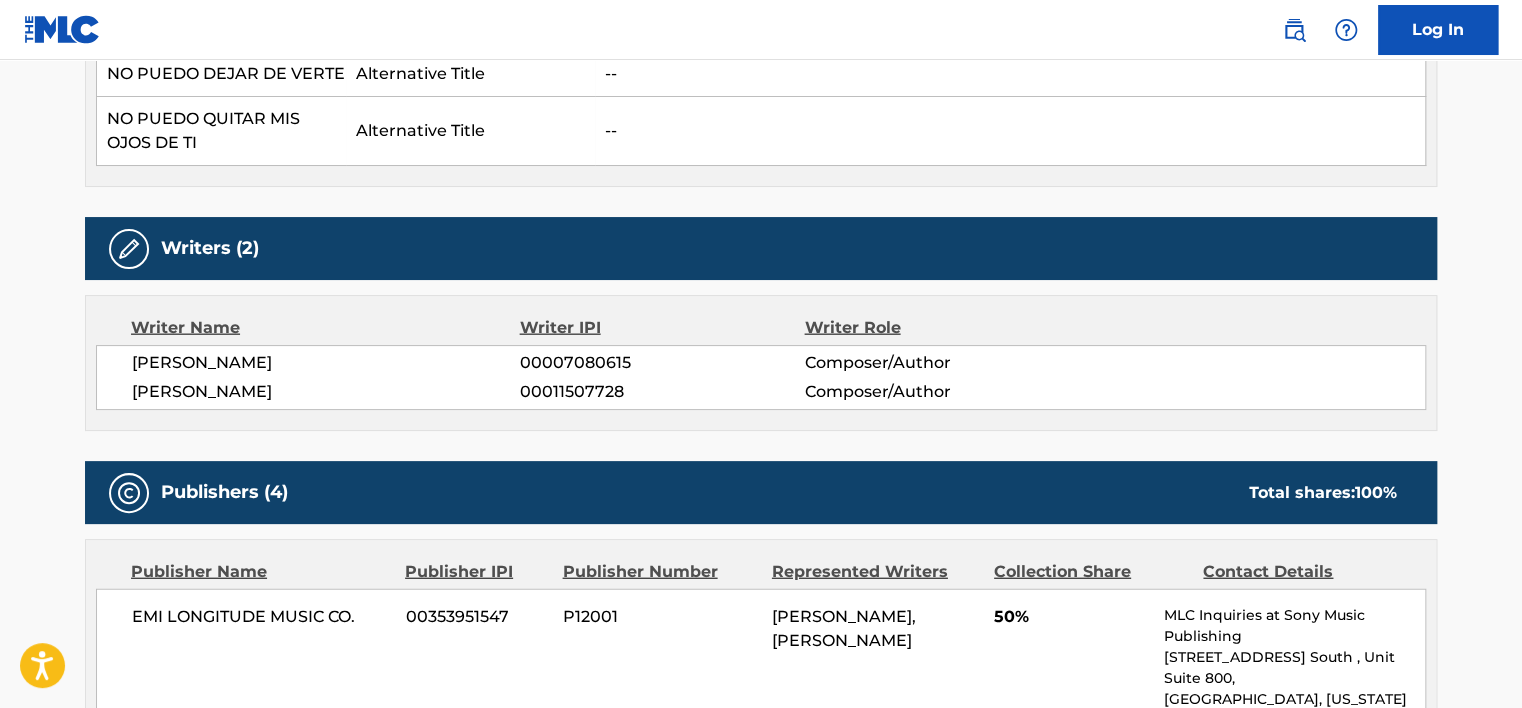 click on "BOB GAUDIO" at bounding box center [326, 392] 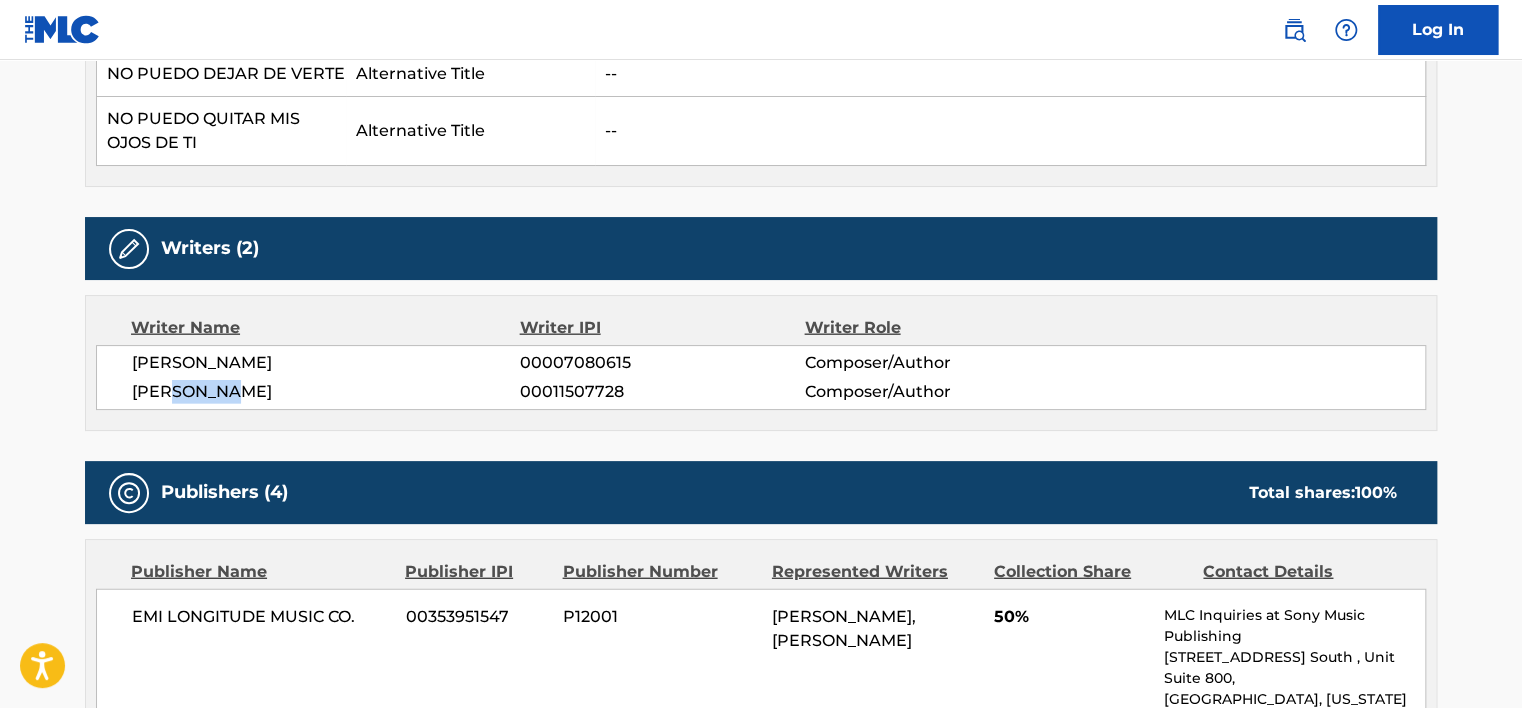 click on "BOB GAUDIO" at bounding box center (326, 392) 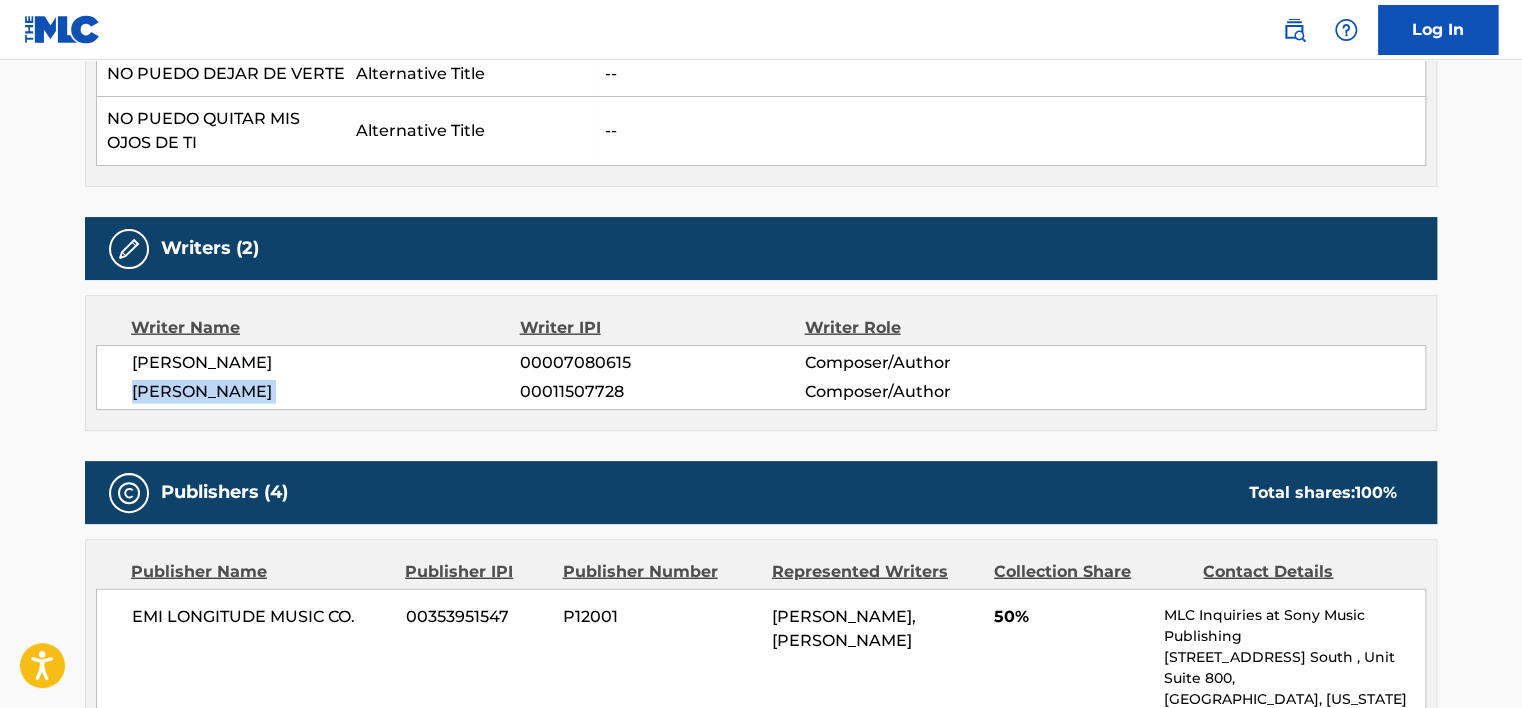 click on "BOB GAUDIO" at bounding box center (326, 392) 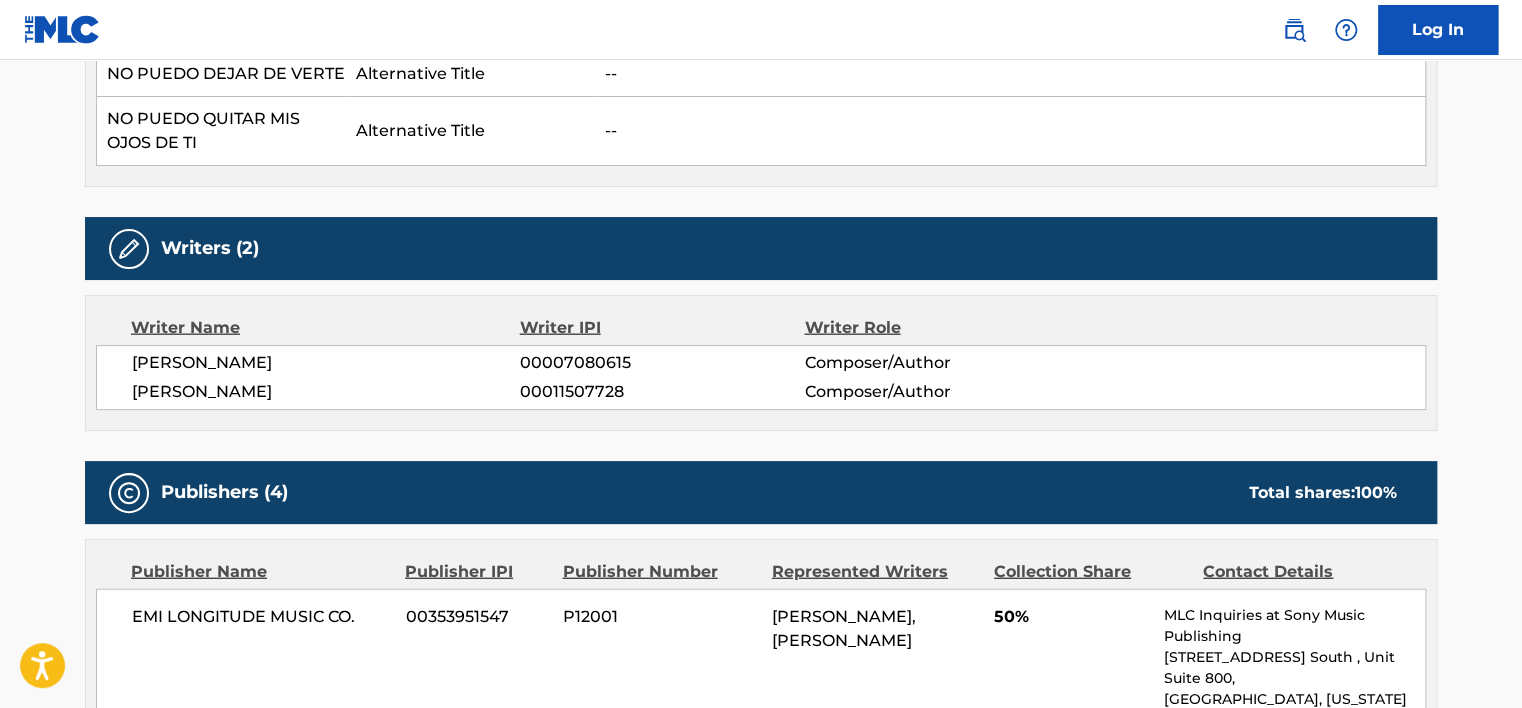 click on "ROBERT CREWE 00007080615 Composer/Author BOB GAUDIO 00011507728 Composer/Author" at bounding box center [761, 377] 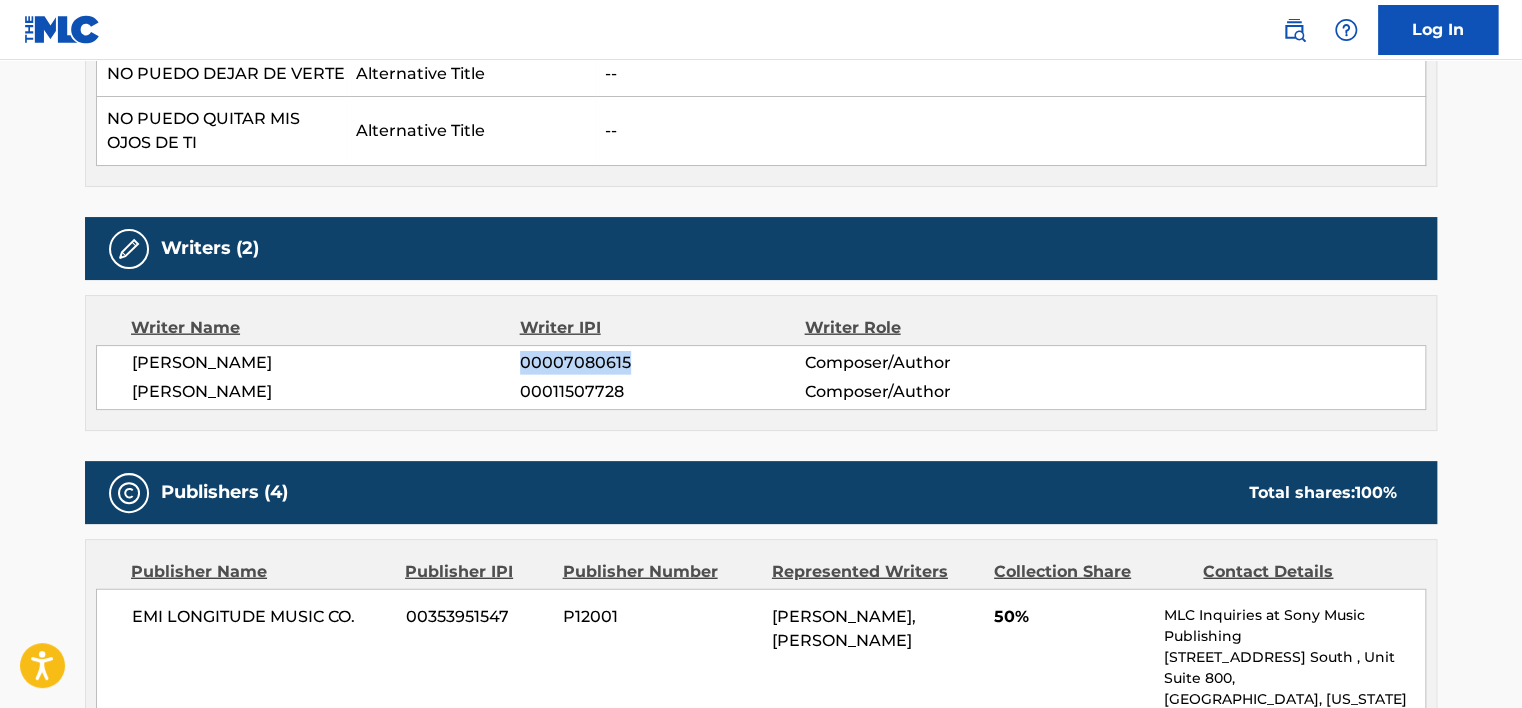 click on "ROBERT CREWE 00007080615 Composer/Author BOB GAUDIO 00011507728 Composer/Author" at bounding box center [761, 377] 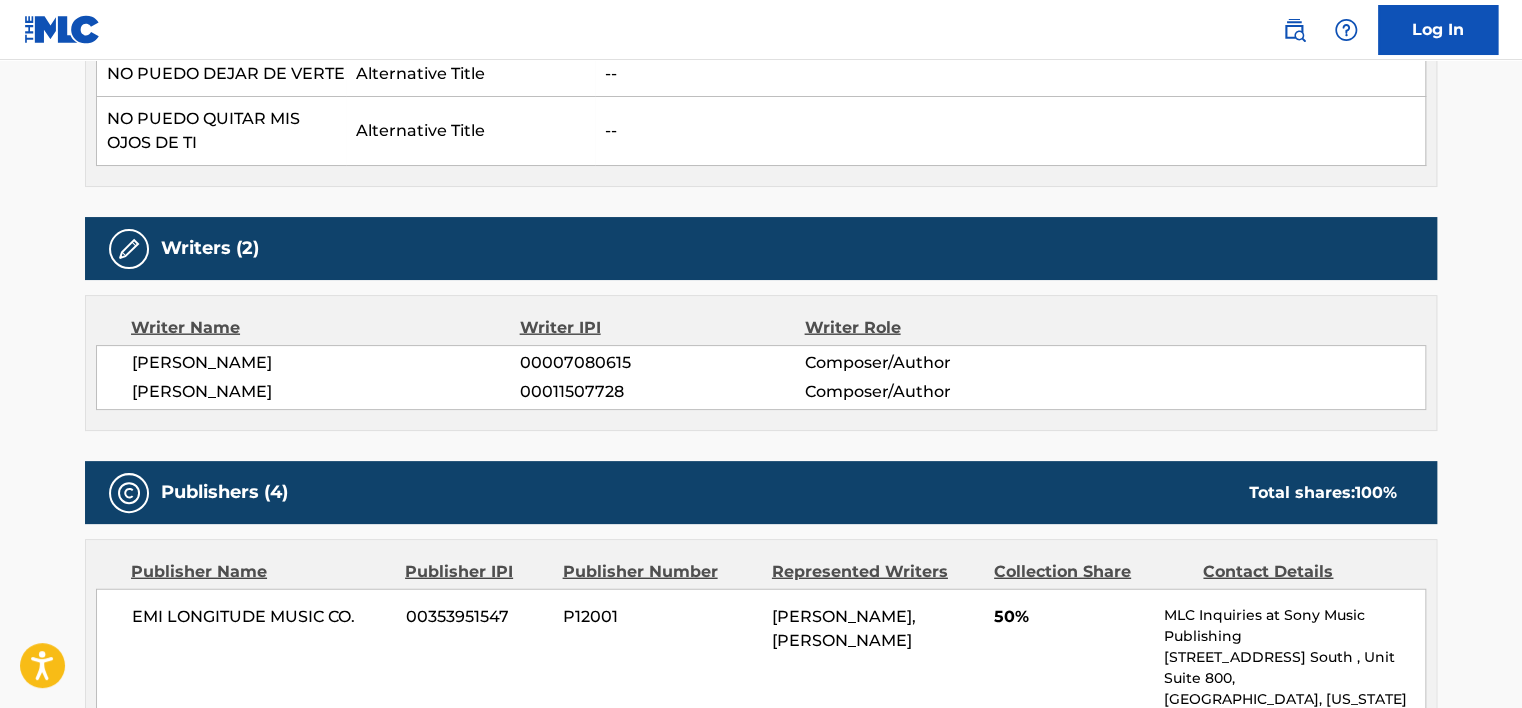 click on "00011507728" at bounding box center [662, 392] 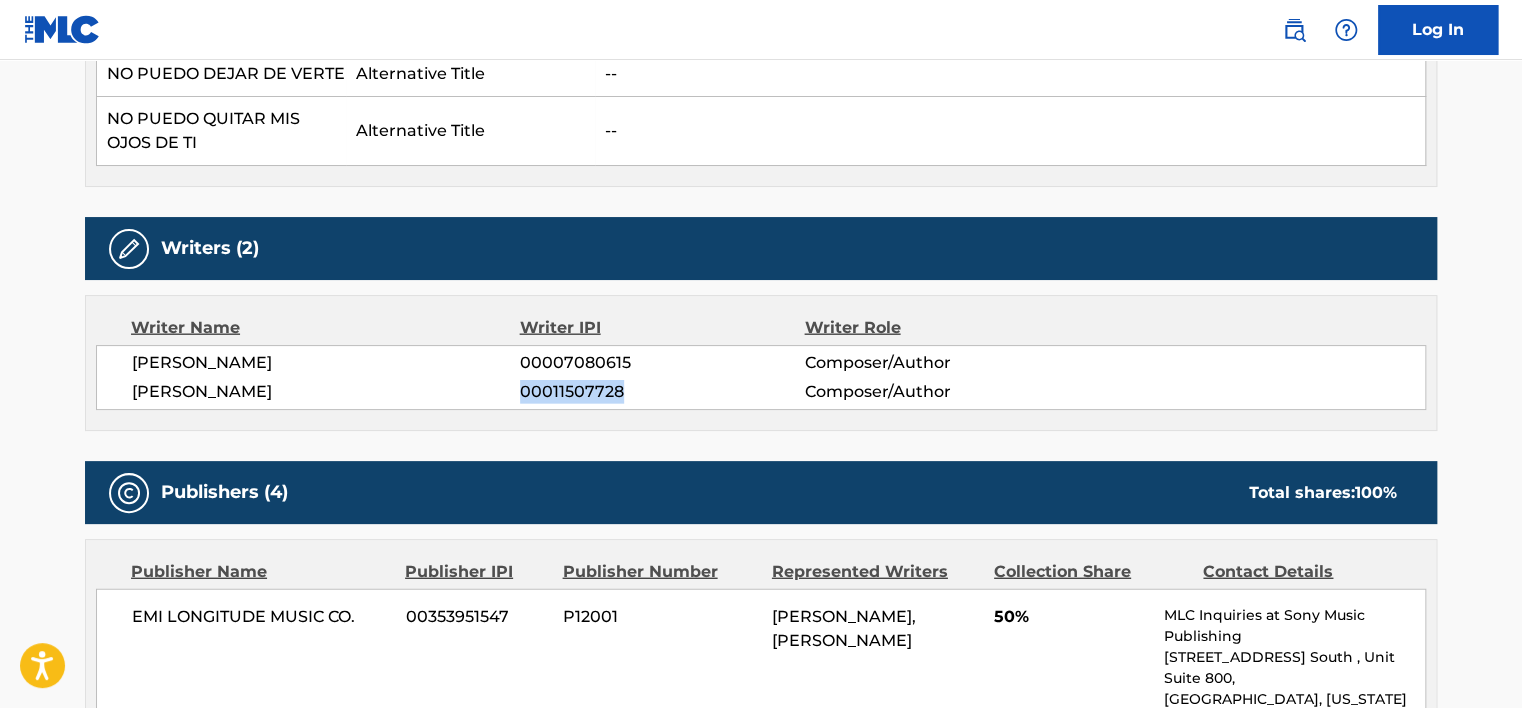 click on "00011507728" at bounding box center (662, 392) 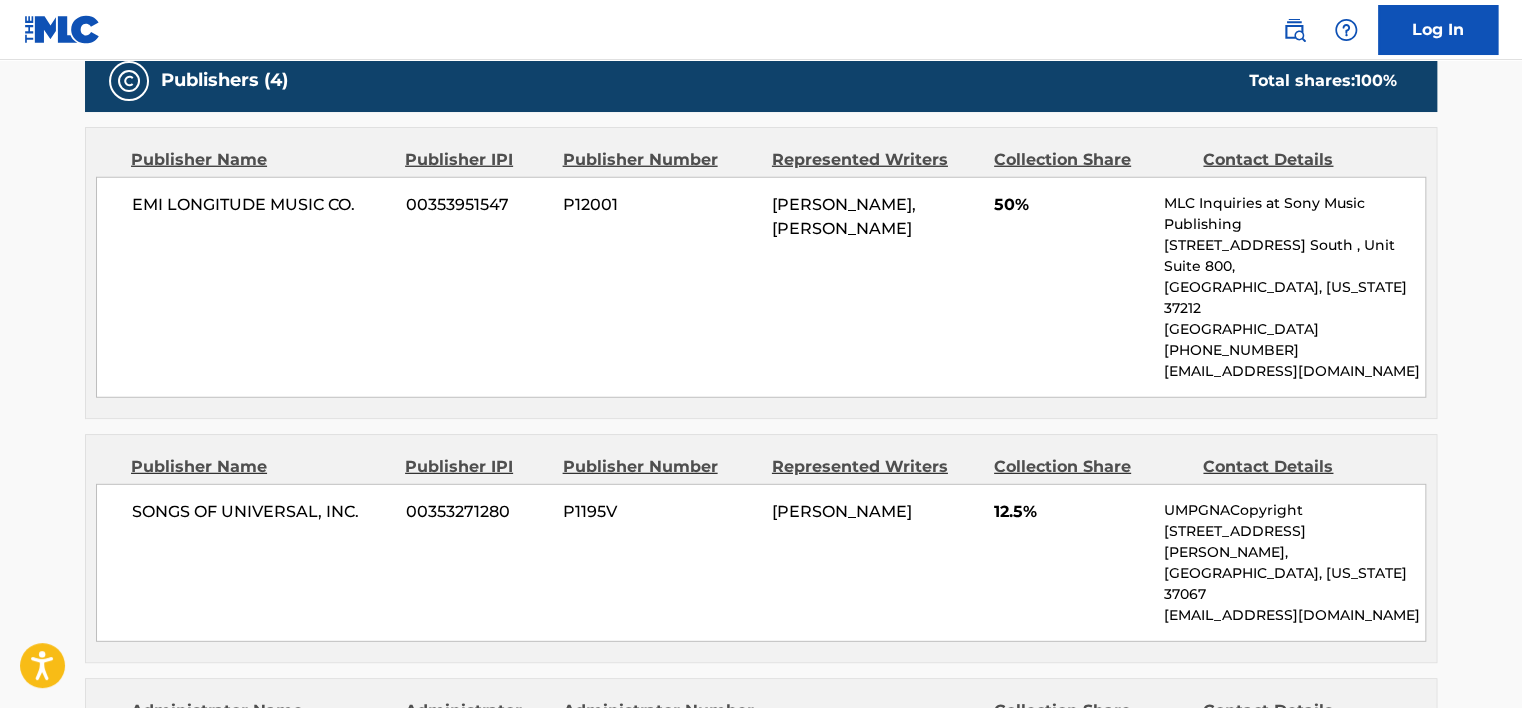 scroll, scrollTop: 2604, scrollLeft: 0, axis: vertical 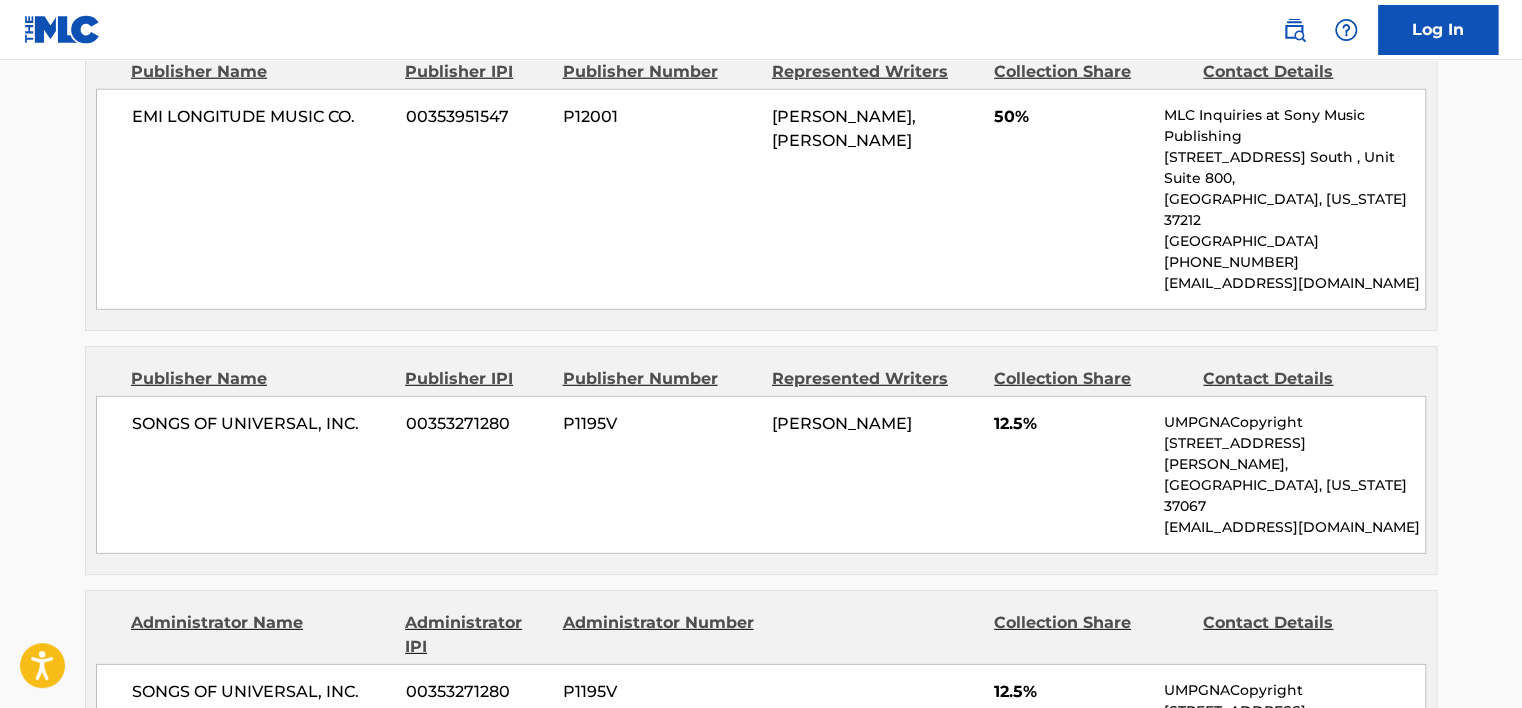 click on "EMI LONGITUDE MUSIC CO. 00353951547 P12001 BOB GAUDIO, ROBERT CREWE 50% MLC Inquiries at Sony Music Publishing 1005 17th Ave. South , Unit Suite 800,  Nashville, Tennessee 37212 United States +1-615-7268300 info@sonymusicpub.com" at bounding box center [761, 199] 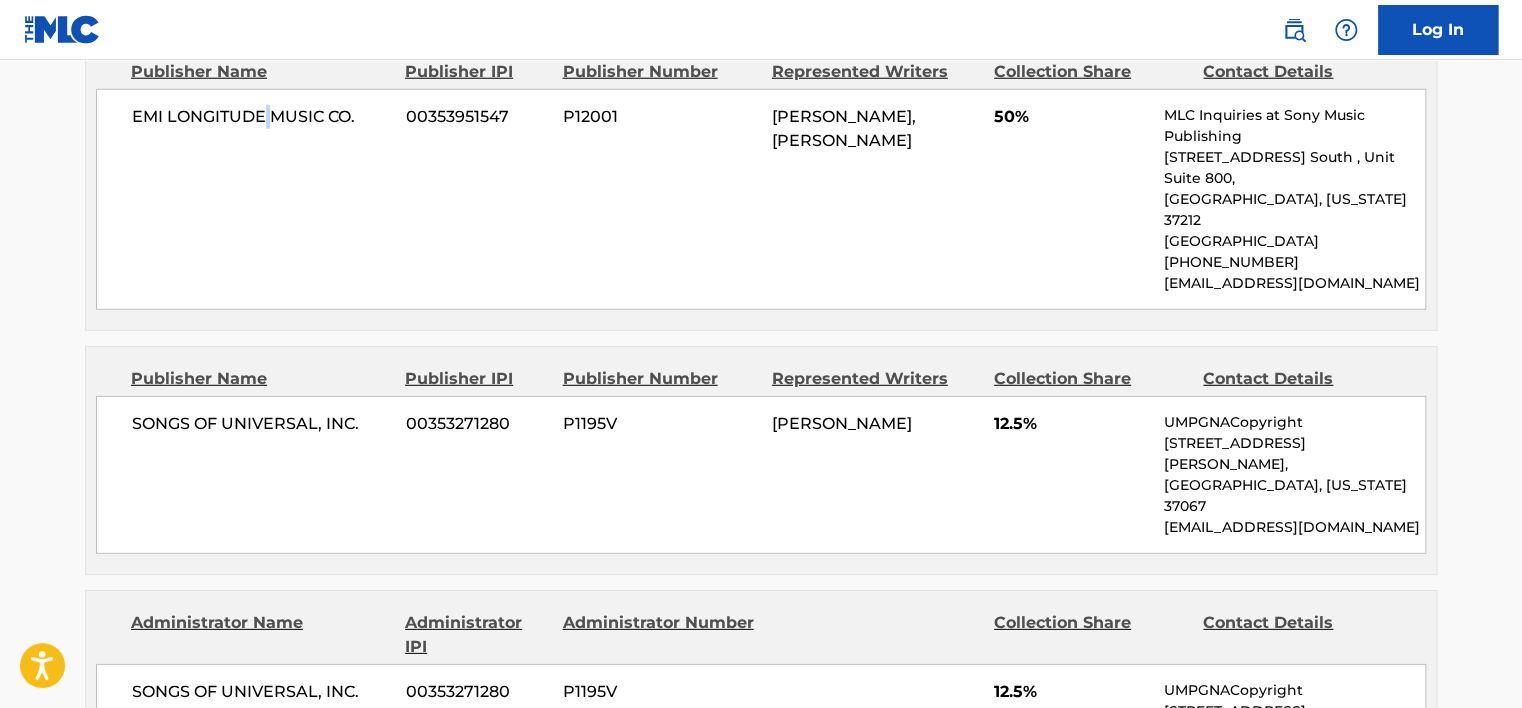 click on "EMI LONGITUDE MUSIC CO. 00353951547 P12001 BOB GAUDIO, ROBERT CREWE 50% MLC Inquiries at Sony Music Publishing 1005 17th Ave. South , Unit Suite 800,  Nashville, Tennessee 37212 United States +1-615-7268300 info@sonymusicpub.com" at bounding box center [761, 199] 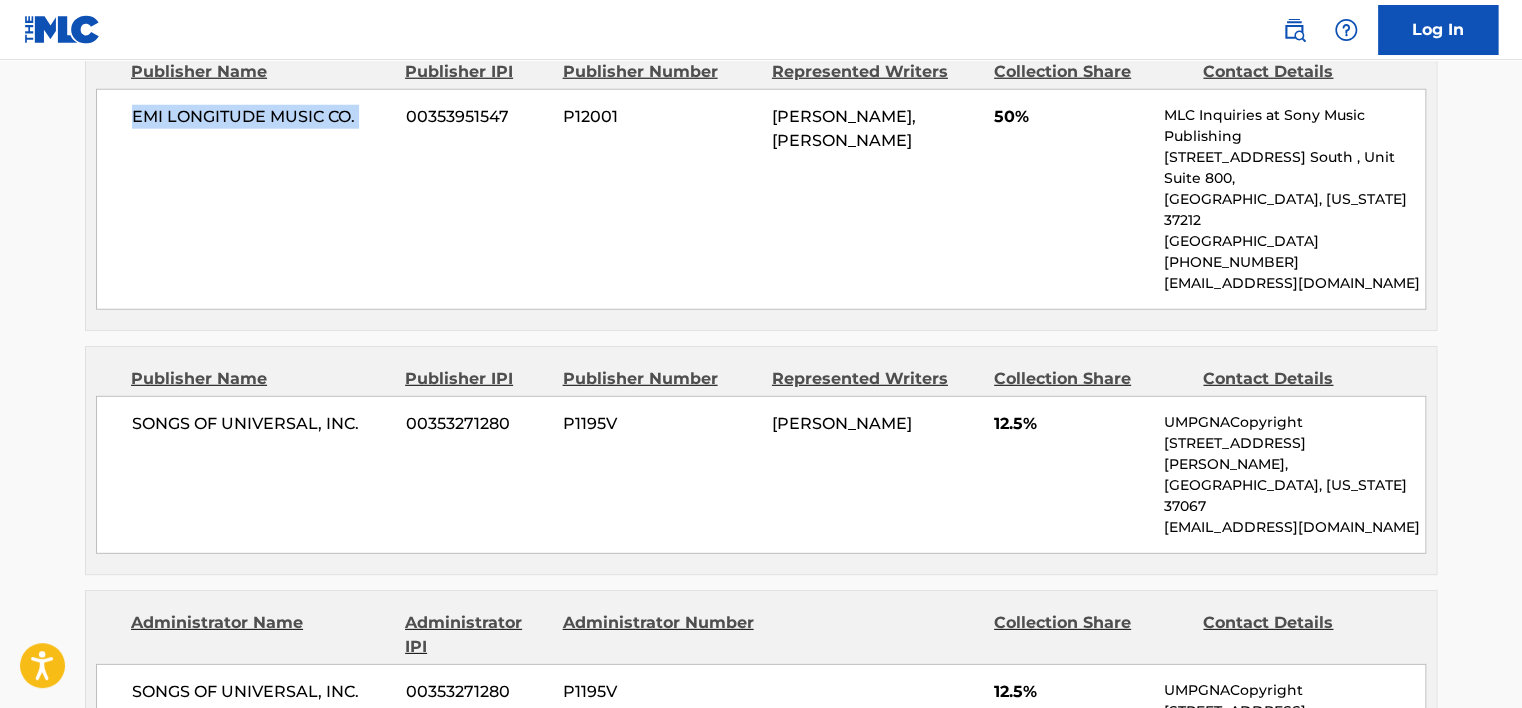 click on "EMI LONGITUDE MUSIC CO. 00353951547 P12001 BOB GAUDIO, ROBERT CREWE 50% MLC Inquiries at Sony Music Publishing 1005 17th Ave. South , Unit Suite 800,  Nashville, Tennessee 37212 United States +1-615-7268300 info@sonymusicpub.com" at bounding box center [761, 199] 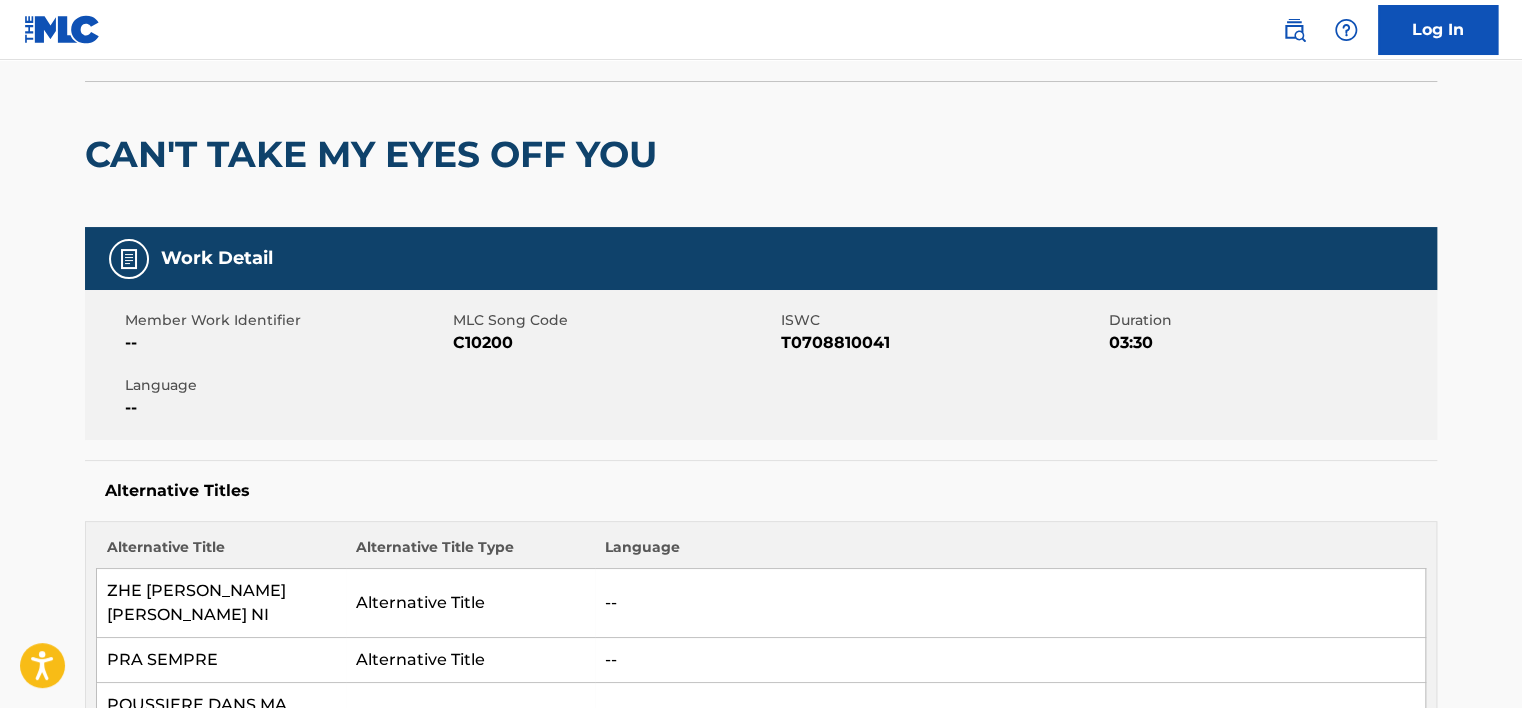 scroll, scrollTop: 104, scrollLeft: 0, axis: vertical 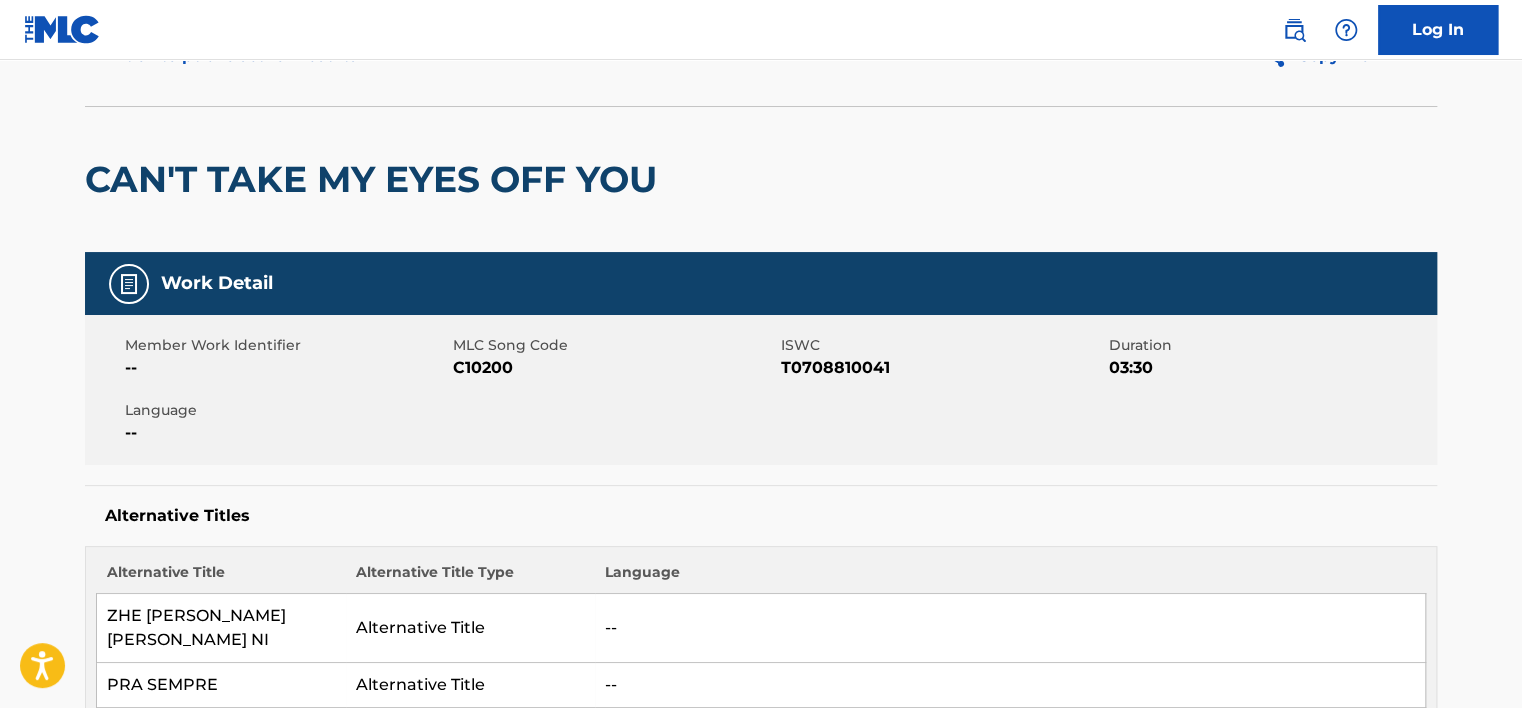 click on "Member Work Identifier -- MLC Song Code C10200 ISWC T0708810041 Duration 03:30 Language --" at bounding box center [761, 390] 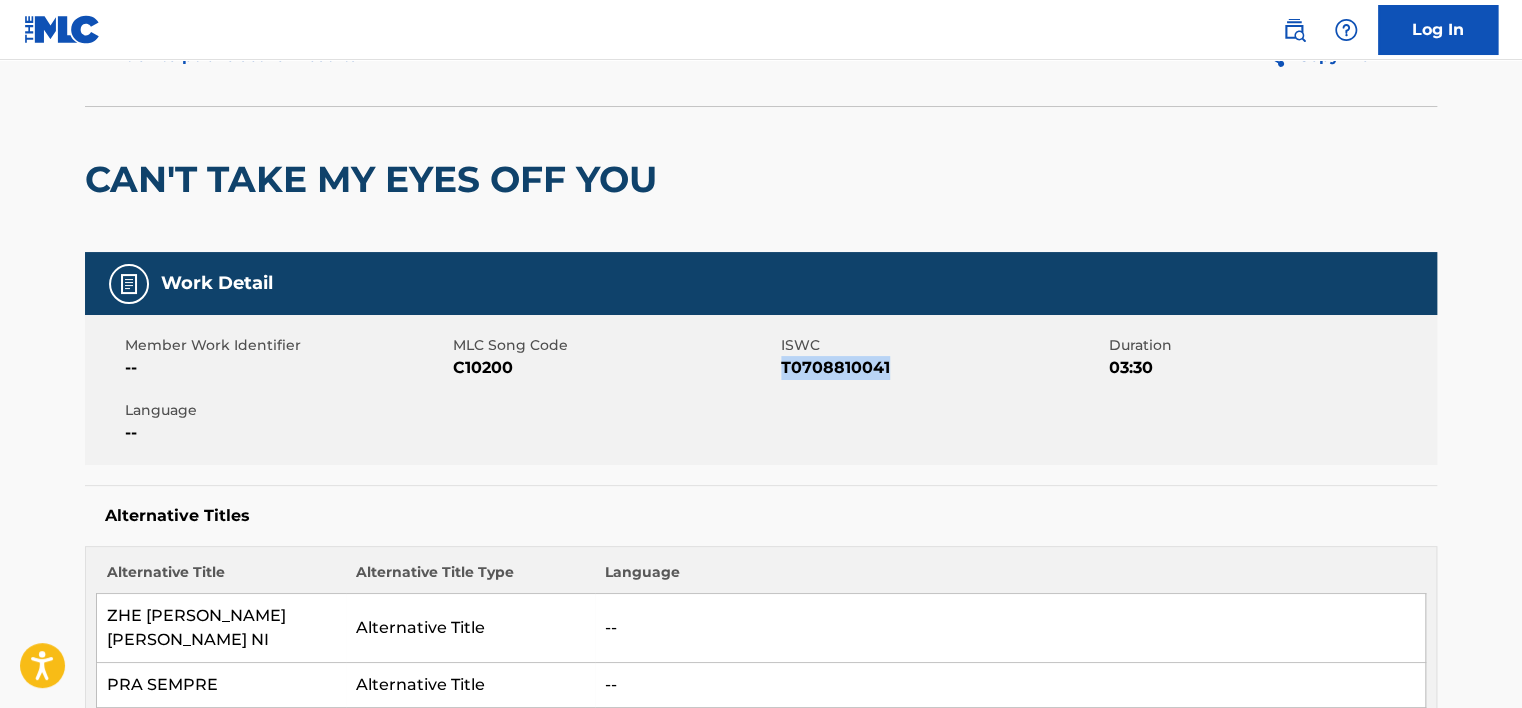 click on "Member Work Identifier -- MLC Song Code C10200 ISWC T0708810041 Duration 03:30 Language --" at bounding box center (761, 390) 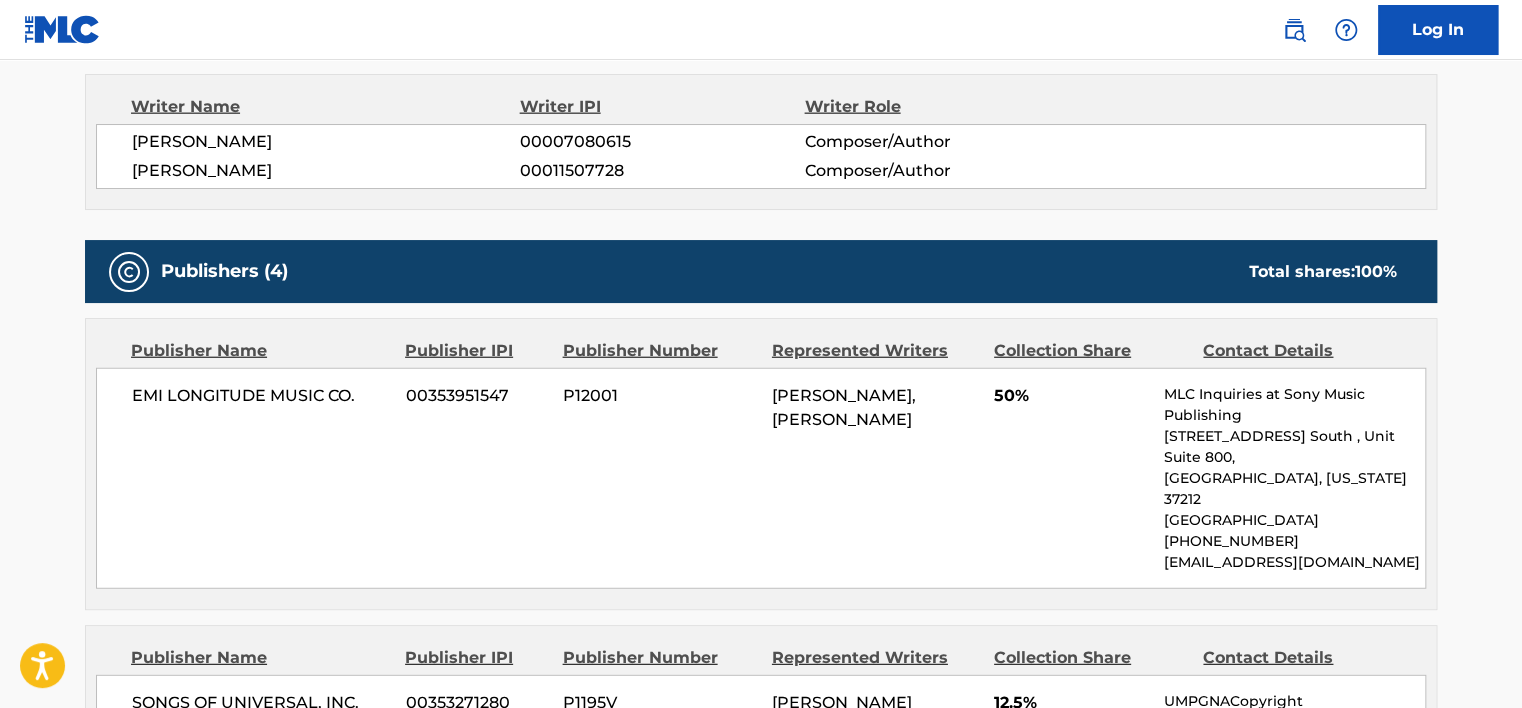 scroll, scrollTop: 2604, scrollLeft: 0, axis: vertical 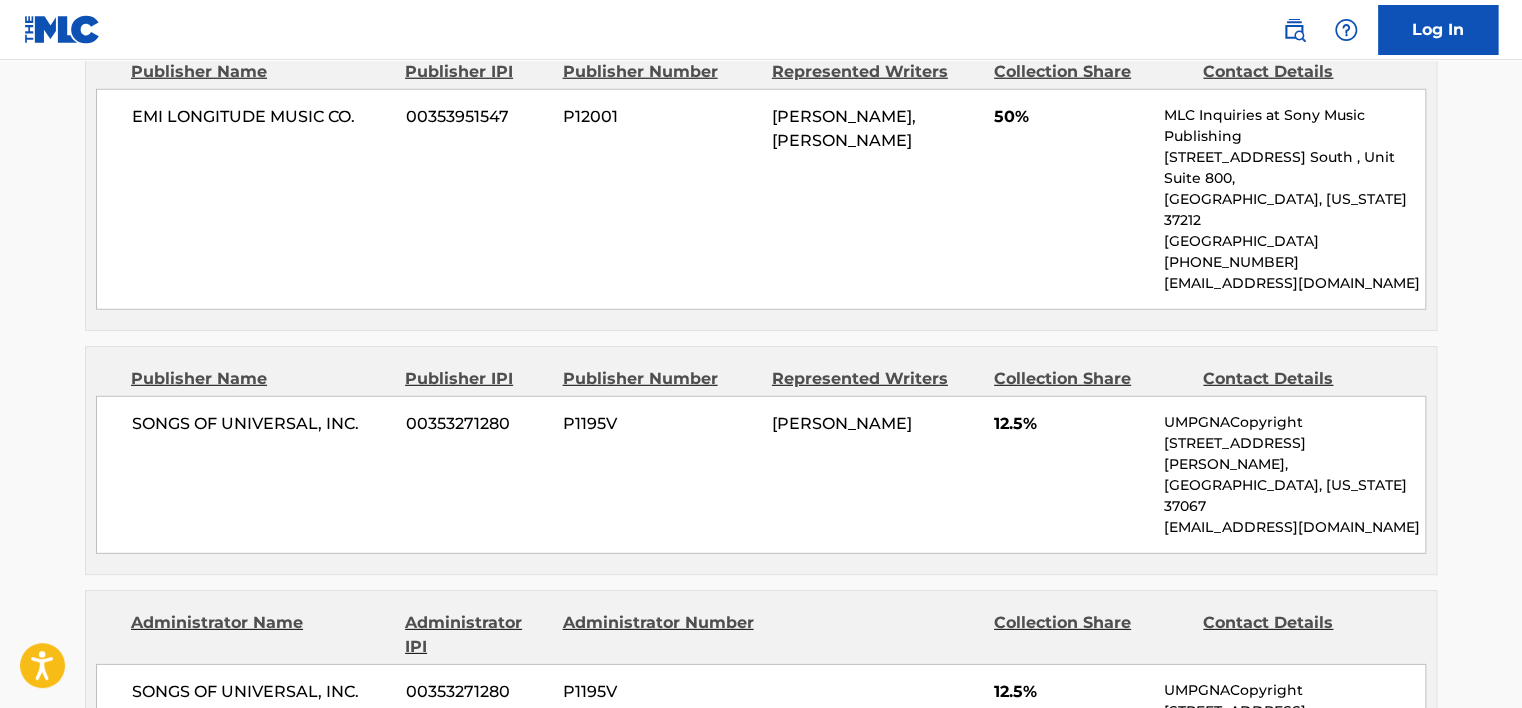 click on "SONGS OF UNIVERSAL, INC." at bounding box center [261, 424] 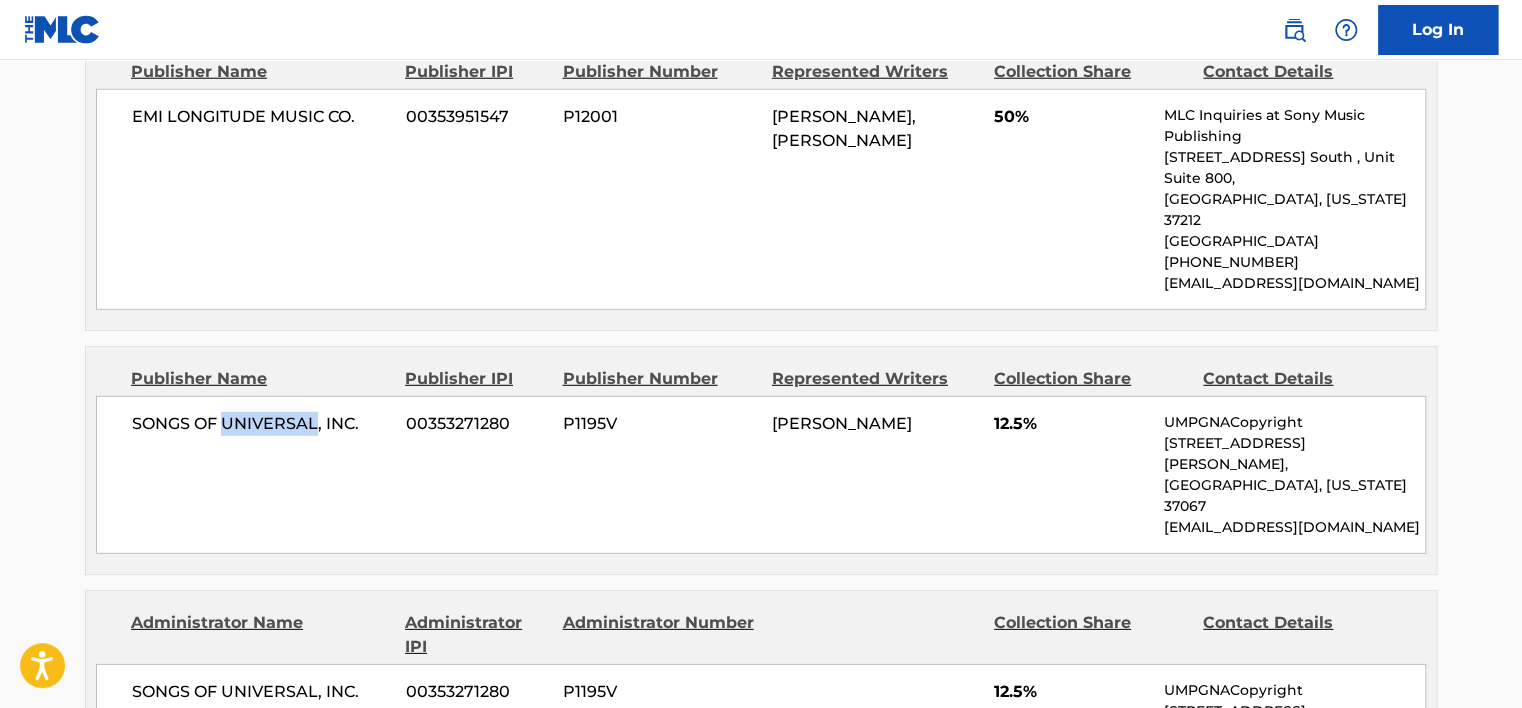 click on "SONGS OF UNIVERSAL, INC." at bounding box center (261, 424) 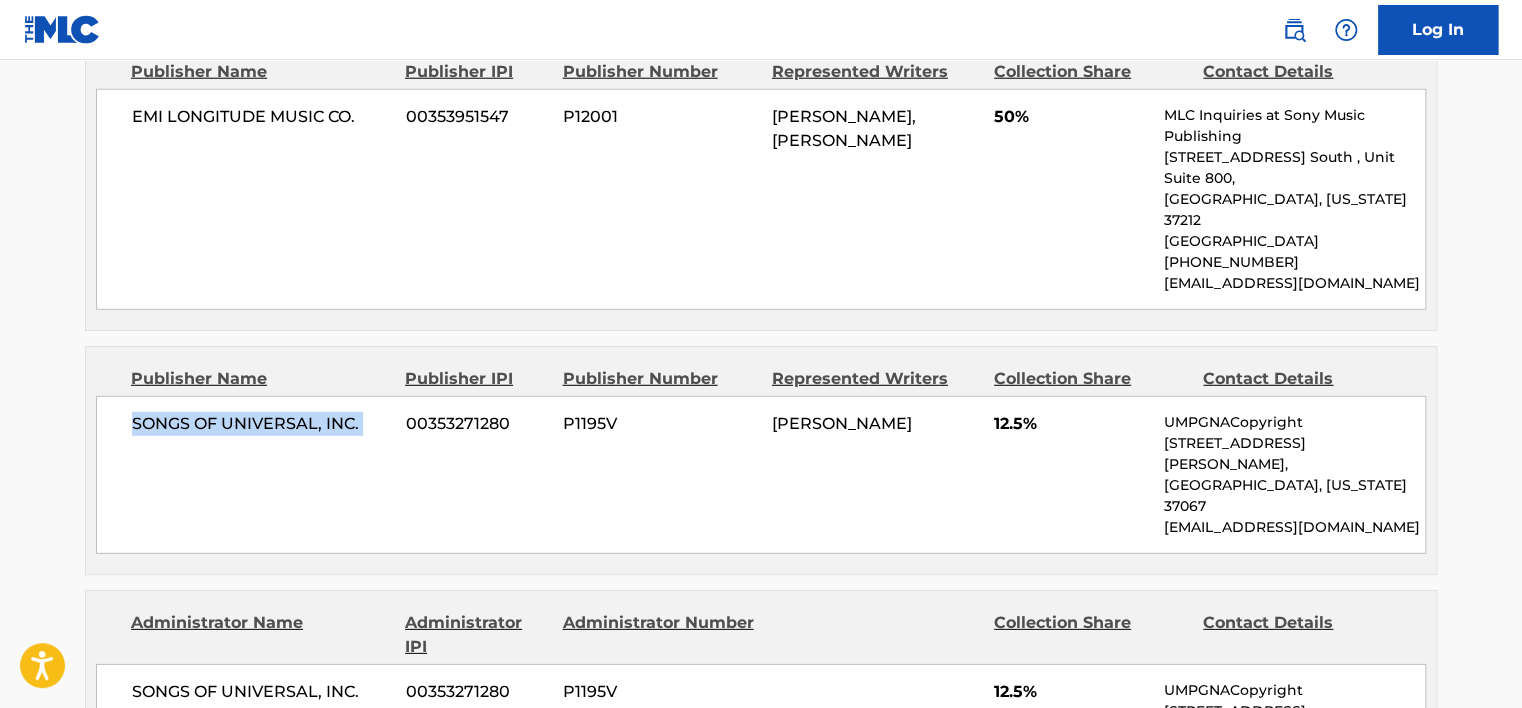 click on "SONGS OF UNIVERSAL, INC." at bounding box center (261, 424) 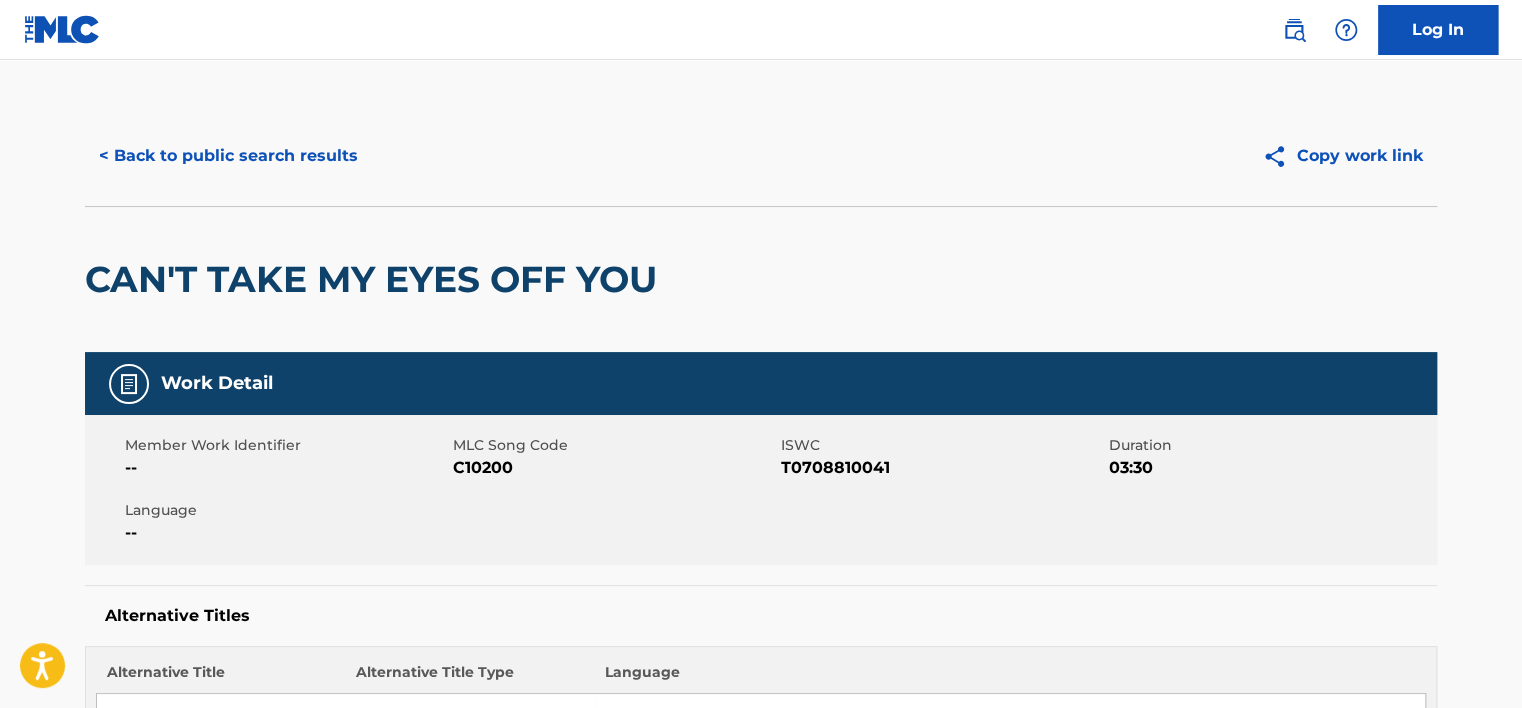 scroll, scrollTop: 0, scrollLeft: 0, axis: both 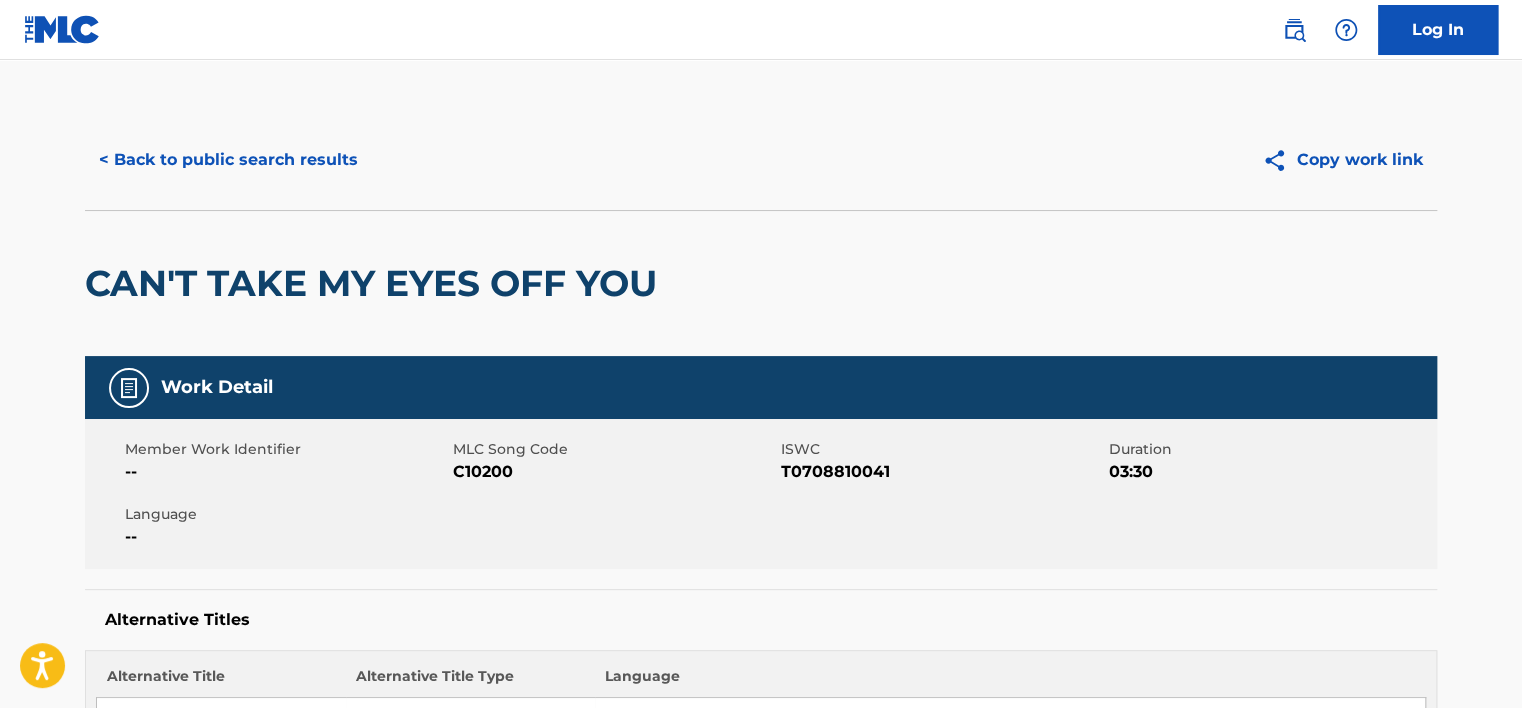 click on "Member Work Identifier -- MLC Song Code C10200 ISWC T0708810041 Duration 03:30 Language --" at bounding box center (761, 494) 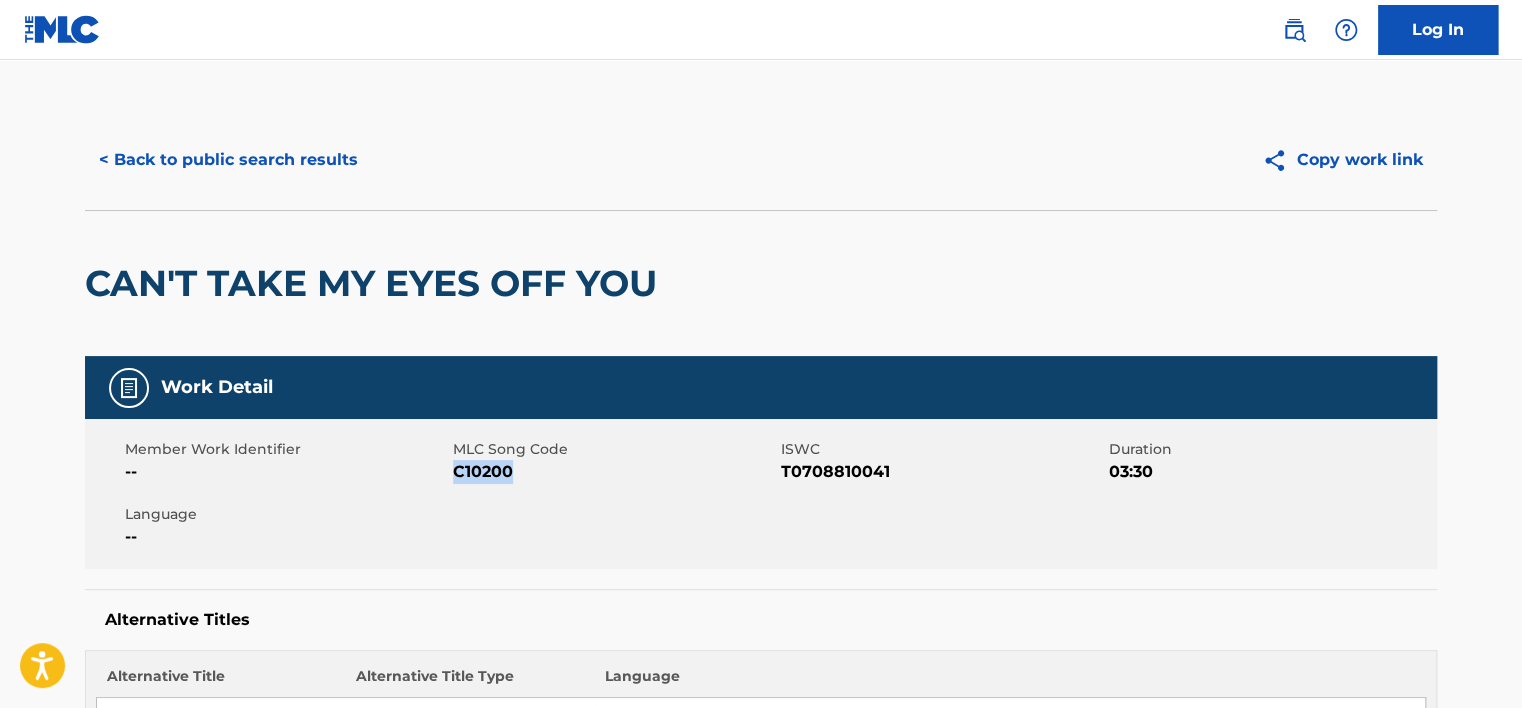click on "Member Work Identifier -- MLC Song Code C10200 ISWC T0708810041 Duration 03:30 Language --" at bounding box center [761, 494] 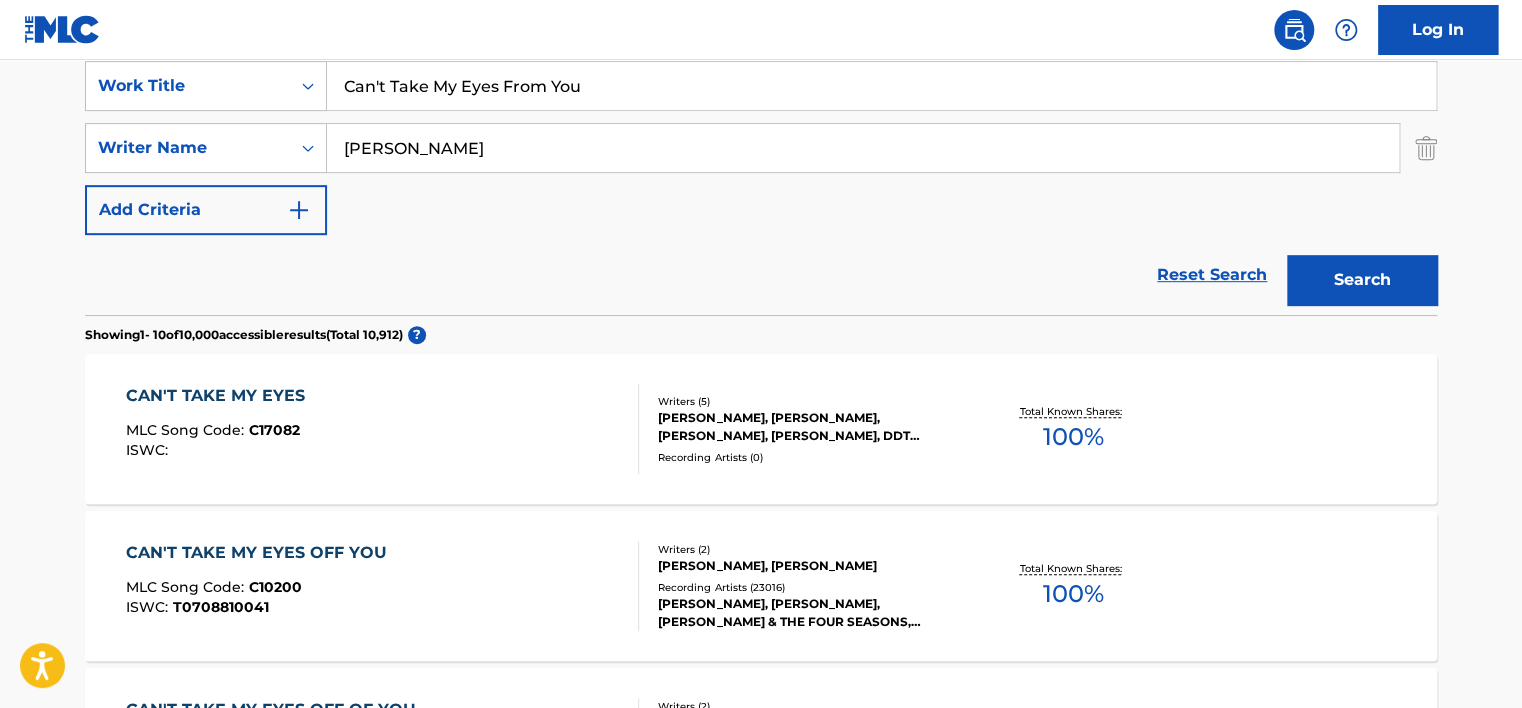 scroll, scrollTop: 374, scrollLeft: 0, axis: vertical 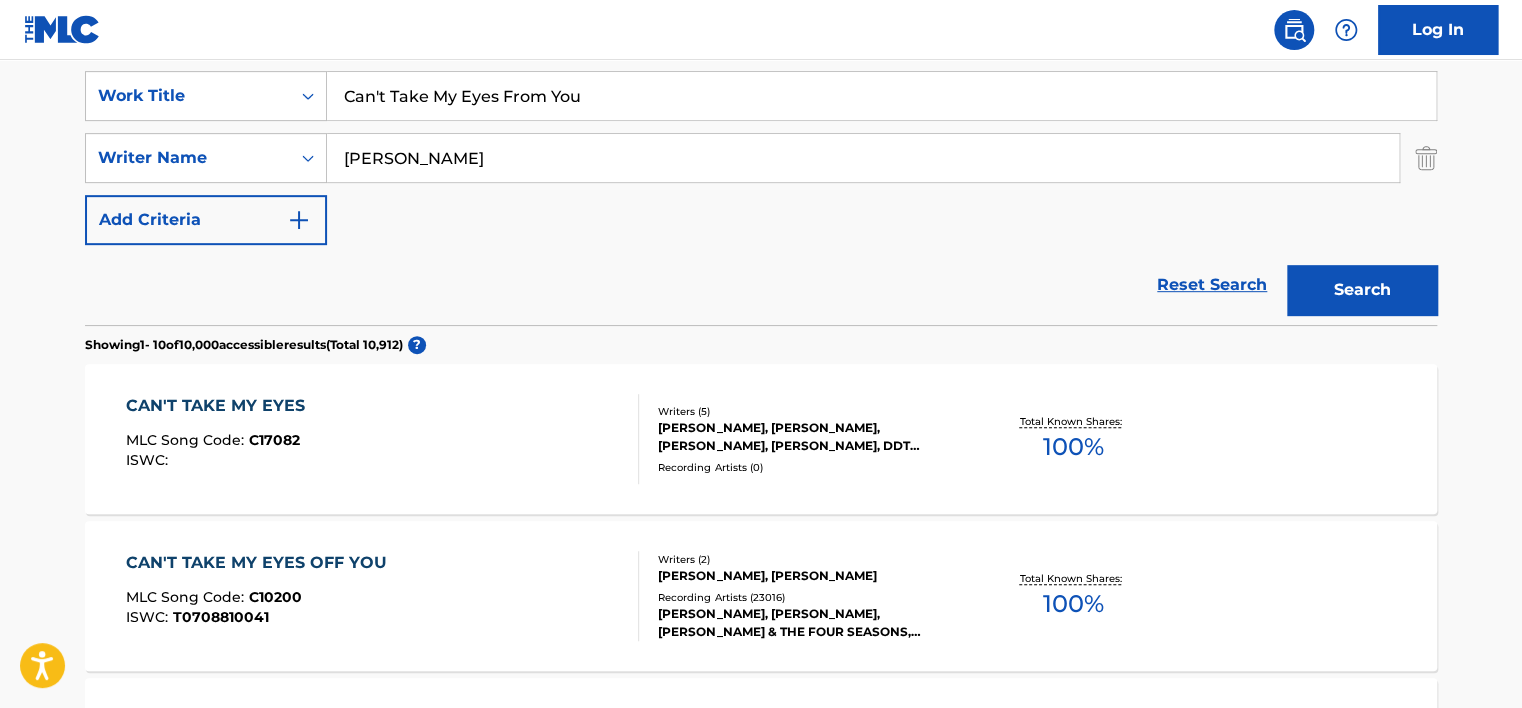 click on "bob" at bounding box center [863, 158] 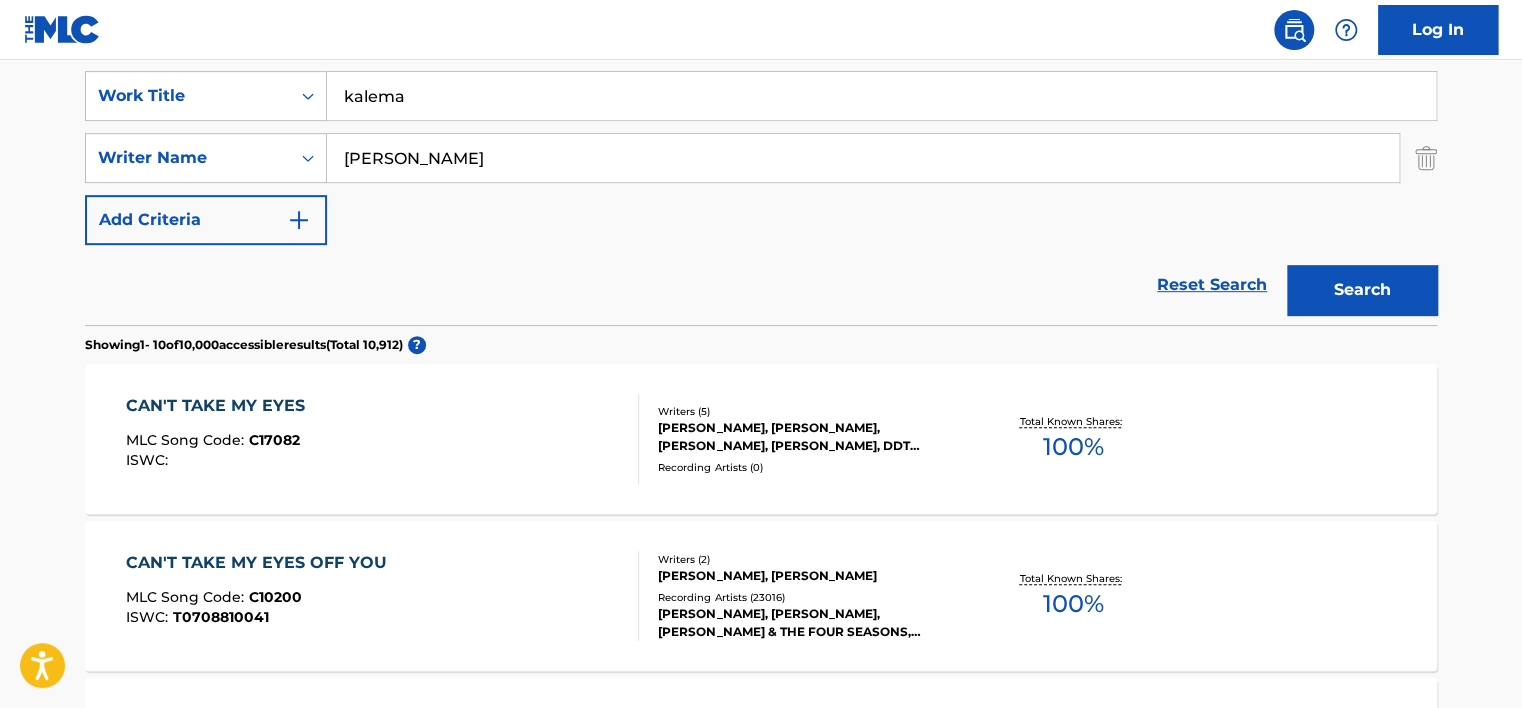 click on "Accessibility Screen-Reader Guide, Feedback, and Issue Reporting | New window Log In The MLC Public Work Search The accuracy and completeness of The MLC's data is determined solely by our Members. It is not an authoritative source for recording information. Please   click here   for more information about the terms used in the database. Please review the Musical Works Database   Terms of Use Work Writer Publisher SearchWithCriteria14804721-193a-4e4d-8169-abeb5533bfd5 Work Title kalema SearchWithCriteria6829578c-5524-4cc8-ba23-060594096e75 Writer Name Liam Hincks Add Criteria Reset Search Search Showing  1  -   10  of  10,000  accessible  results  (Total   10,912 ) ? CAN'T TAKE MY EYES MLC Song Code : C17082 ISWC : Writers ( 5 ) MIKE MACKAY, CORY WHITE, BRIAN JOHN HOWES, BOB MCEATHRON, DDT DAVE DEVINDISCH Recording Artists ( 0 ) Total Known Shares: 100 % CAN'T TAKE MY EYES OFF YOU MLC Song Code : C10200 ISWC : T0708810041 Writers ( 2 ) ROBERT CREWE, BOB GAUDIO Recording Artists ( 23016 ) Total Known Shares: %" at bounding box center (761, -20) 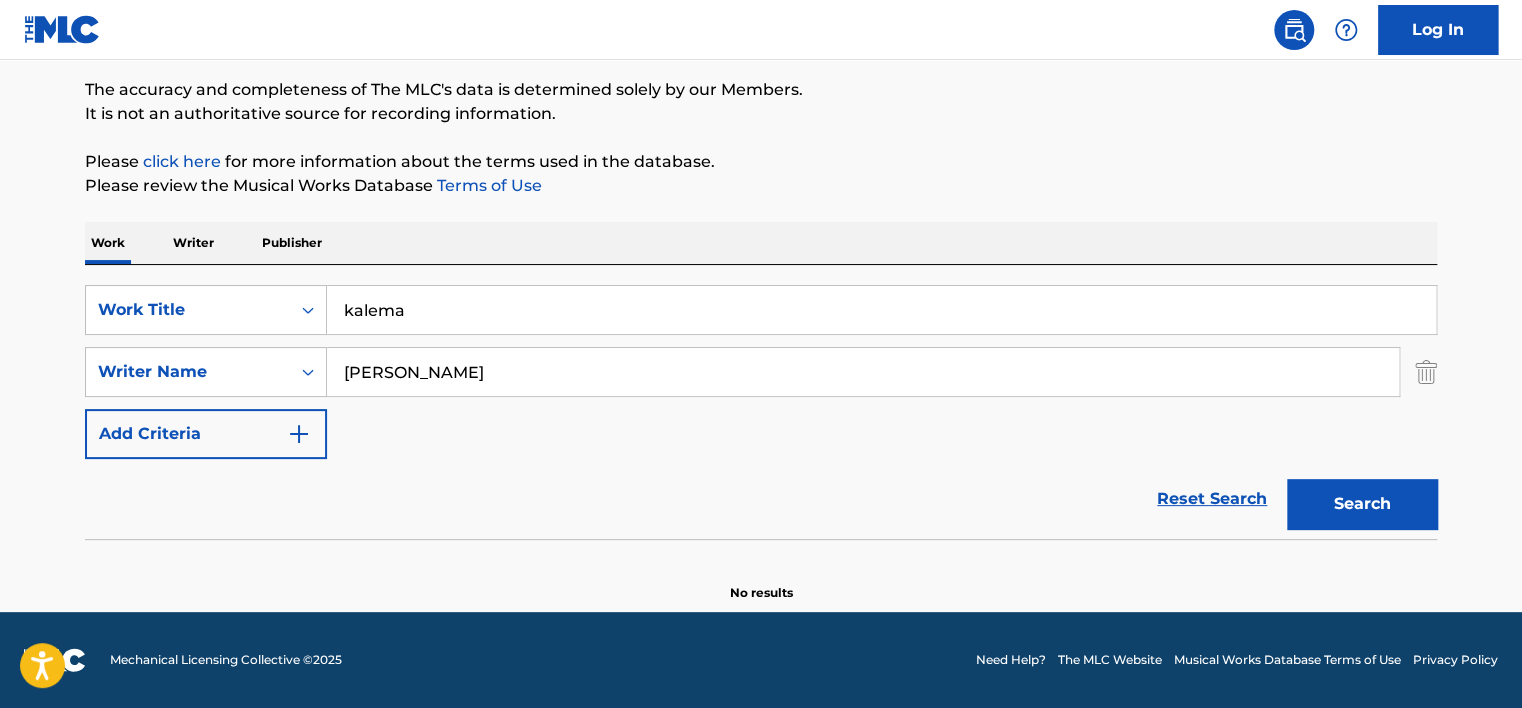scroll, scrollTop: 160, scrollLeft: 0, axis: vertical 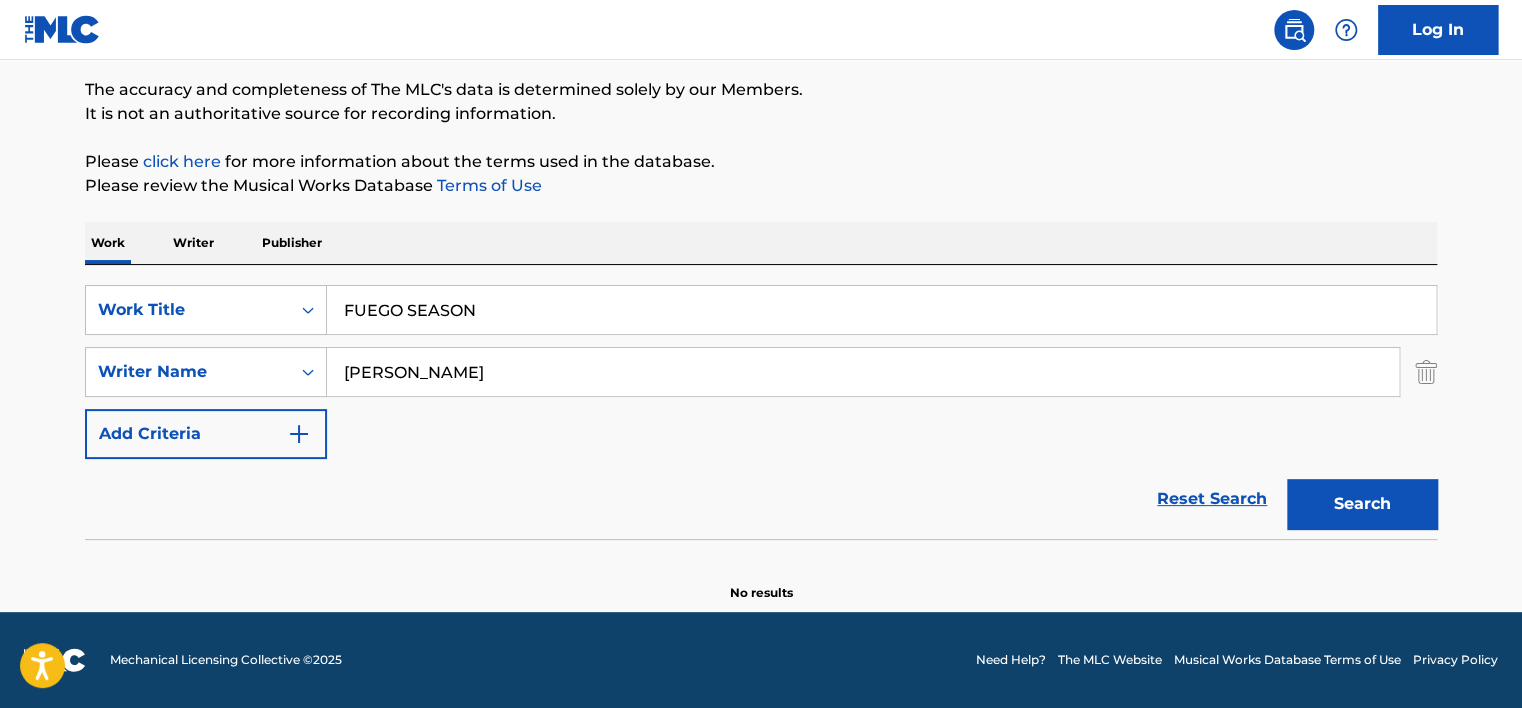 type on "FUEGO SEASON" 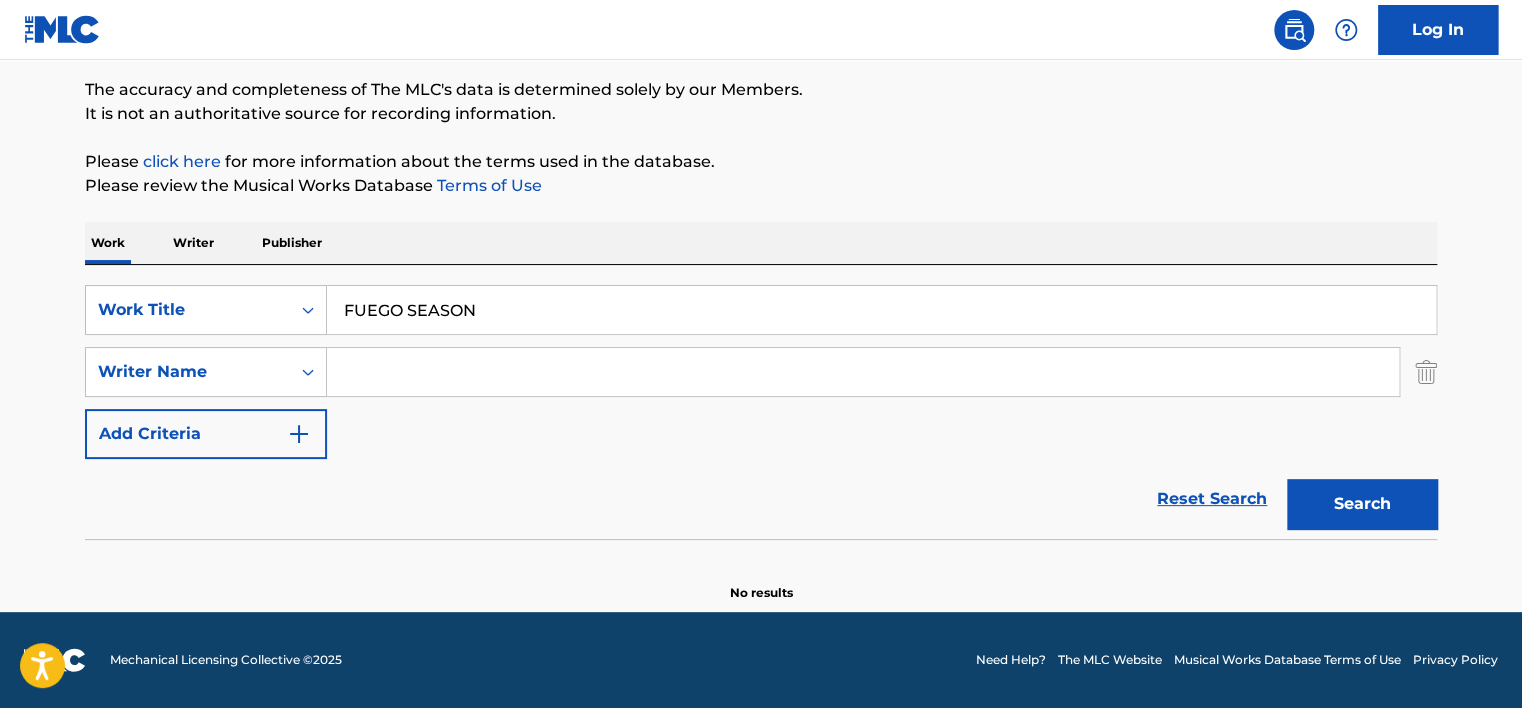 click at bounding box center (863, 372) 